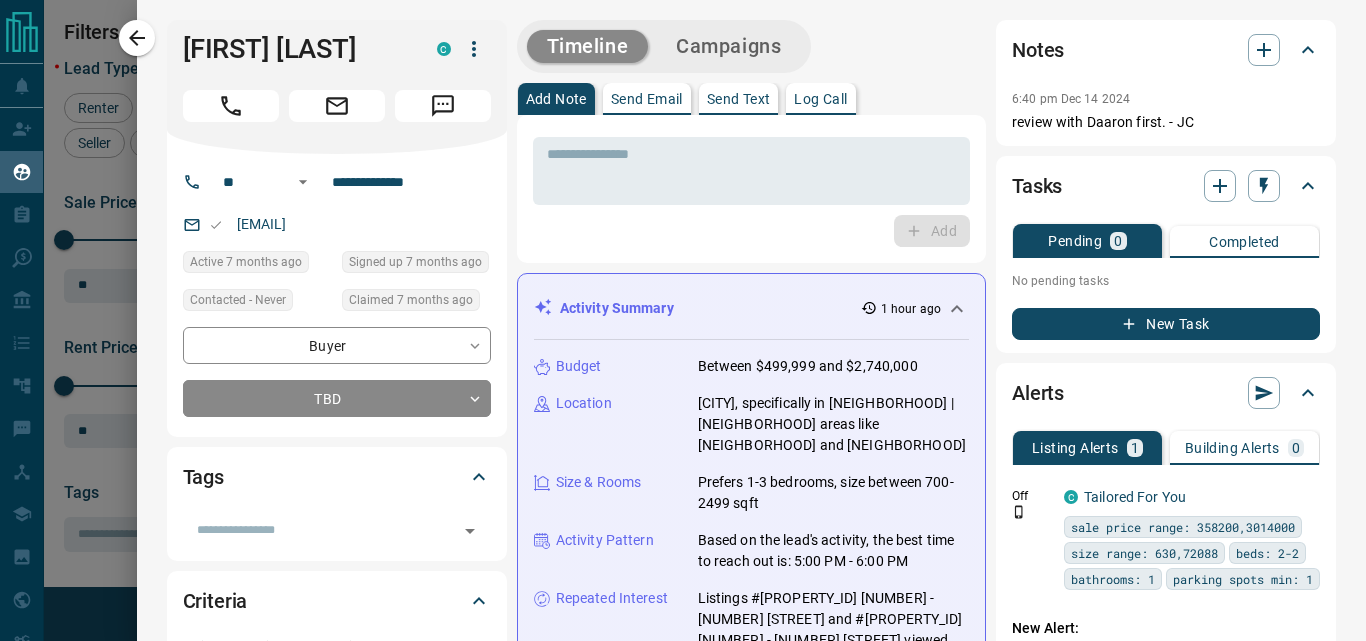 scroll, scrollTop: 0, scrollLeft: 0, axis: both 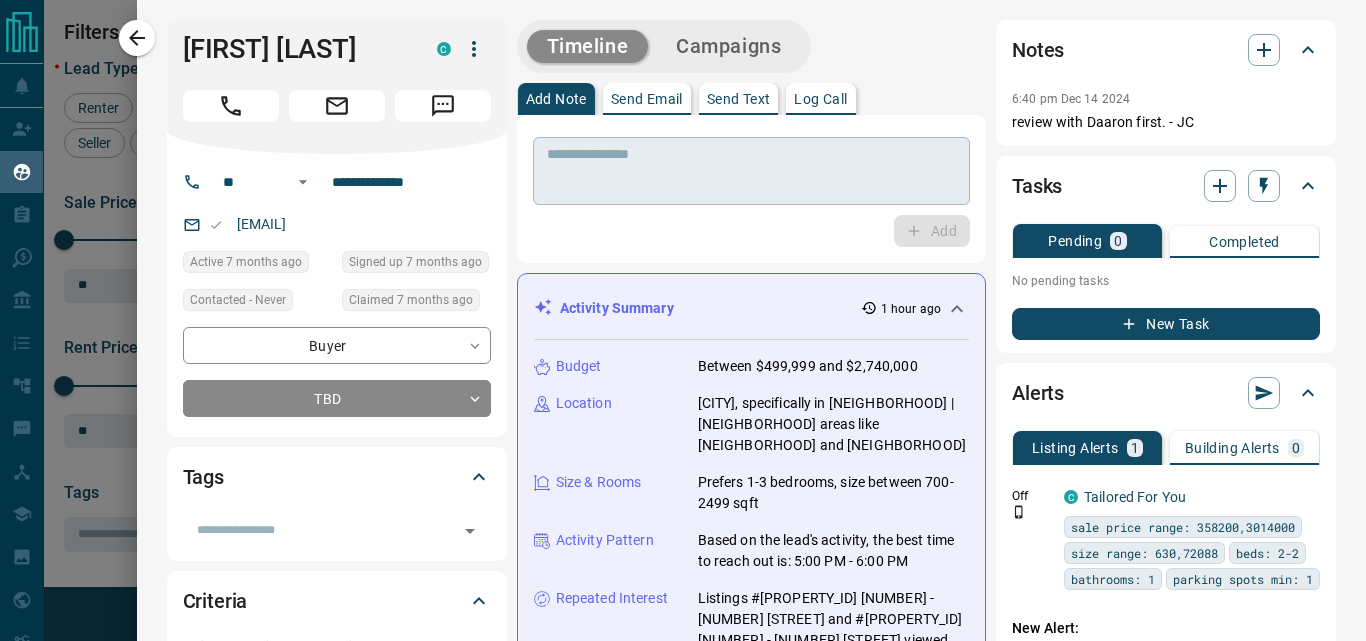 click at bounding box center (751, 171) 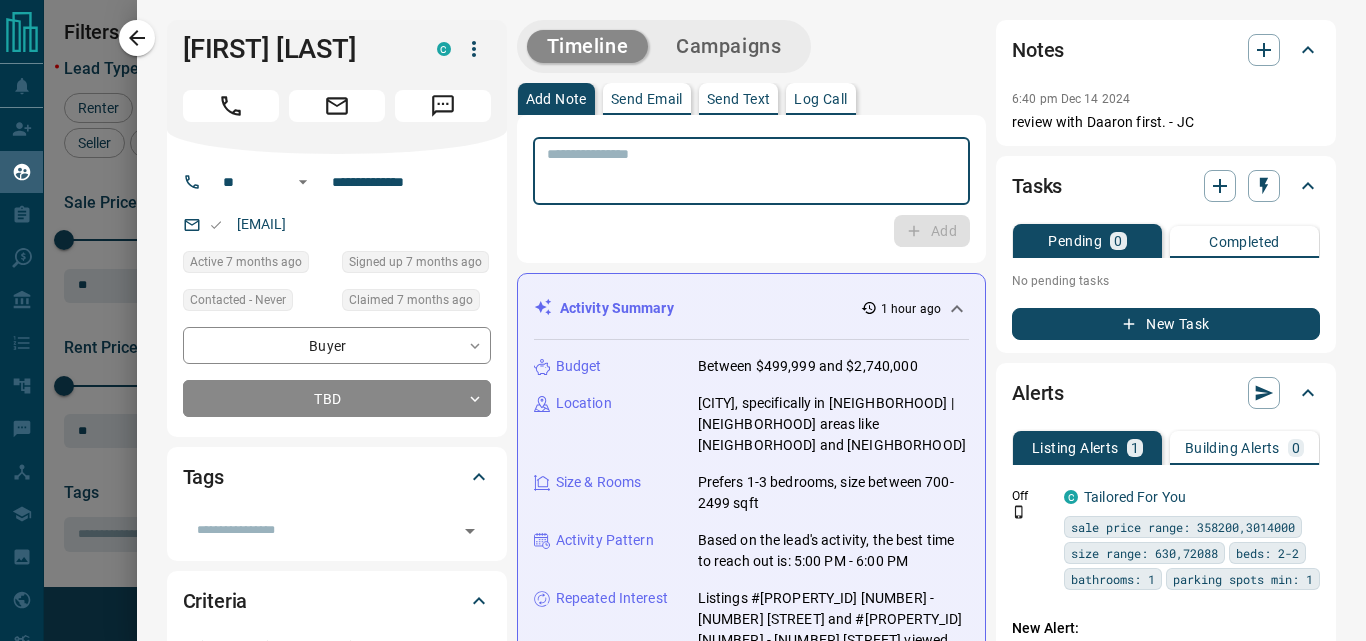 click at bounding box center (751, 171) 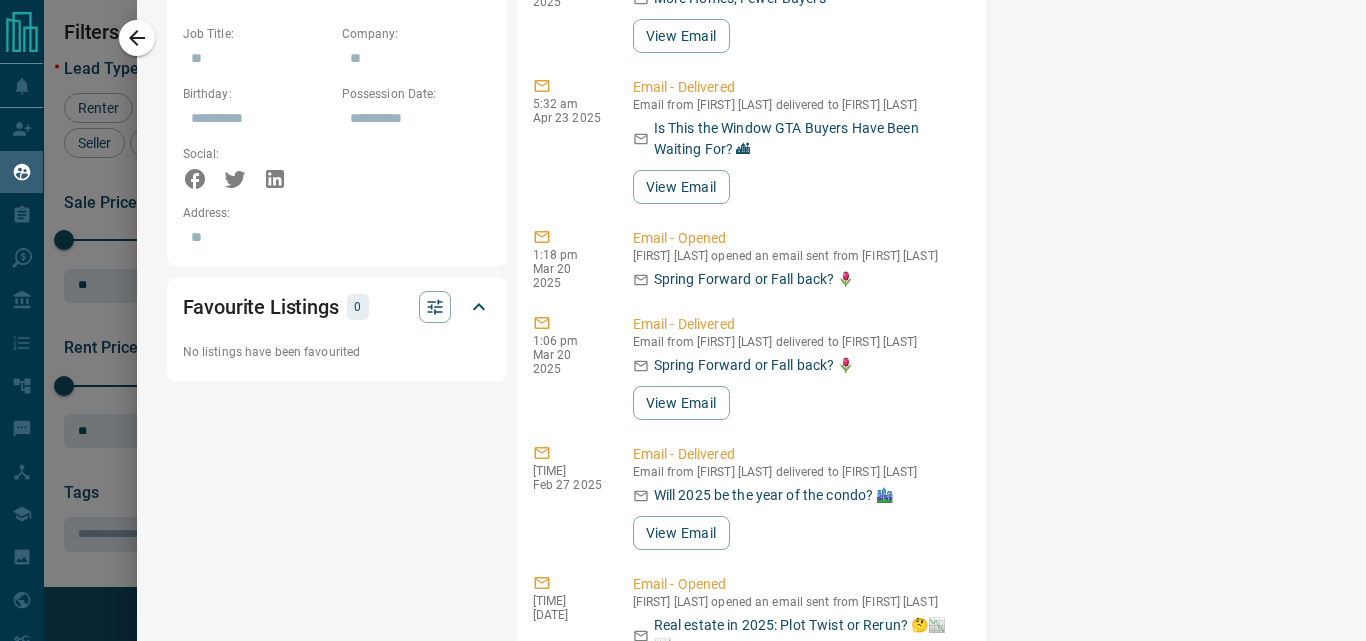 scroll, scrollTop: 1400, scrollLeft: 0, axis: vertical 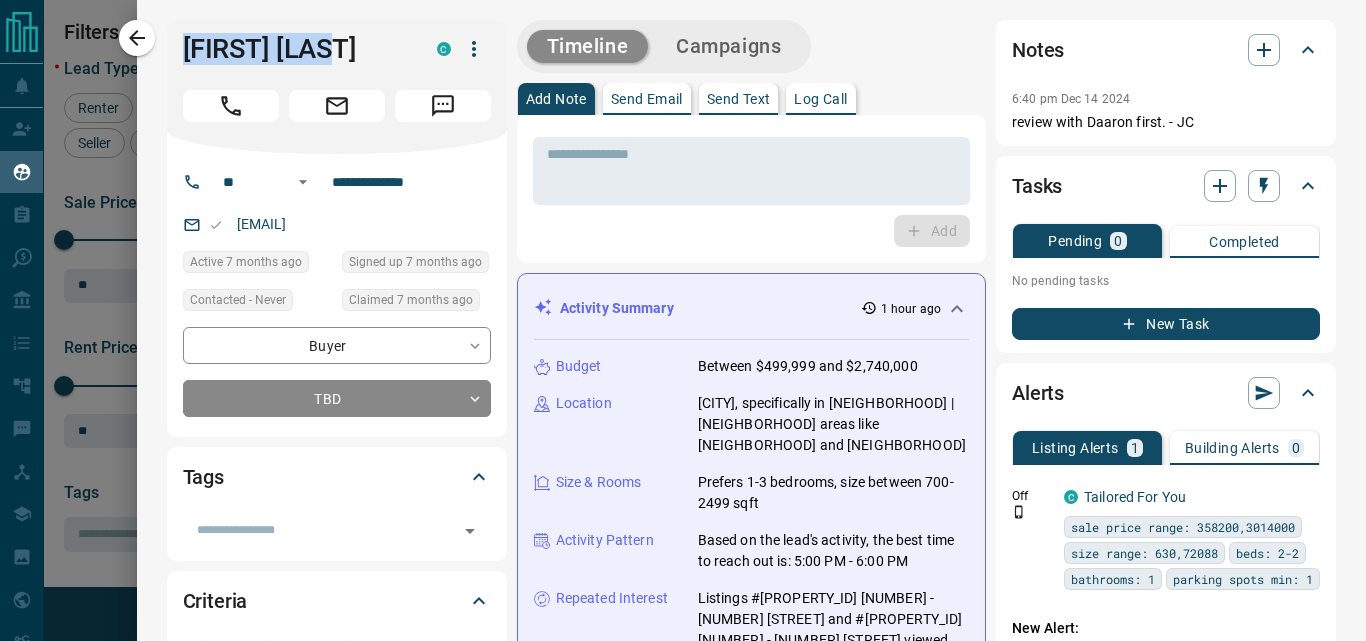 drag, startPoint x: 394, startPoint y: 67, endPoint x: 179, endPoint y: 53, distance: 215.45534 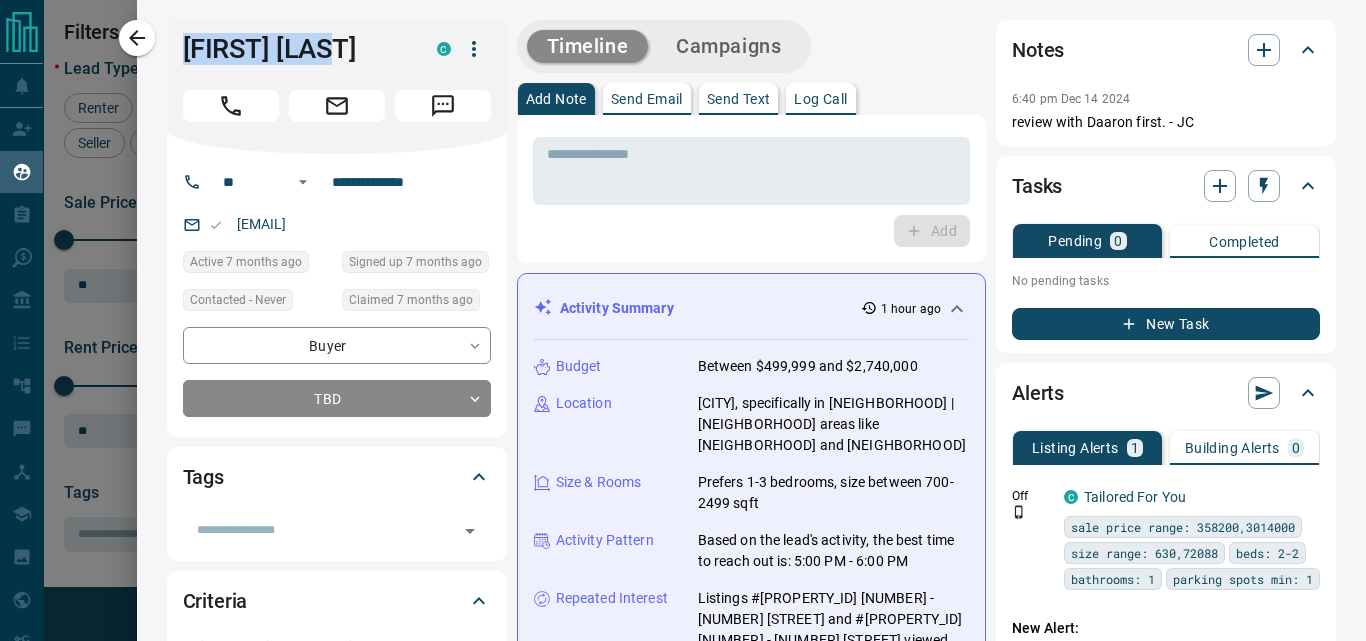 click on "[FIRST] [LAST] [INITIAL]" at bounding box center [337, 87] 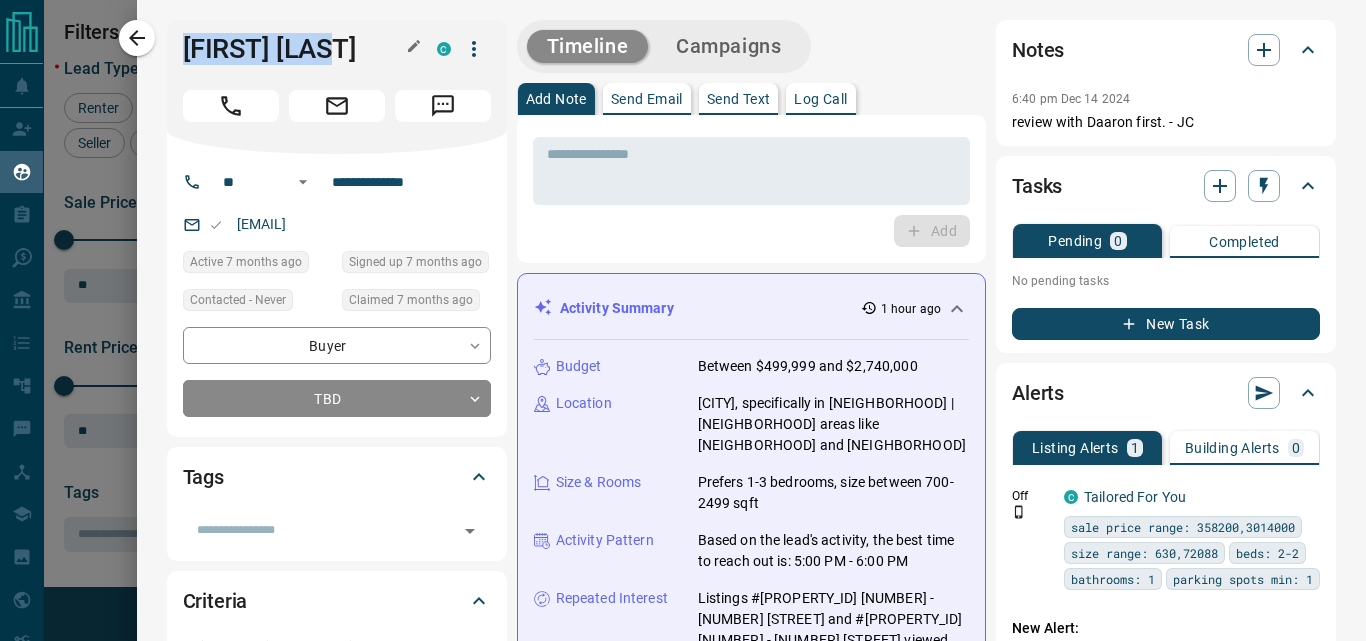 copy on "[FIRST] [LAST]" 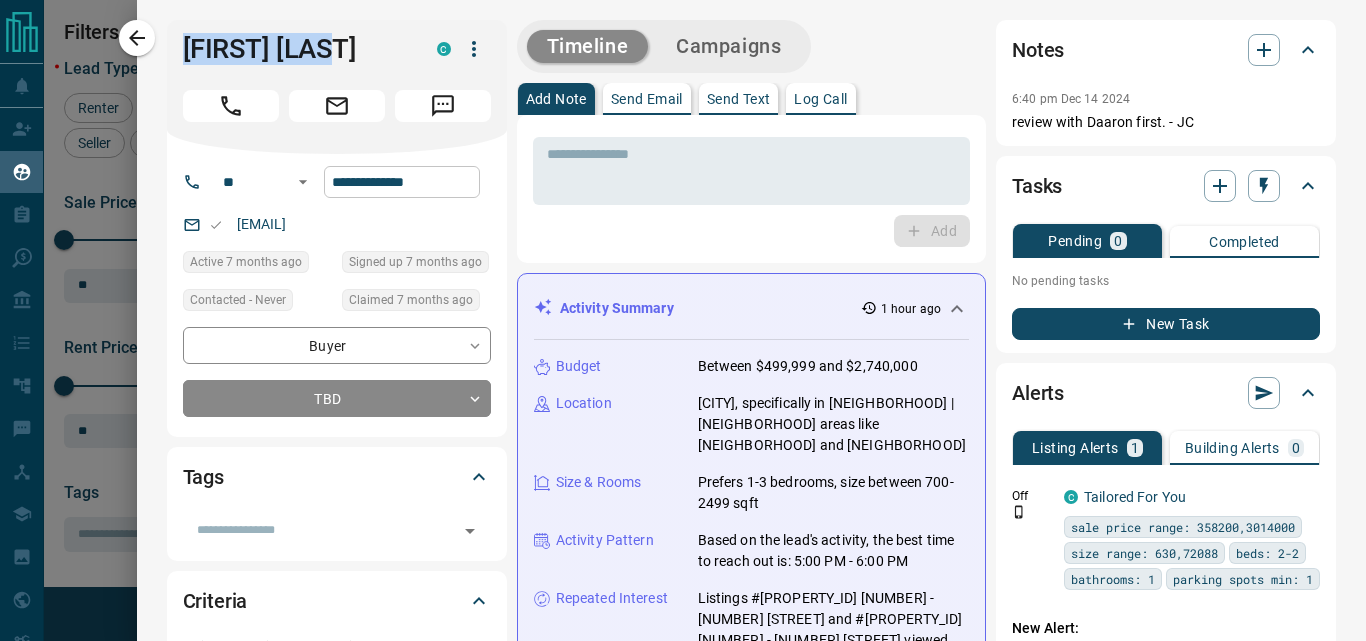 click on "**********" at bounding box center [402, 182] 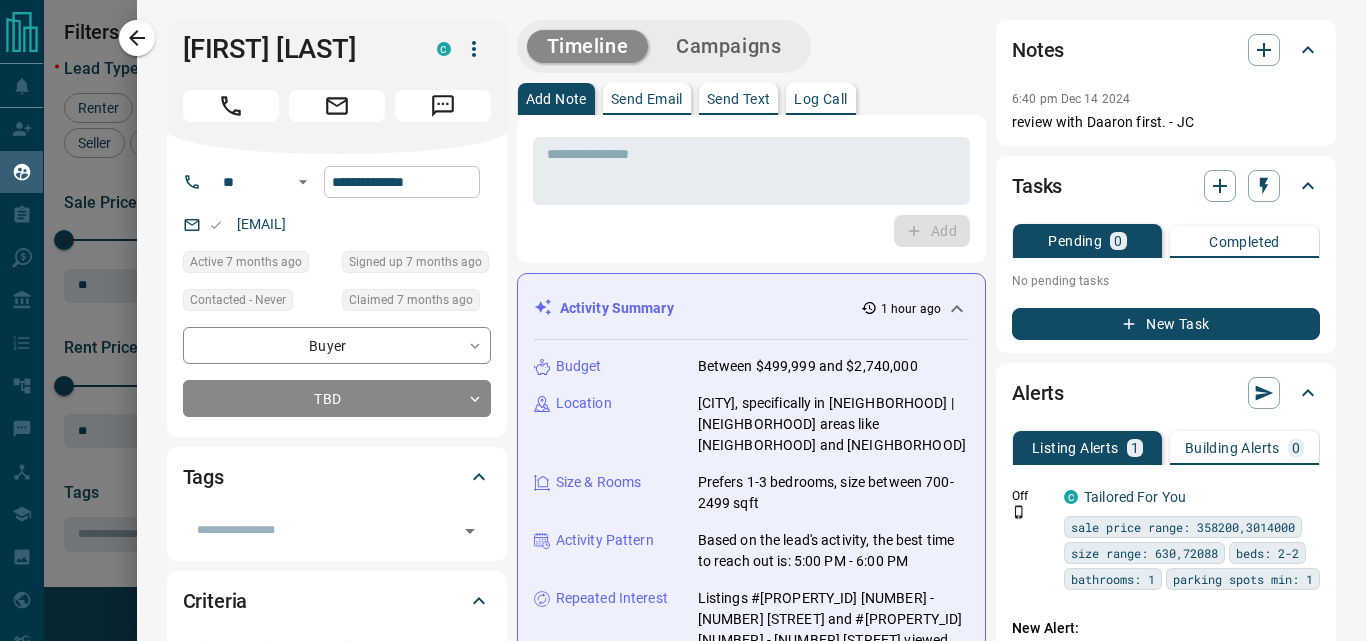 click on "**********" at bounding box center (402, 182) 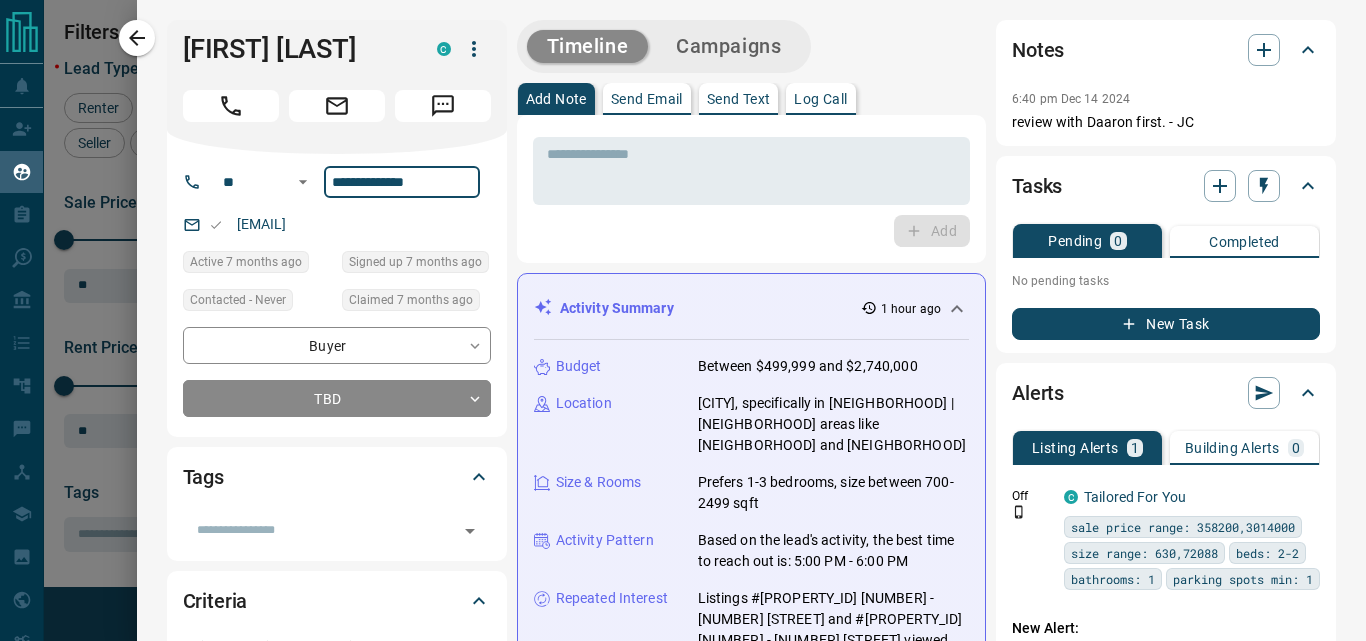 click on "**********" at bounding box center (402, 182) 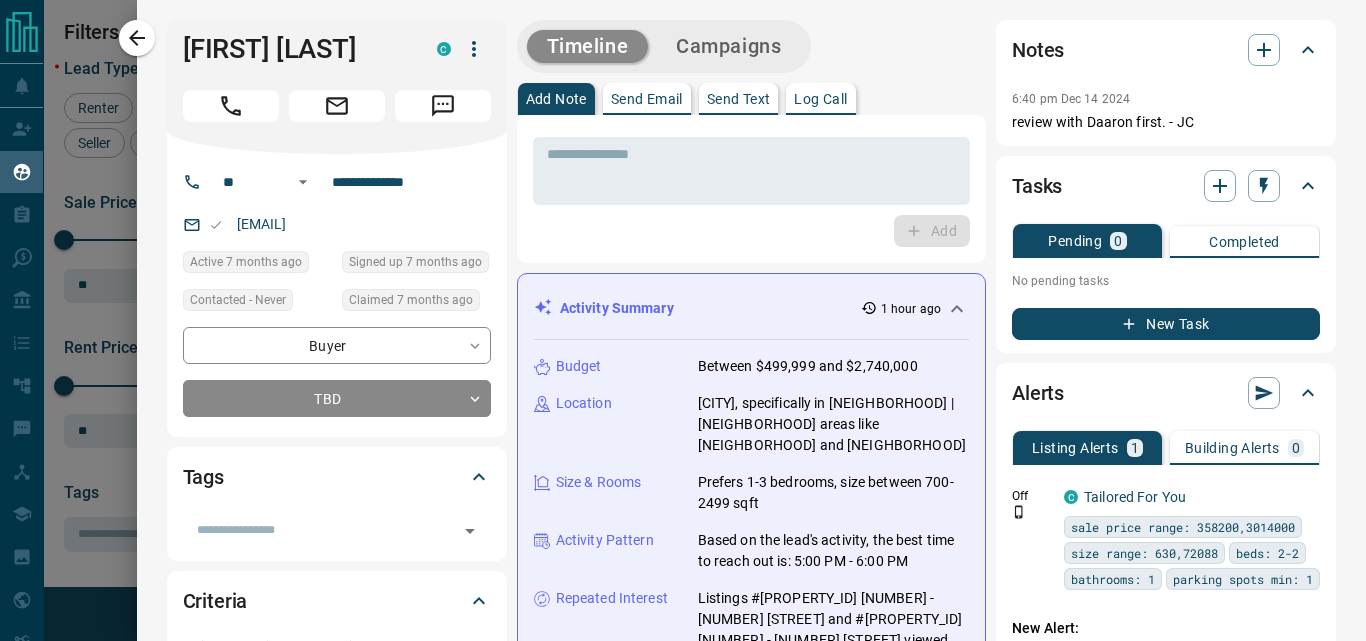 click on "Add" at bounding box center [751, 231] 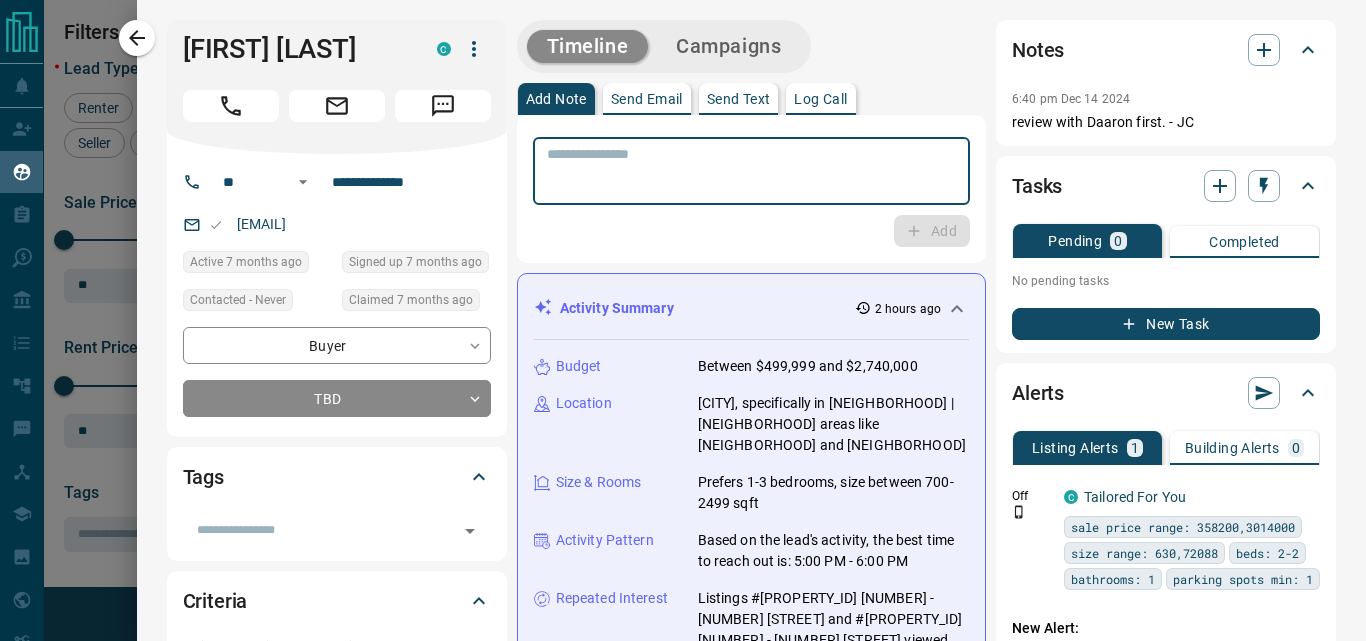 click at bounding box center [751, 171] 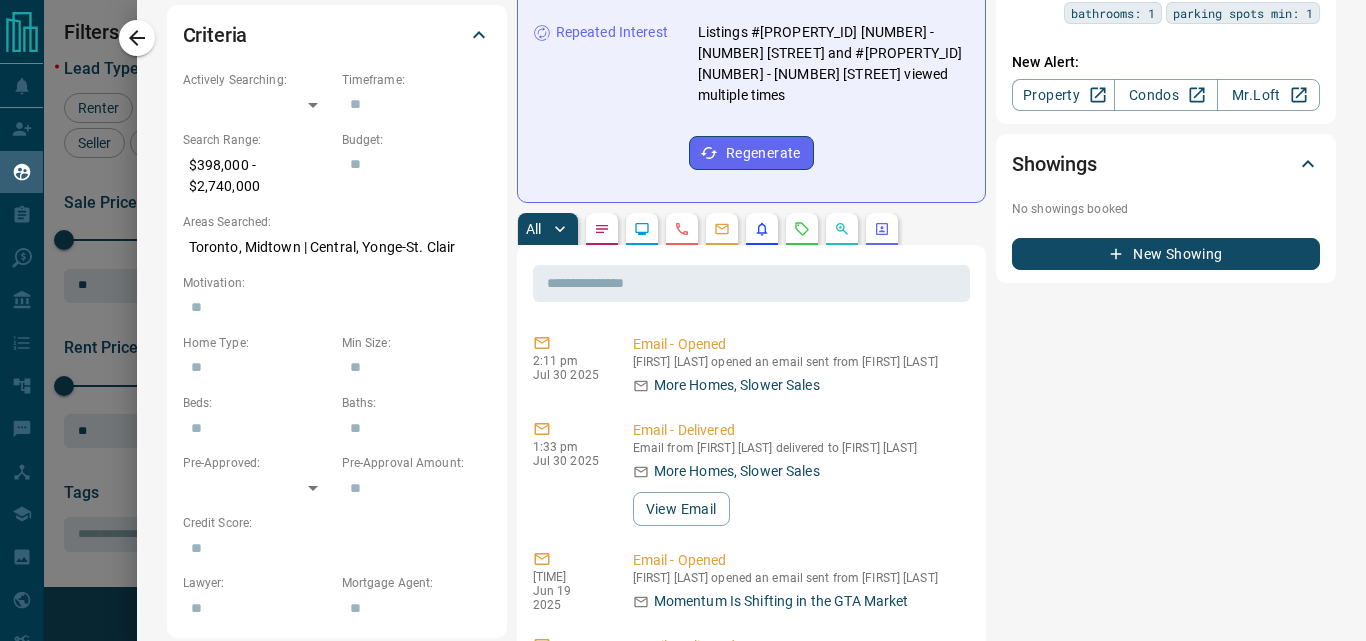 scroll, scrollTop: 800, scrollLeft: 0, axis: vertical 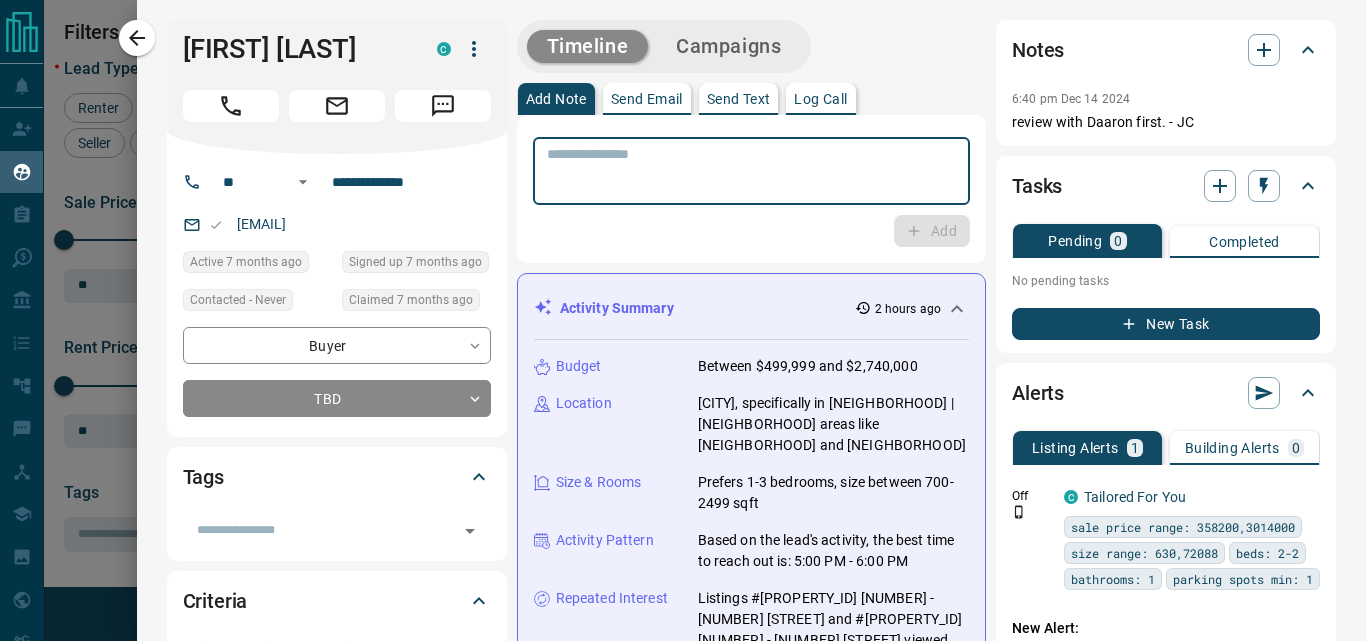 click at bounding box center (751, 171) 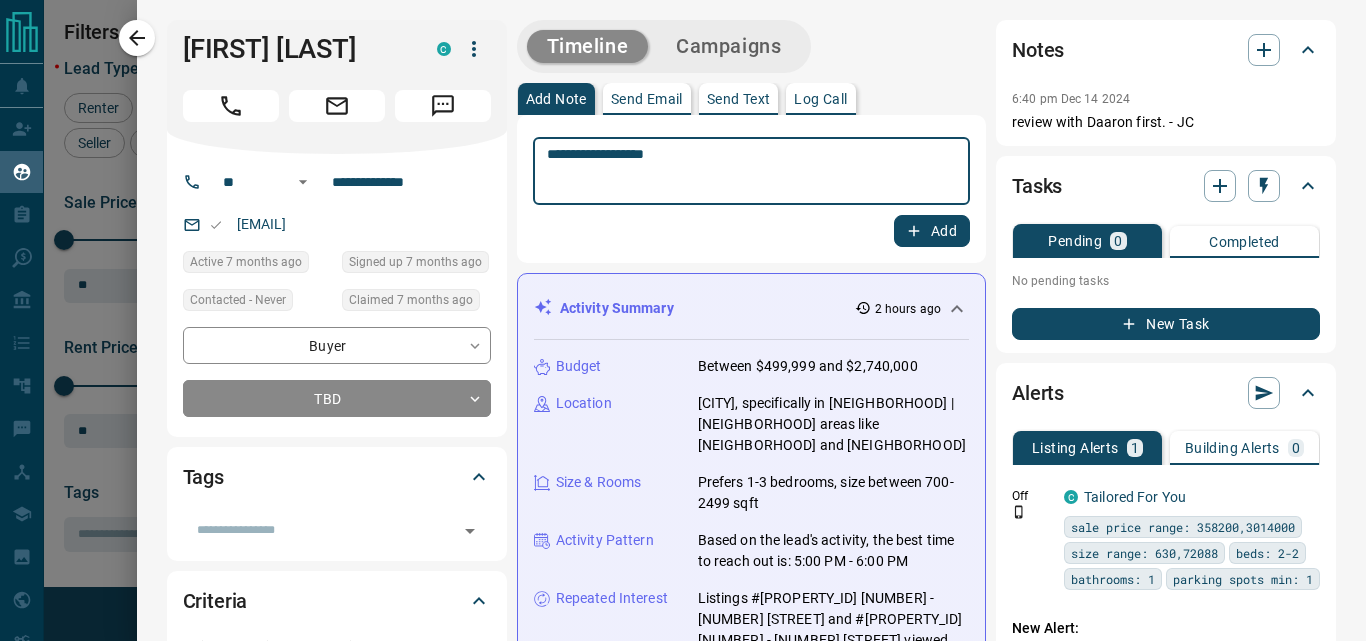 type on "**********" 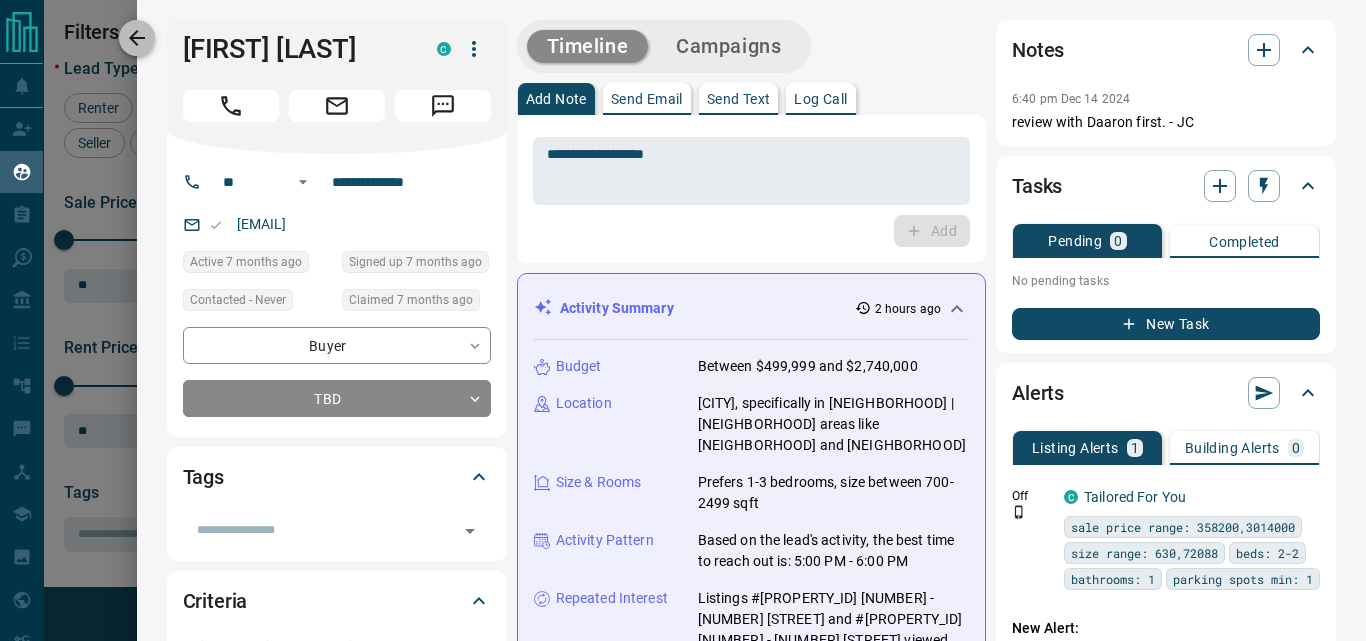 click 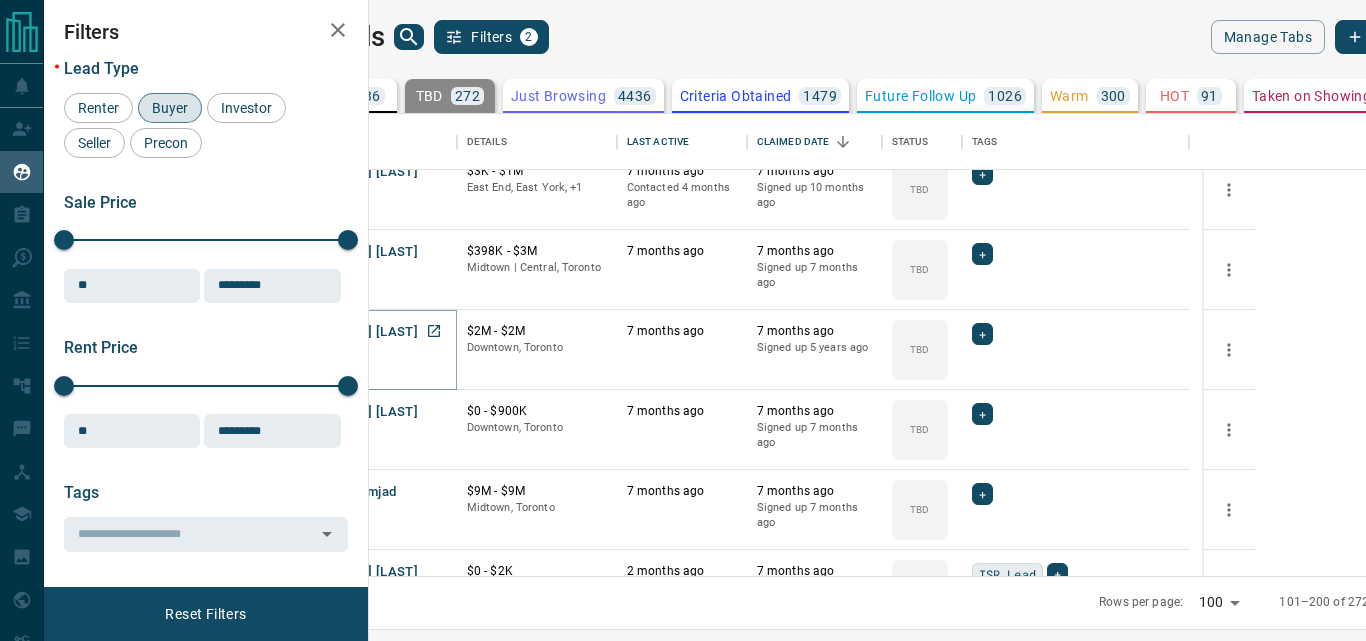 click on "[FIRST] [LAST]" at bounding box center (372, 332) 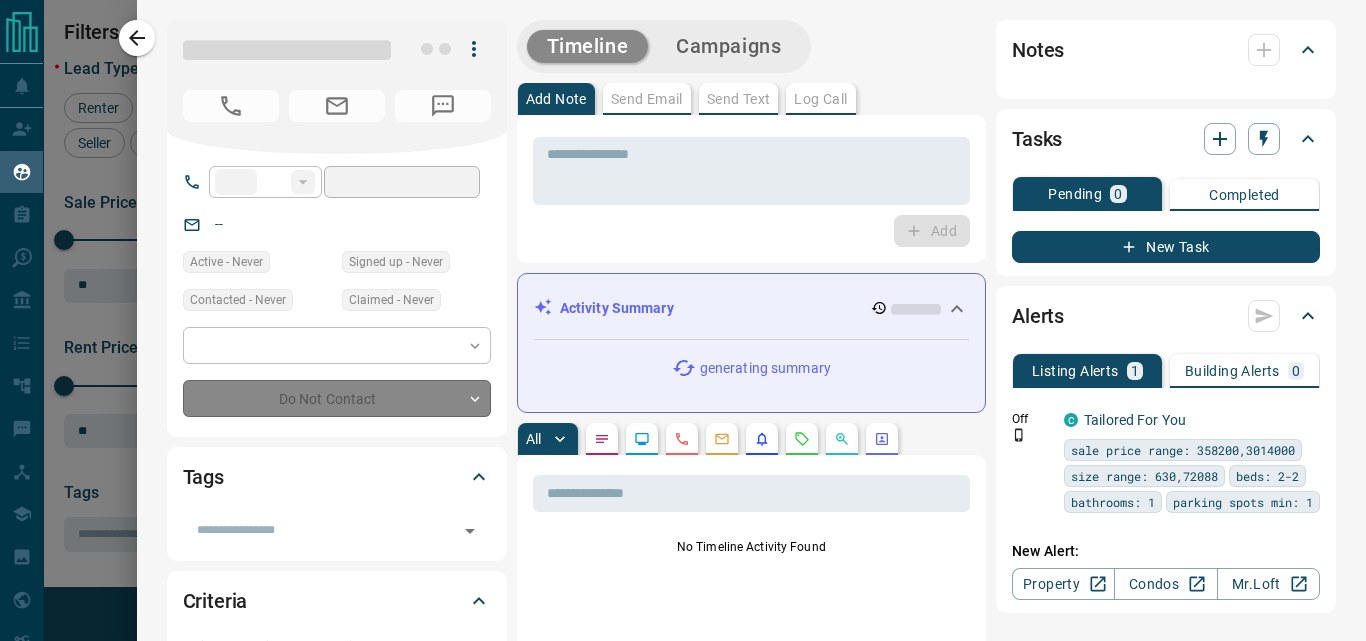 type on "**" 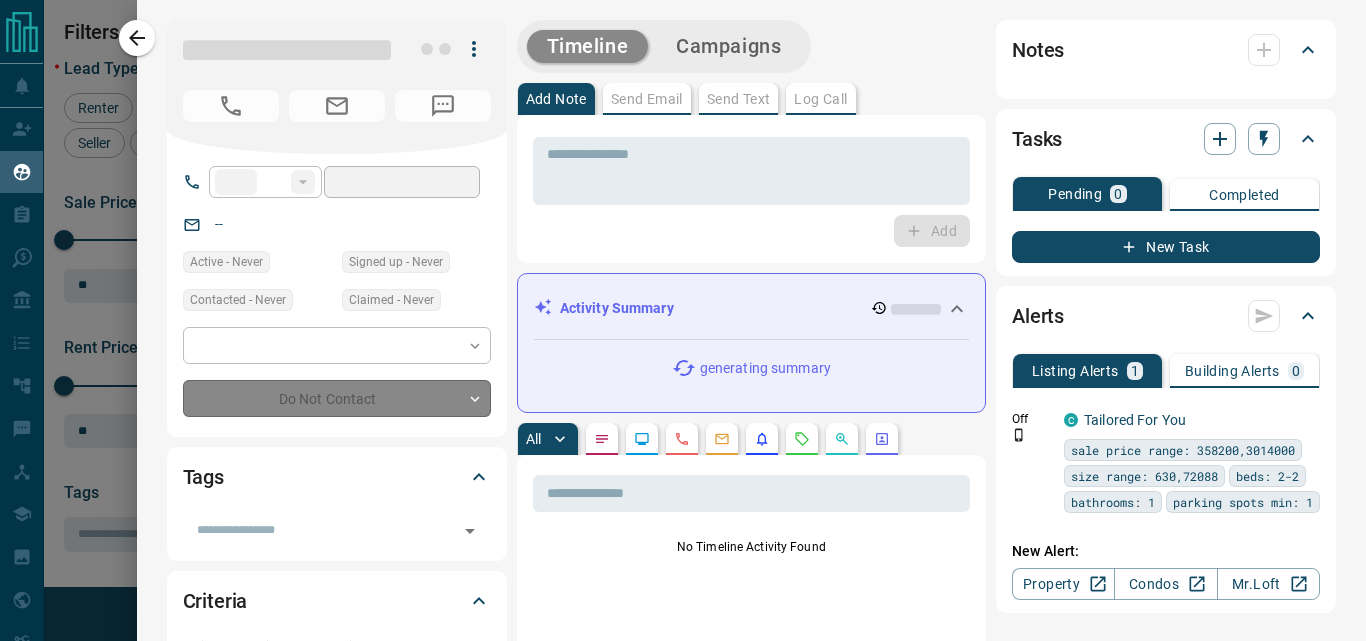 type on "**********" 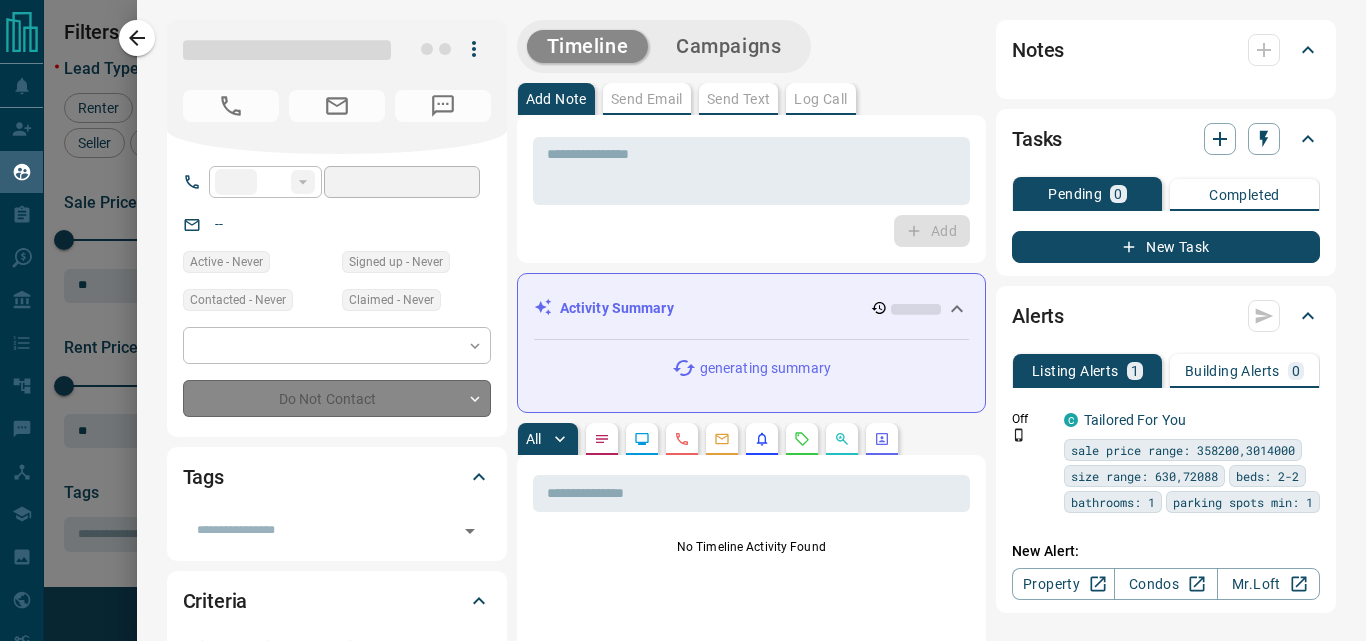 type on "**" 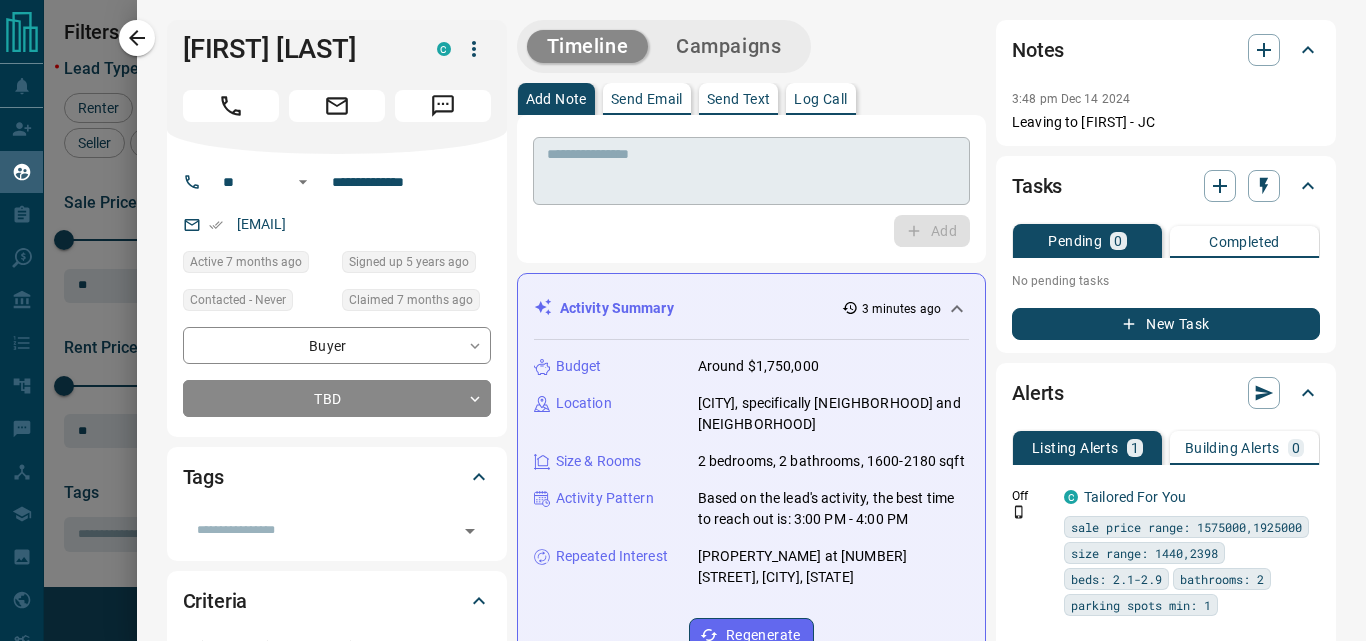 click on "* ​" at bounding box center [751, 171] 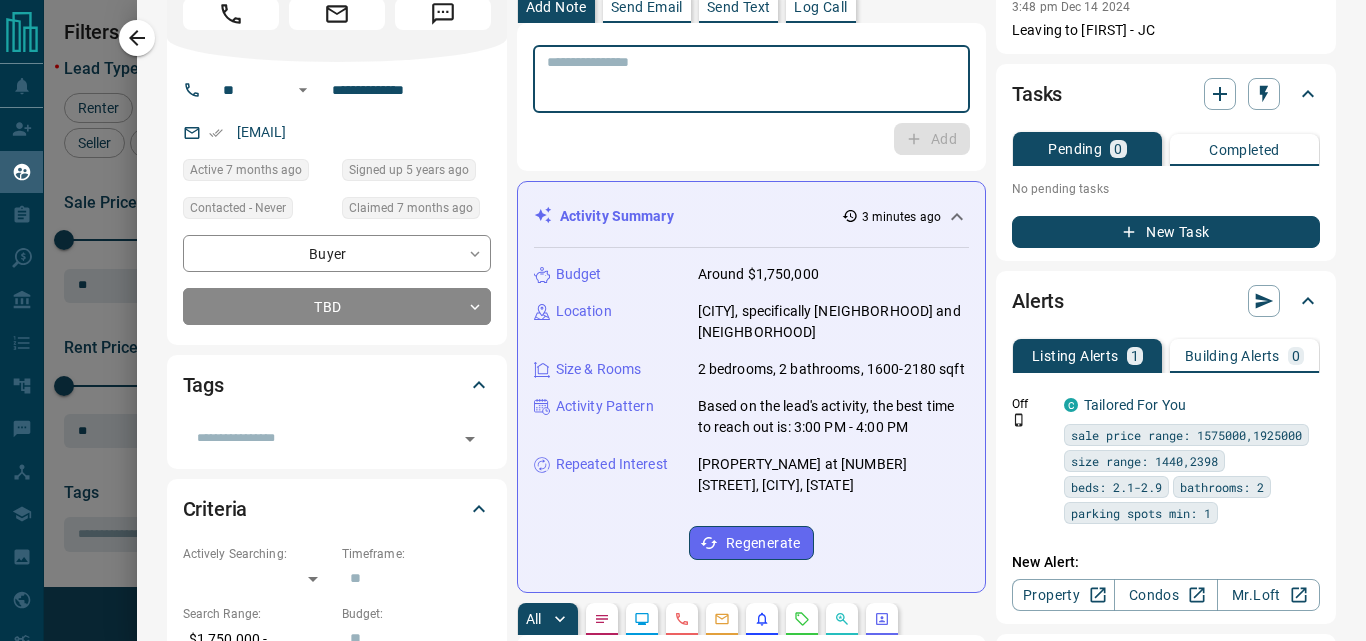 scroll, scrollTop: 0, scrollLeft: 0, axis: both 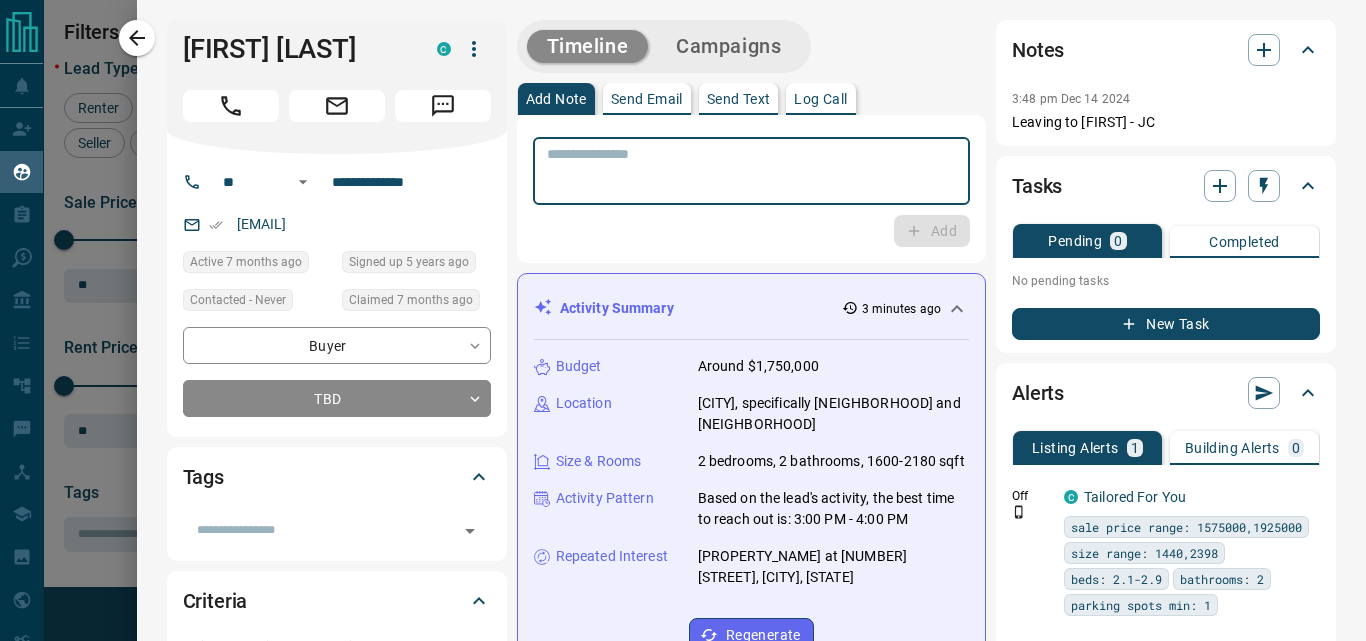 click at bounding box center (751, 171) 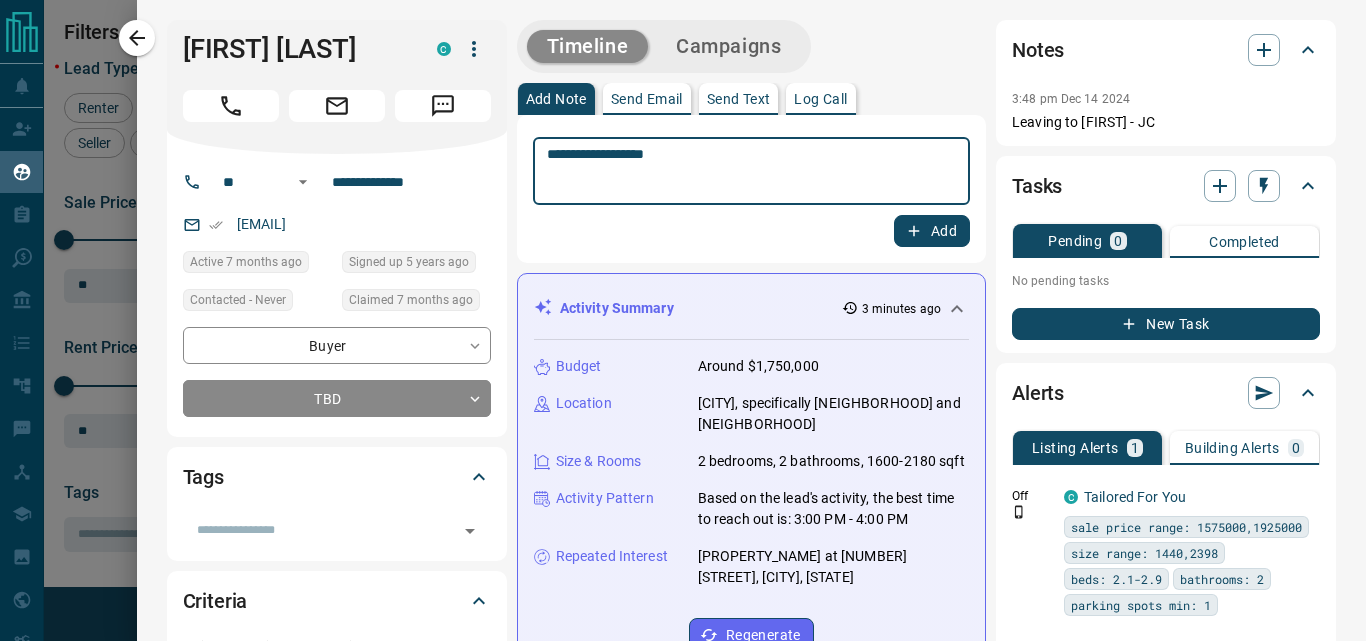 type on "**********" 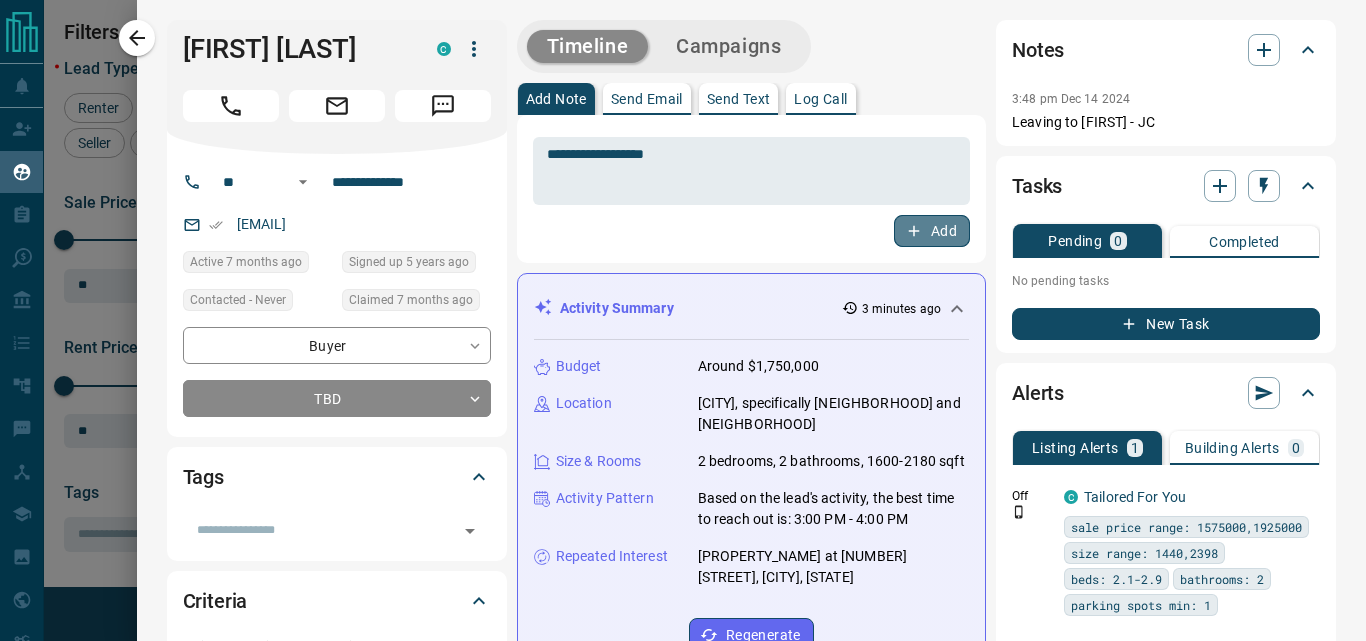 click on "Add" at bounding box center [932, 231] 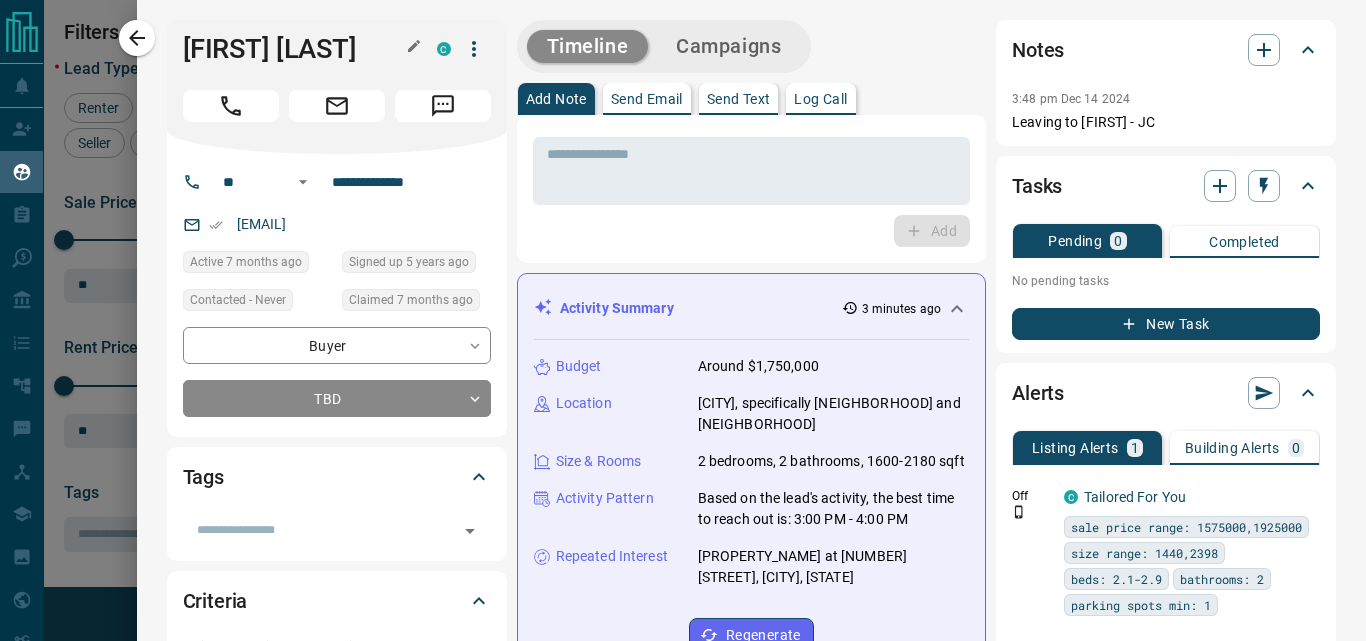 click on "[FIRST] [LAST]" at bounding box center [295, 49] 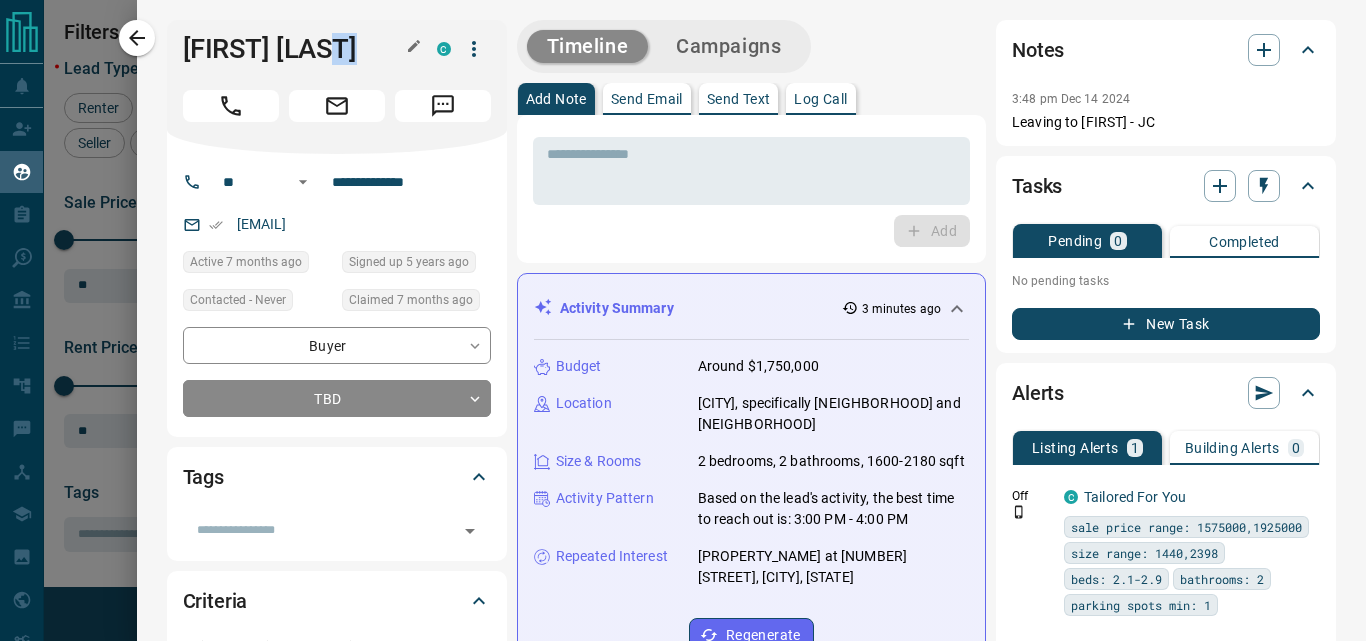 click on "[FIRST] [LAST]" at bounding box center (295, 49) 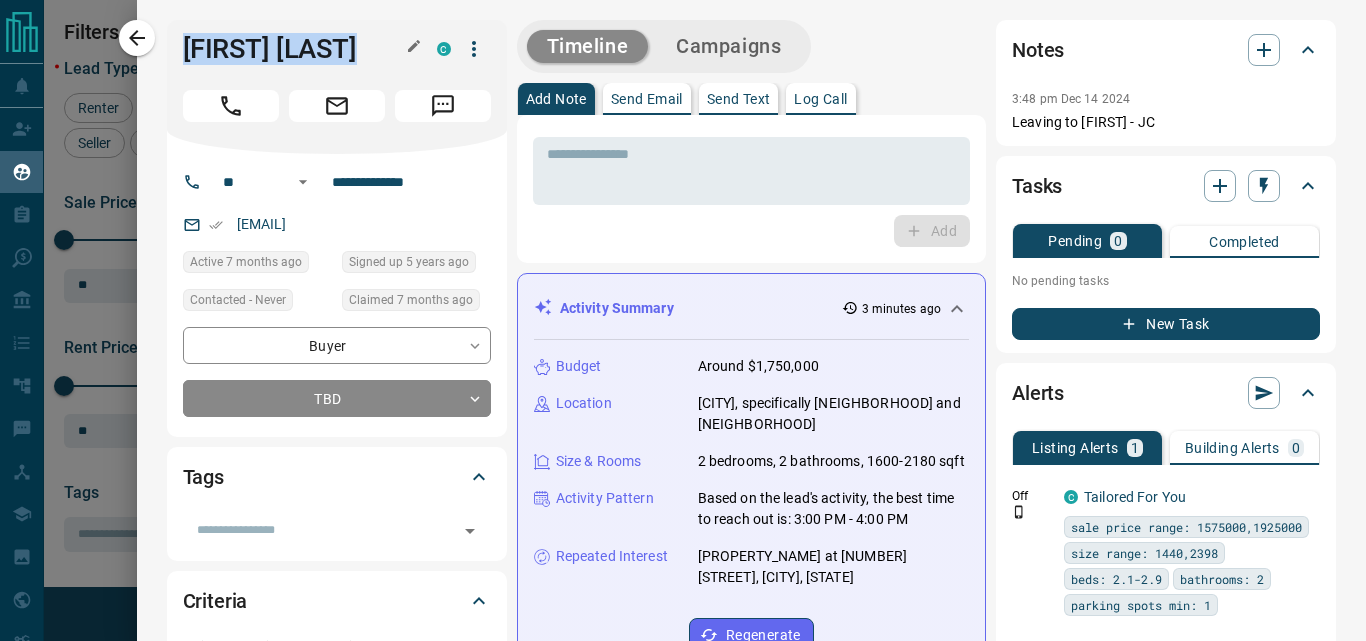 click on "[FIRST] [LAST]" at bounding box center (295, 49) 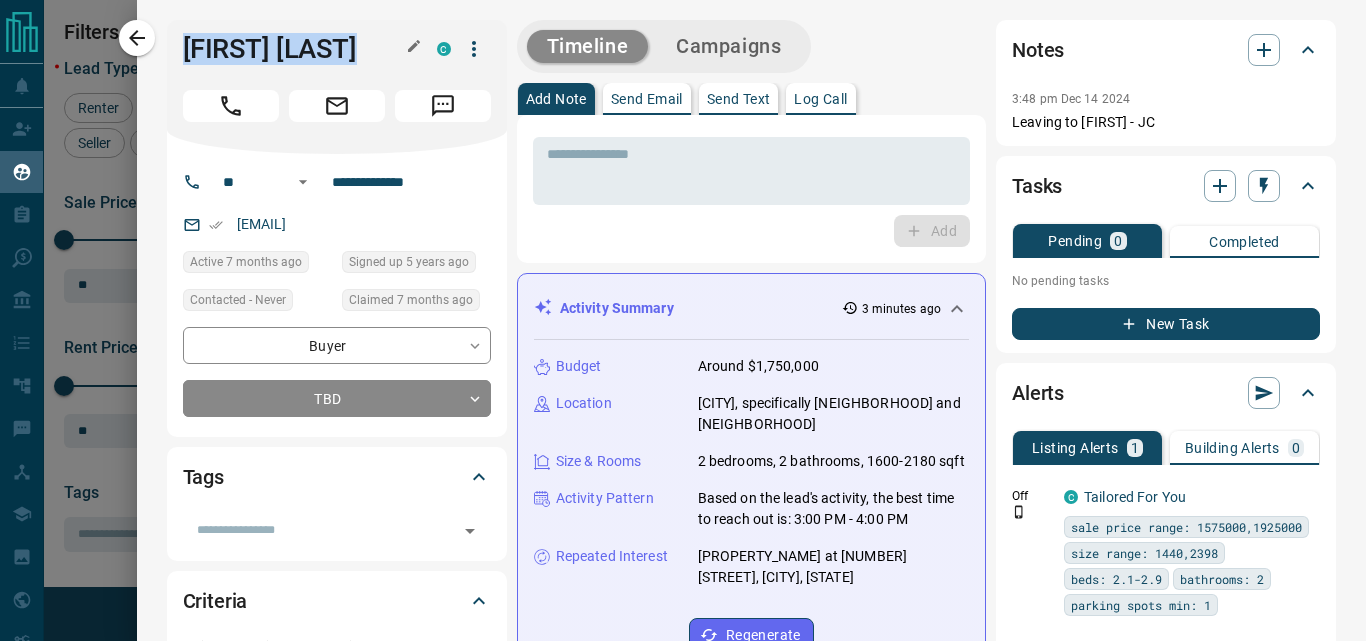 copy on "[FIRST] [LAST]" 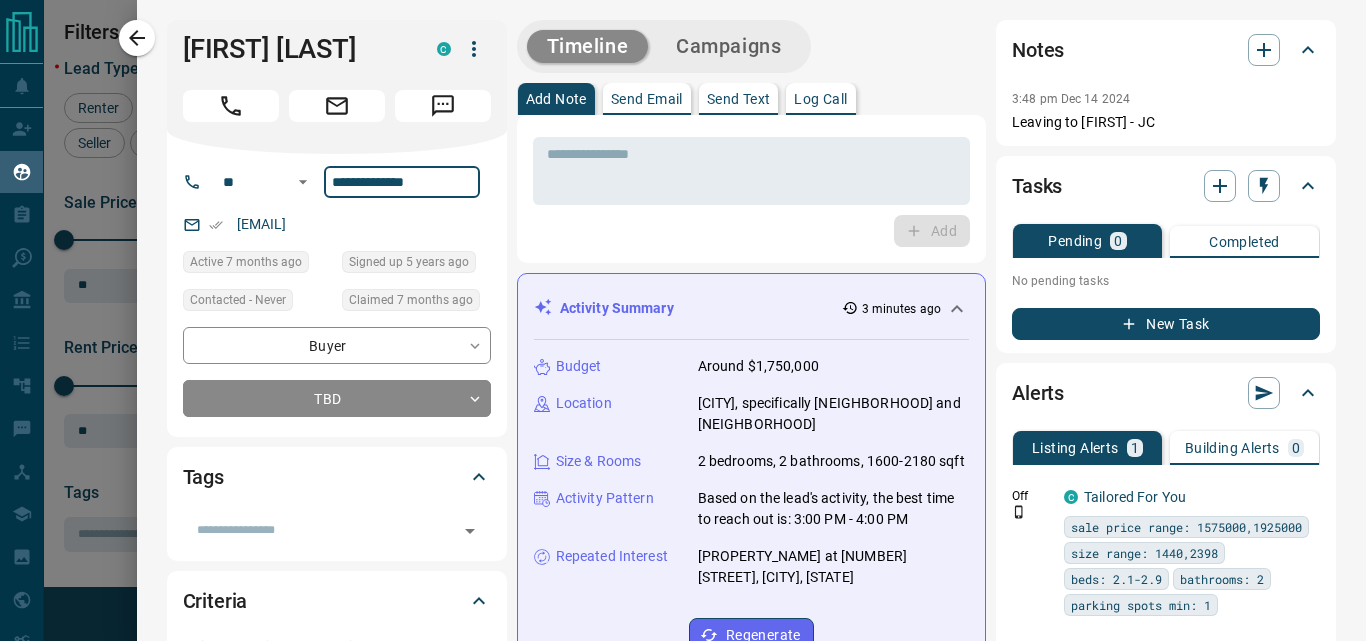 drag, startPoint x: 482, startPoint y: 175, endPoint x: 333, endPoint y: 181, distance: 149.12076 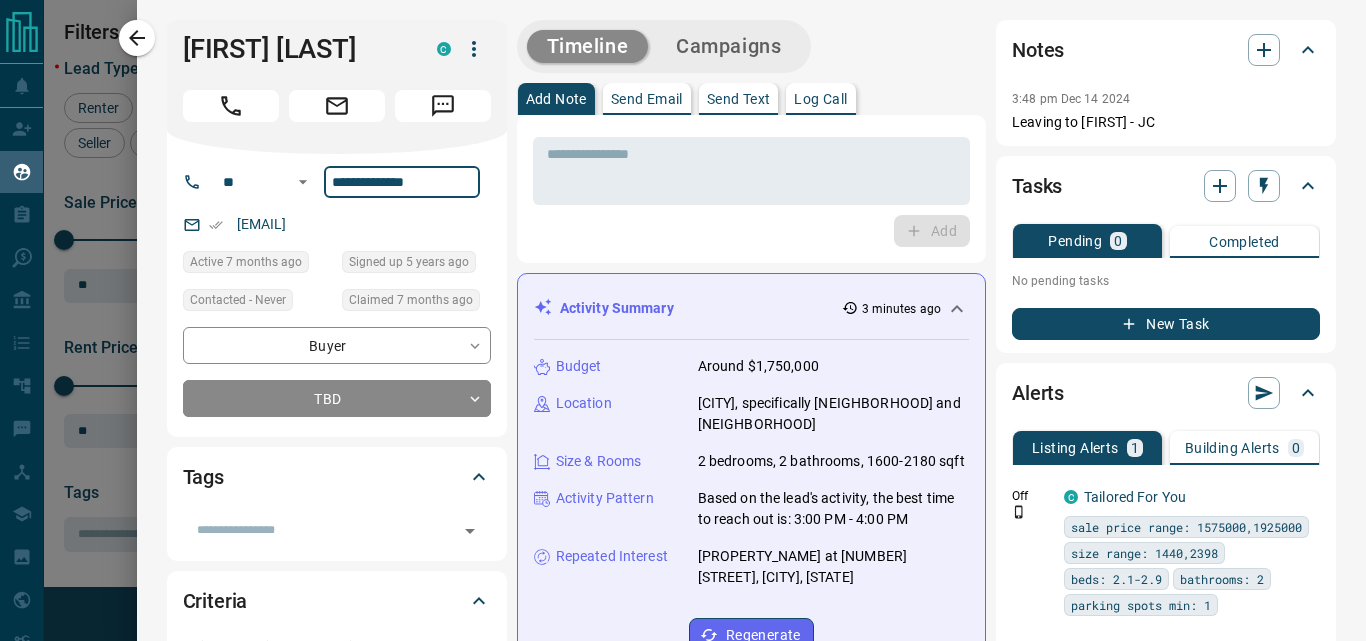 click on "**********" at bounding box center [402, 182] 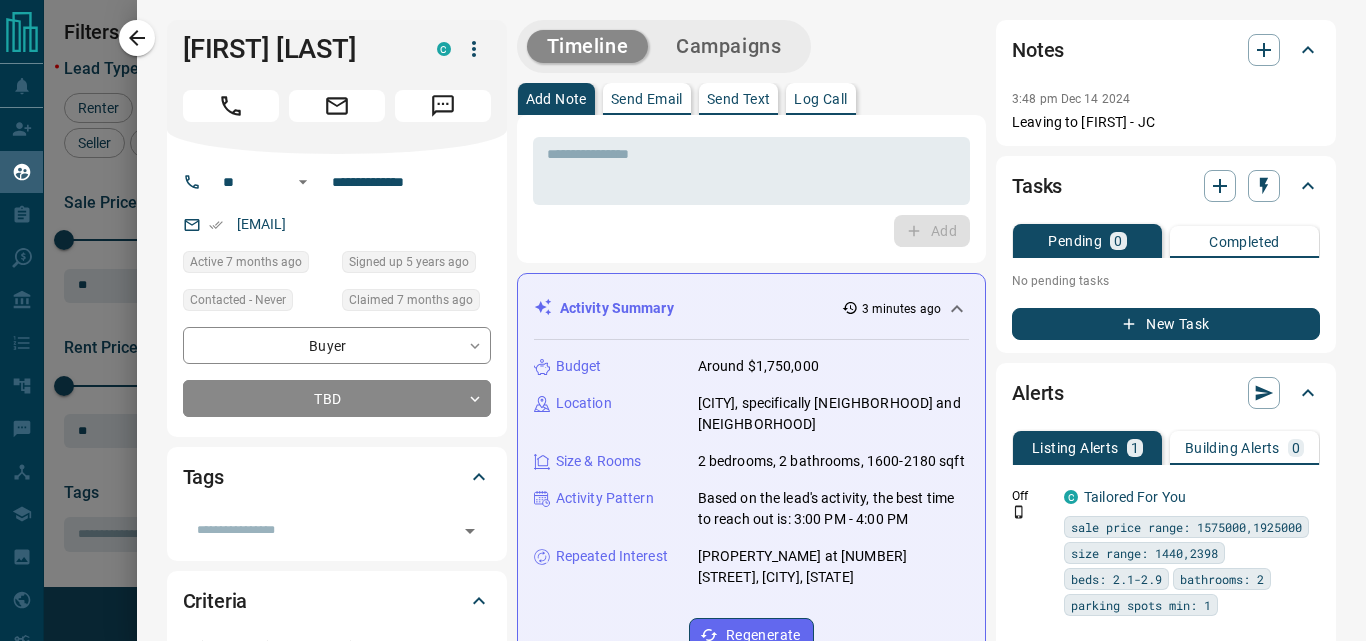click on "Add" at bounding box center [751, 231] 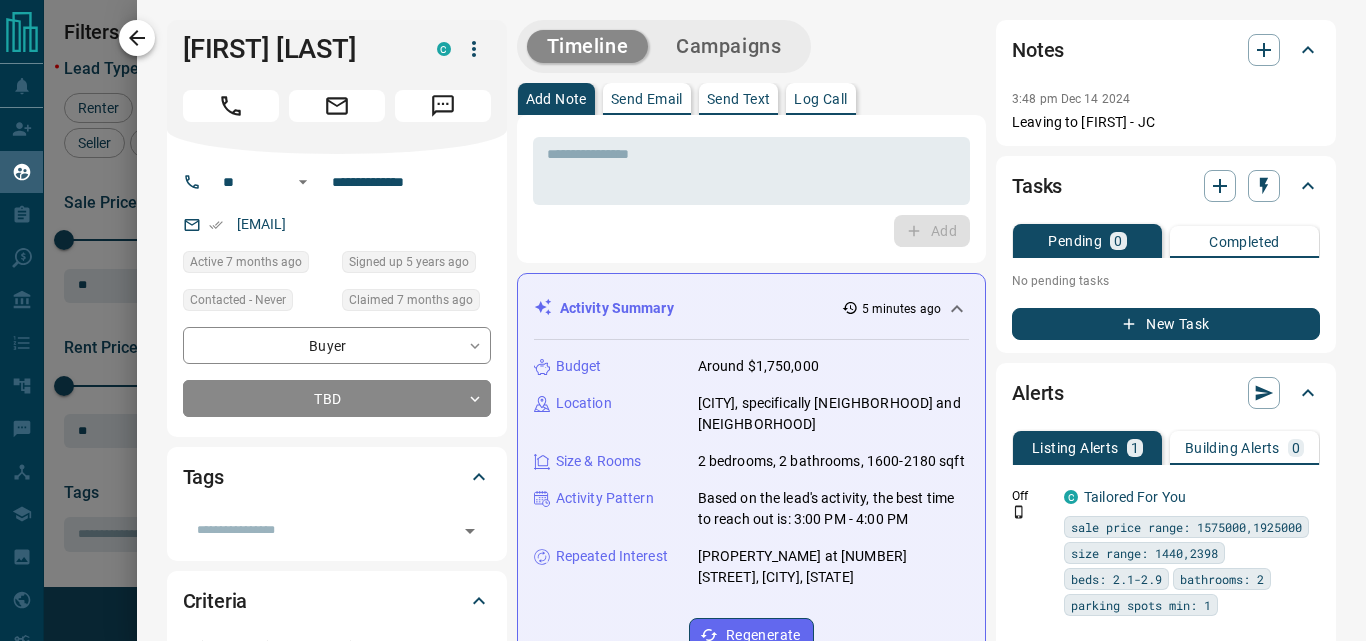 click 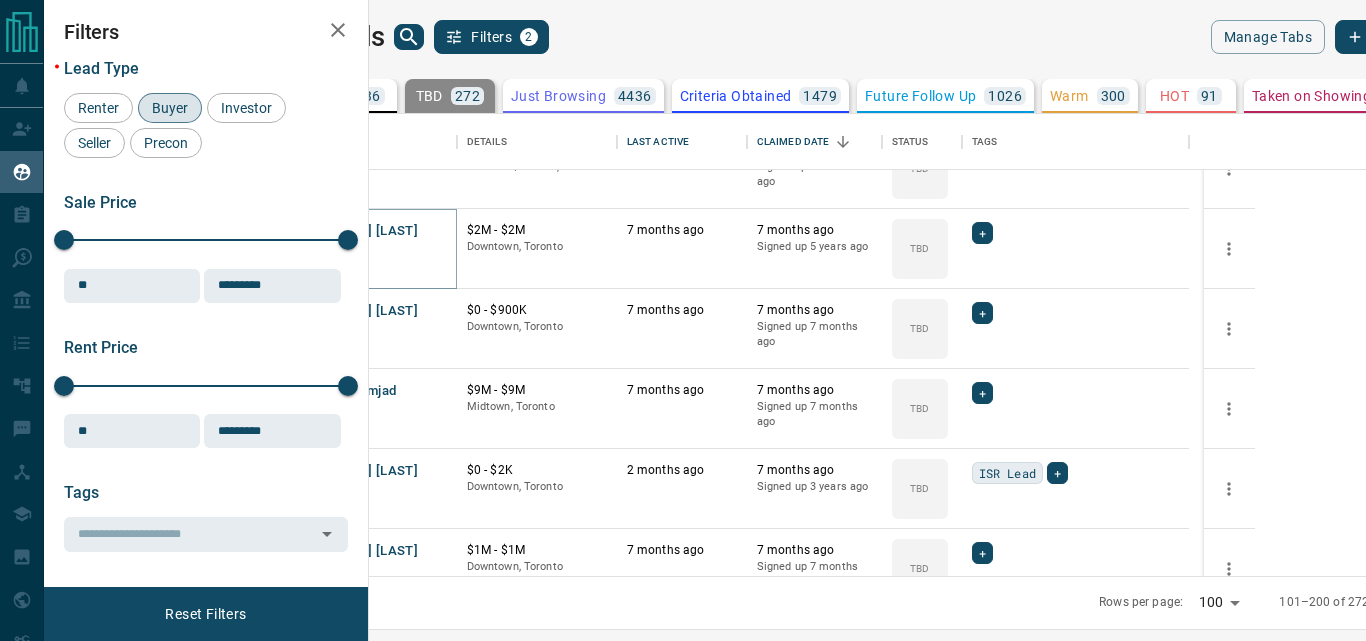 scroll, scrollTop: 1800, scrollLeft: 0, axis: vertical 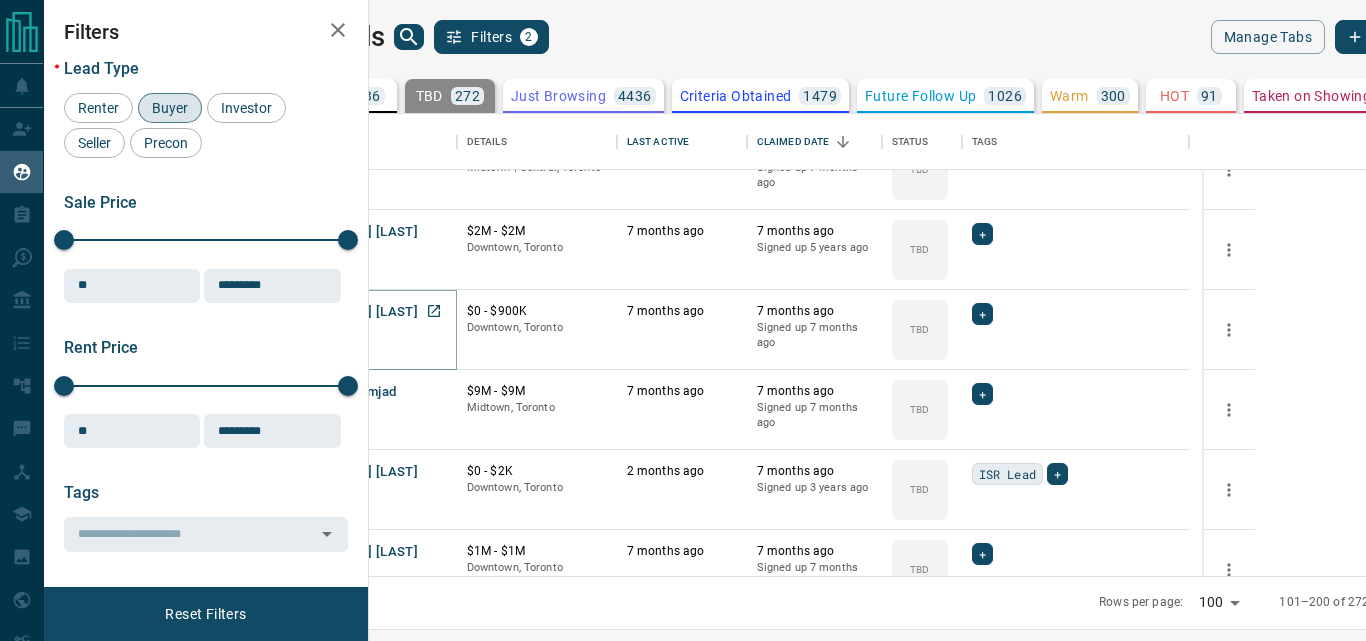 click on "[FIRST] [LAST]" at bounding box center (372, 312) 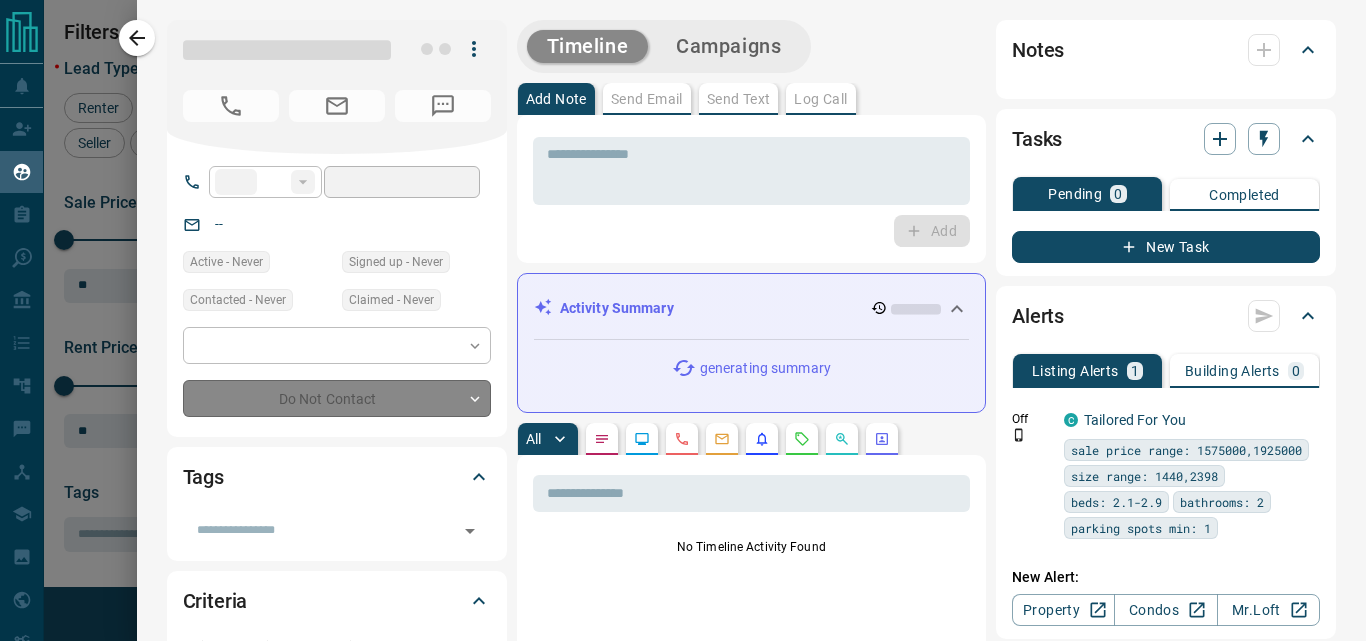 type on "**" 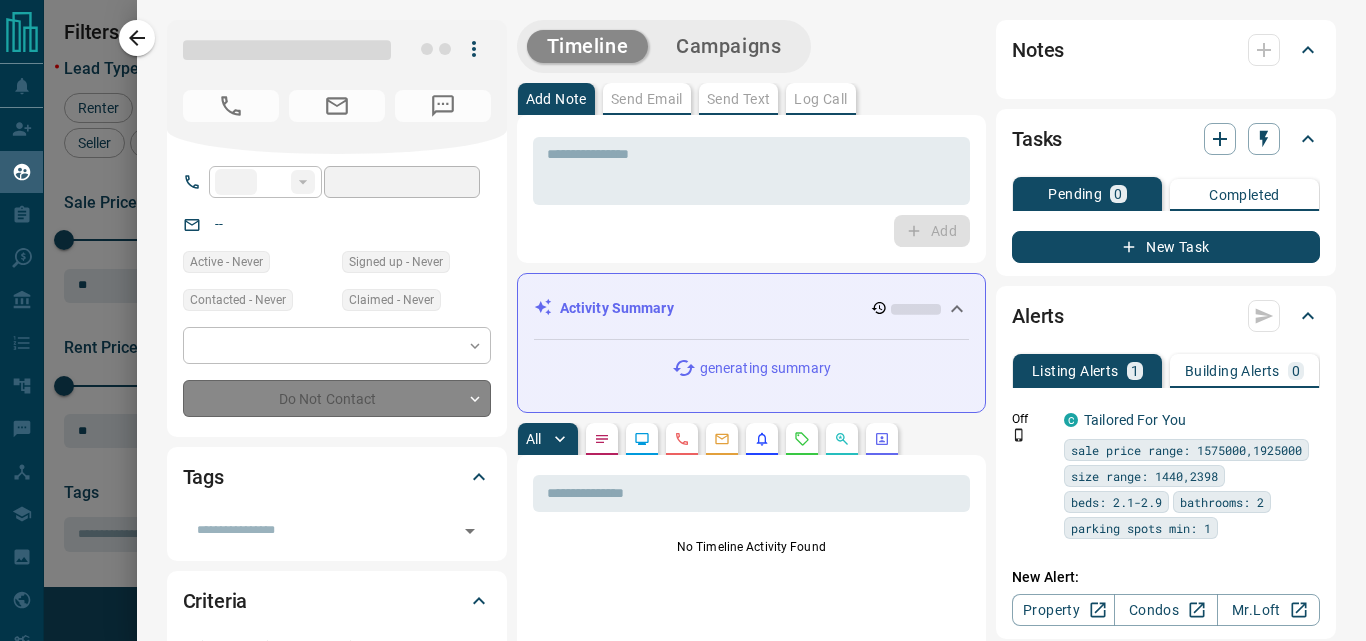 type on "**********" 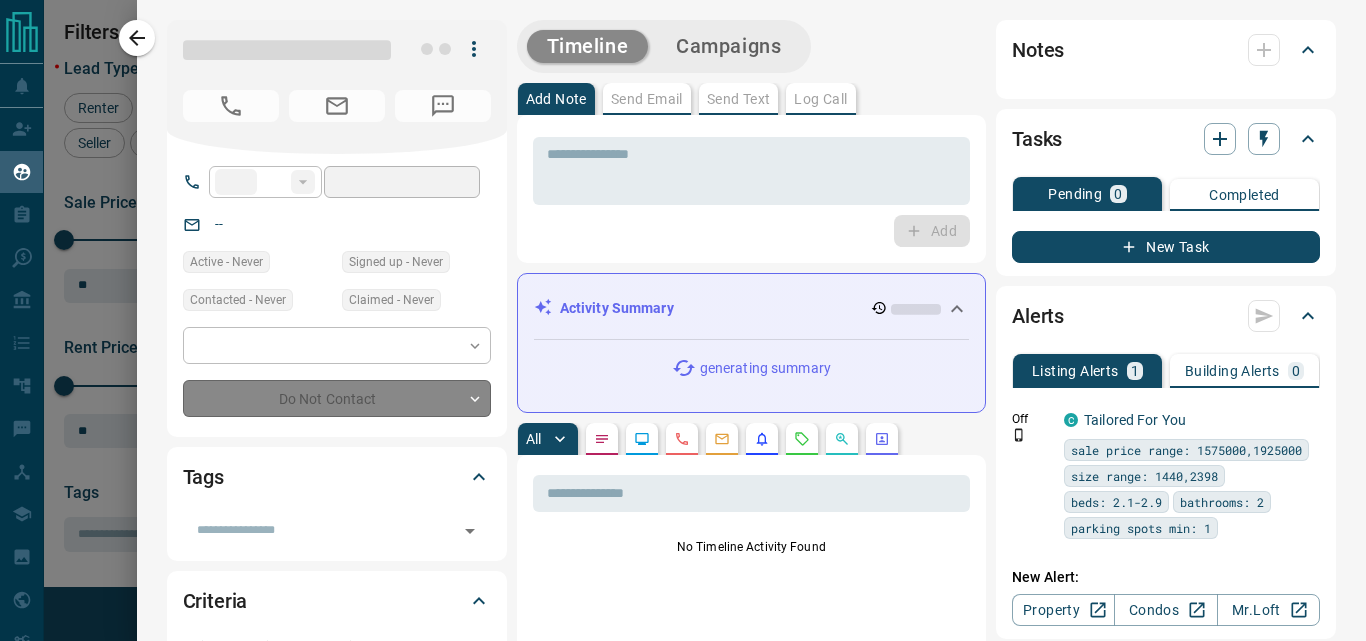 type on "**" 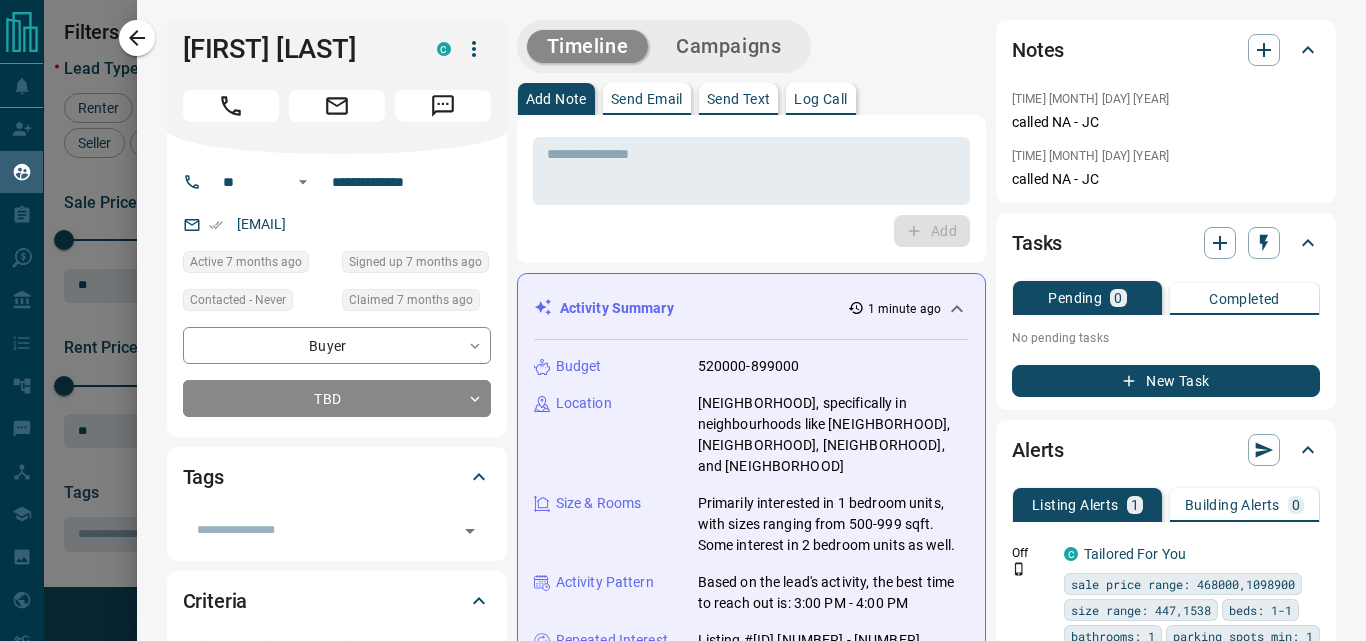 drag, startPoint x: 510, startPoint y: 380, endPoint x: 967, endPoint y: 82, distance: 545.57587 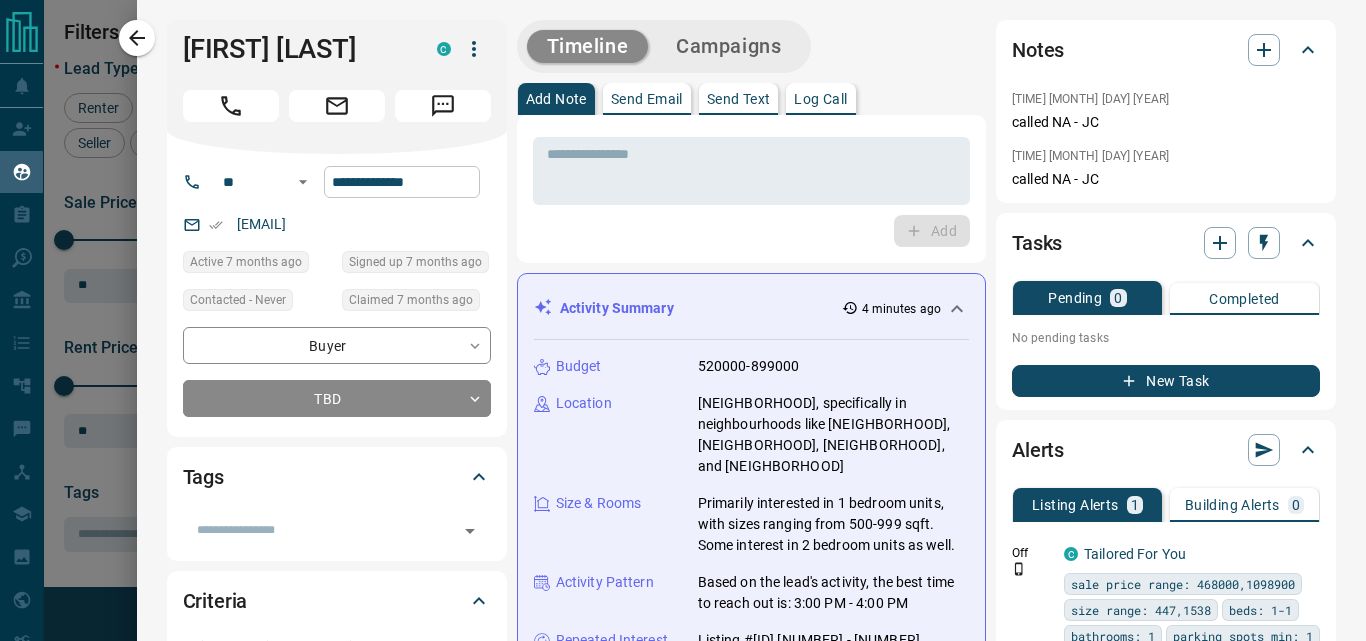 click on "**********" at bounding box center [402, 182] 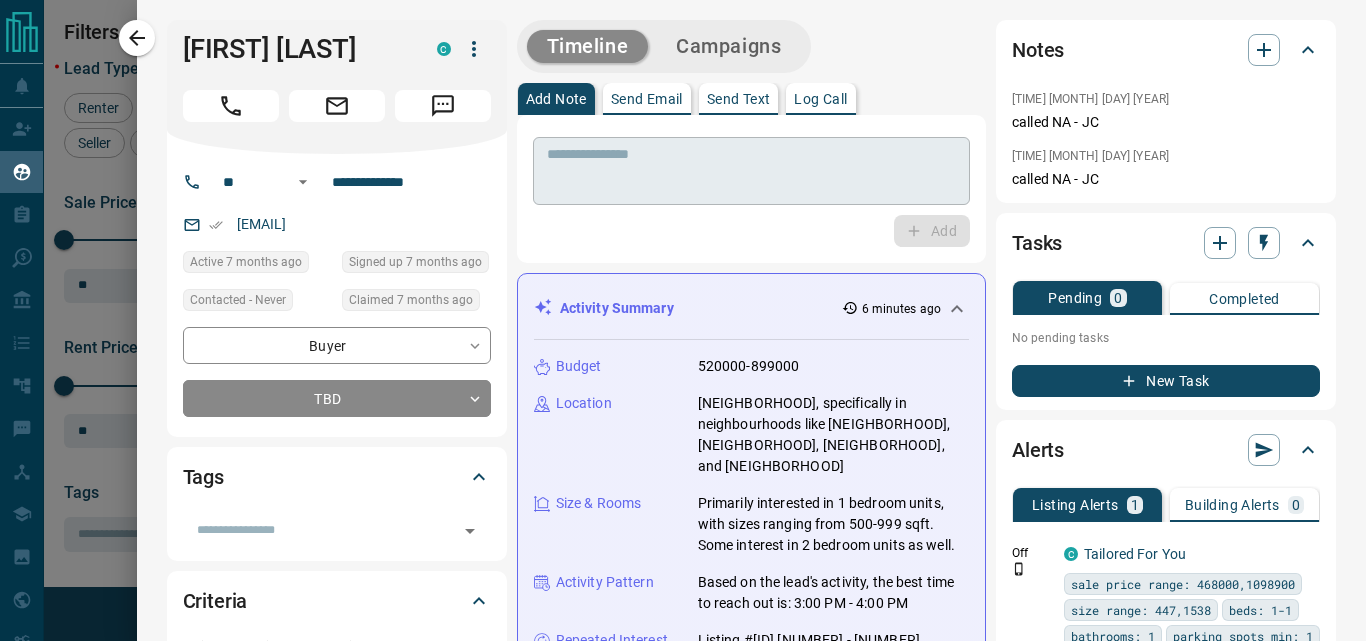 click at bounding box center [751, 171] 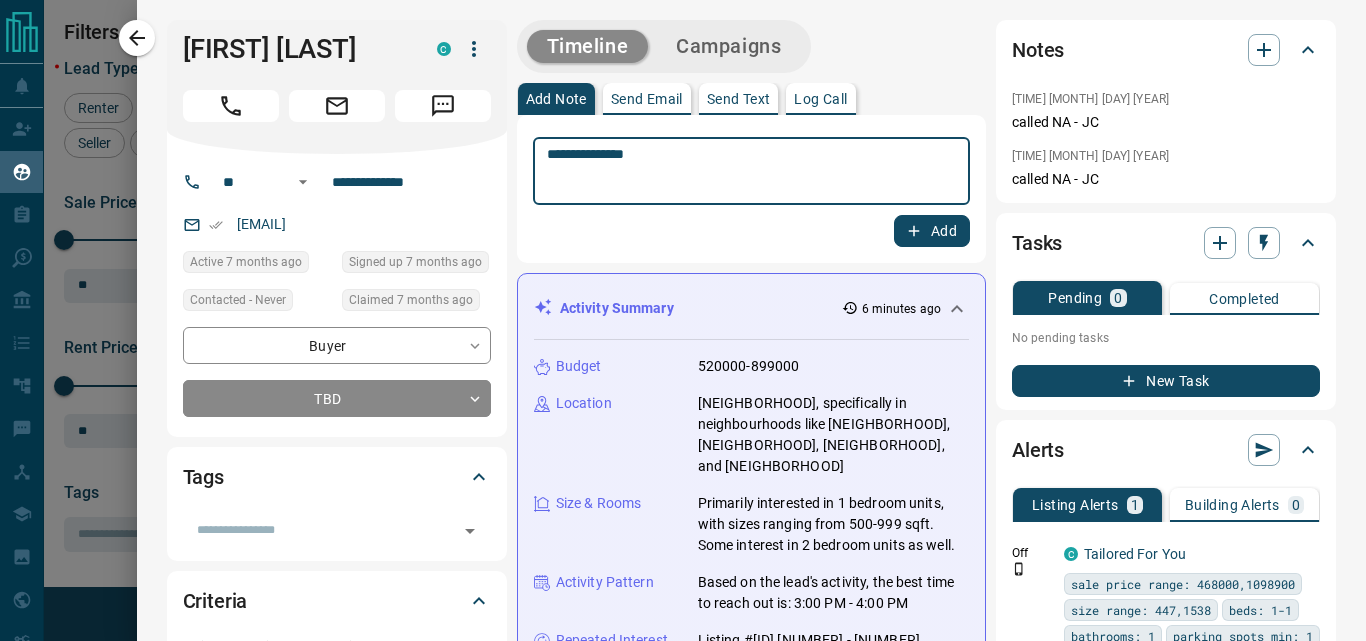 type on "**********" 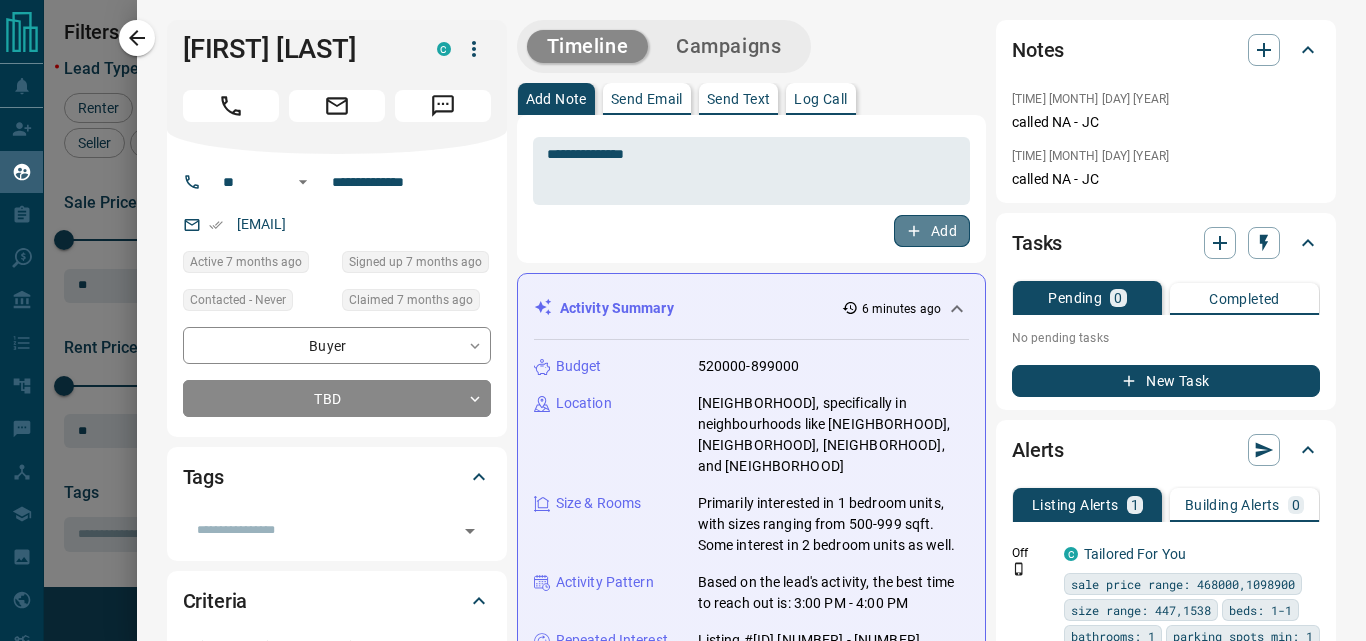 click 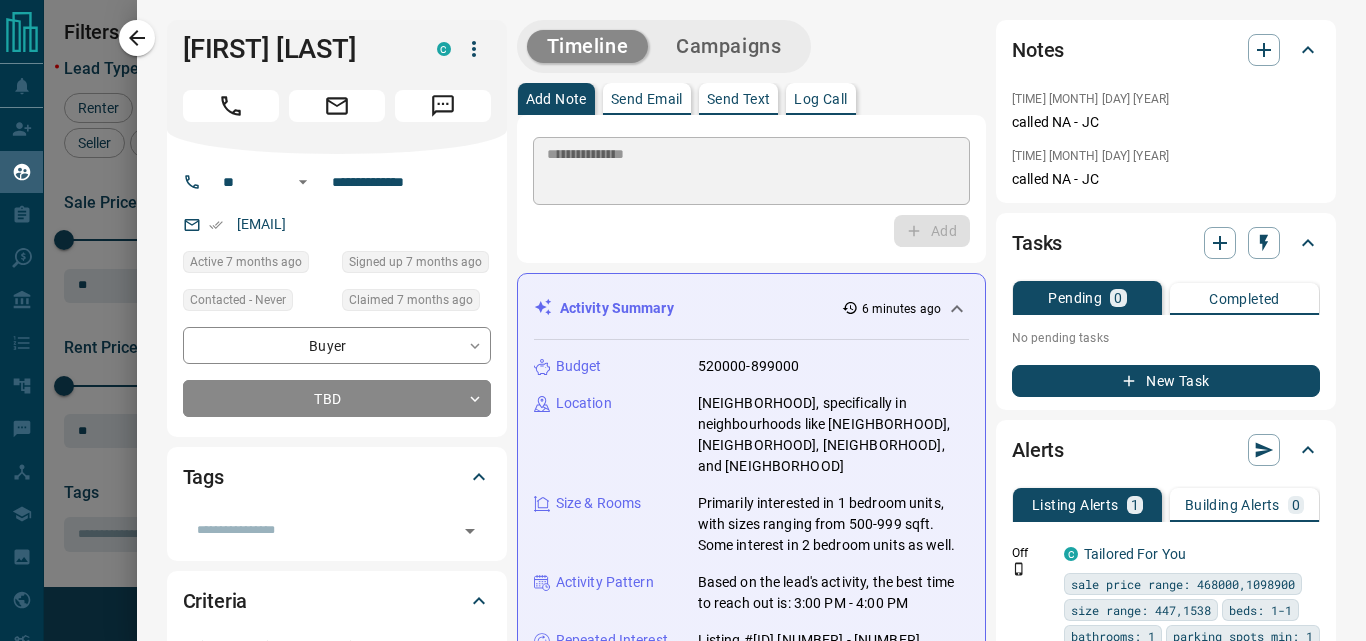 type 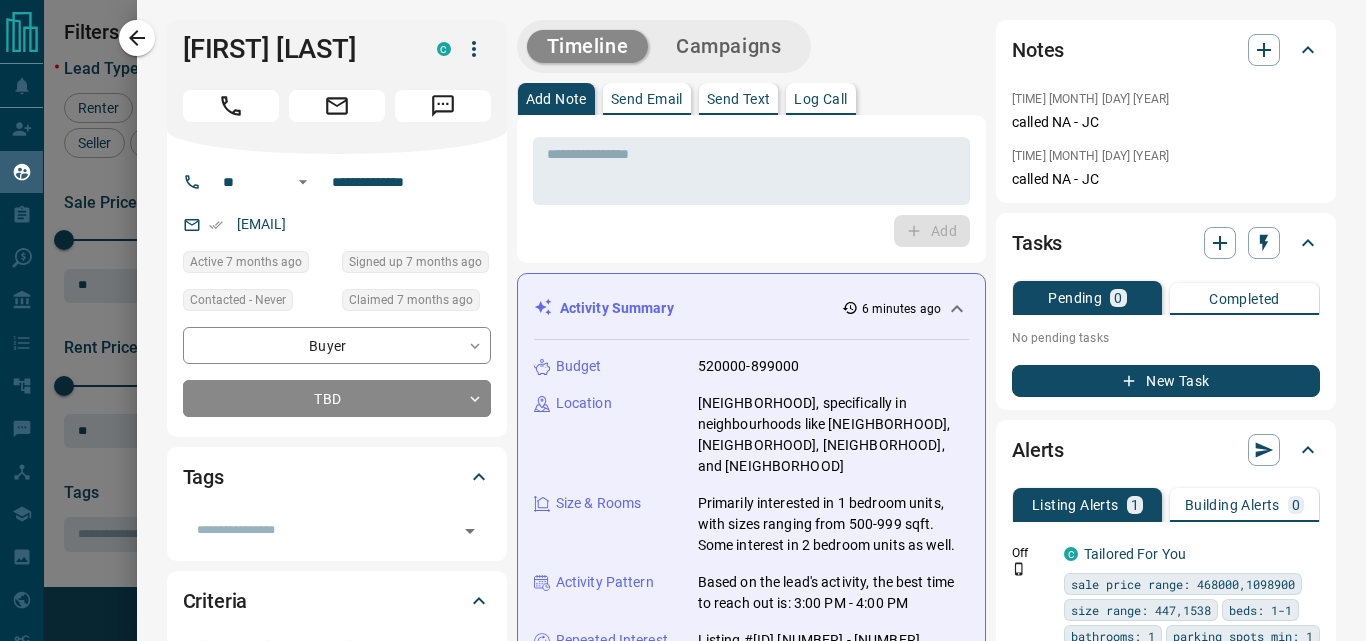 click on "Campaigns" at bounding box center (728, 46) 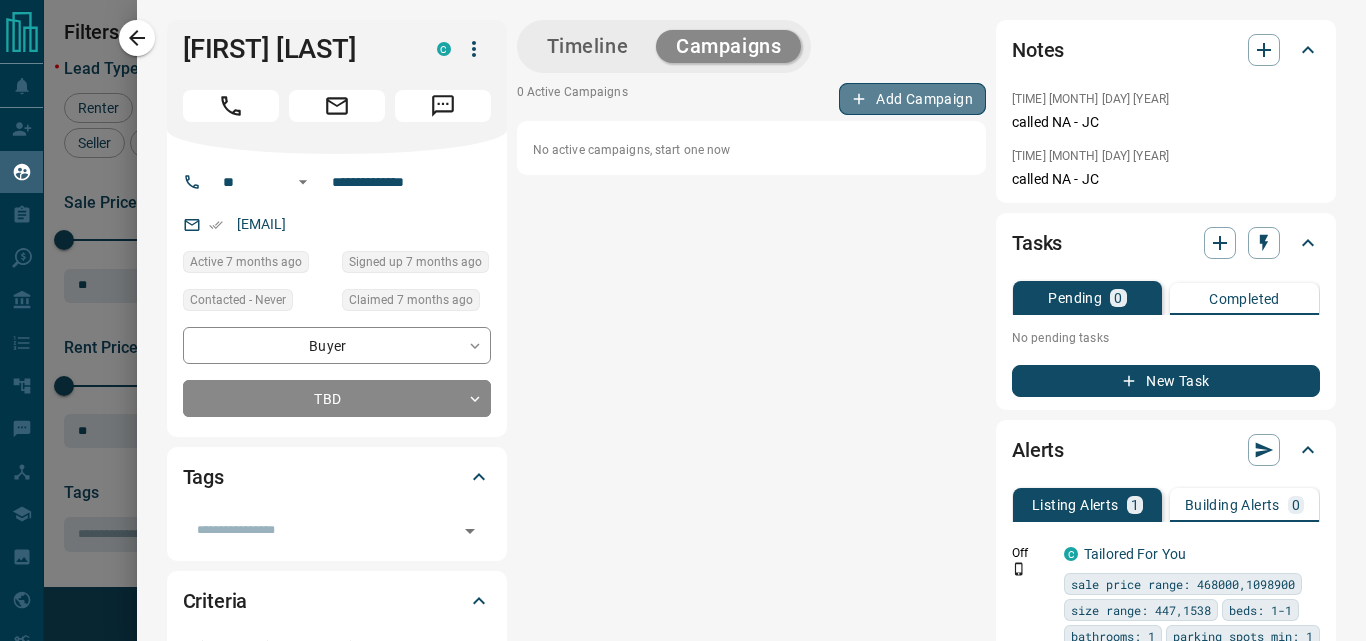 click on "Add Campaign" at bounding box center [912, 99] 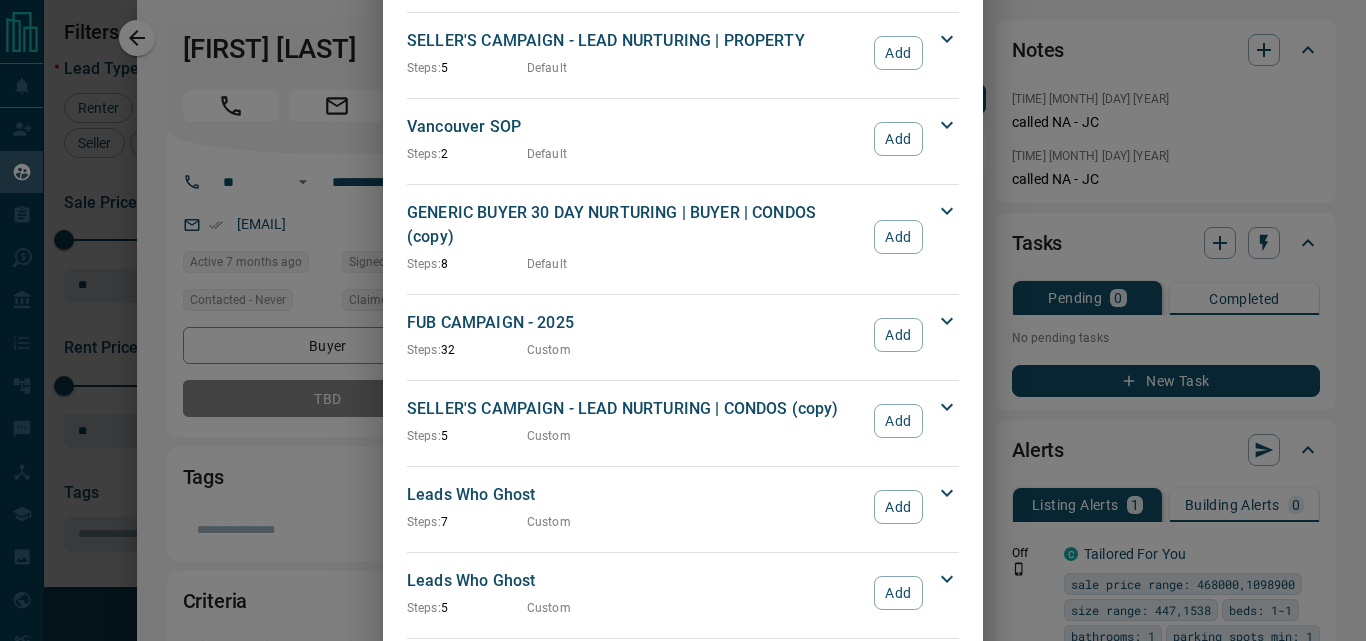 scroll, scrollTop: 1966, scrollLeft: 0, axis: vertical 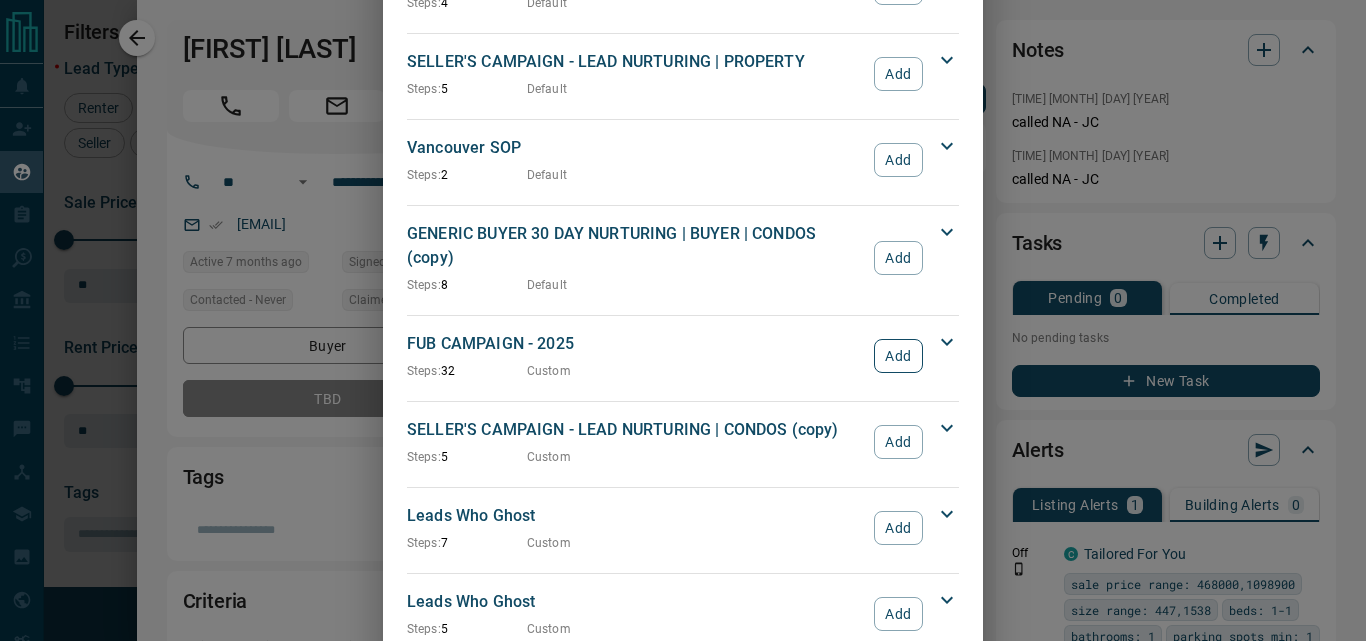 click on "Add" at bounding box center (898, 356) 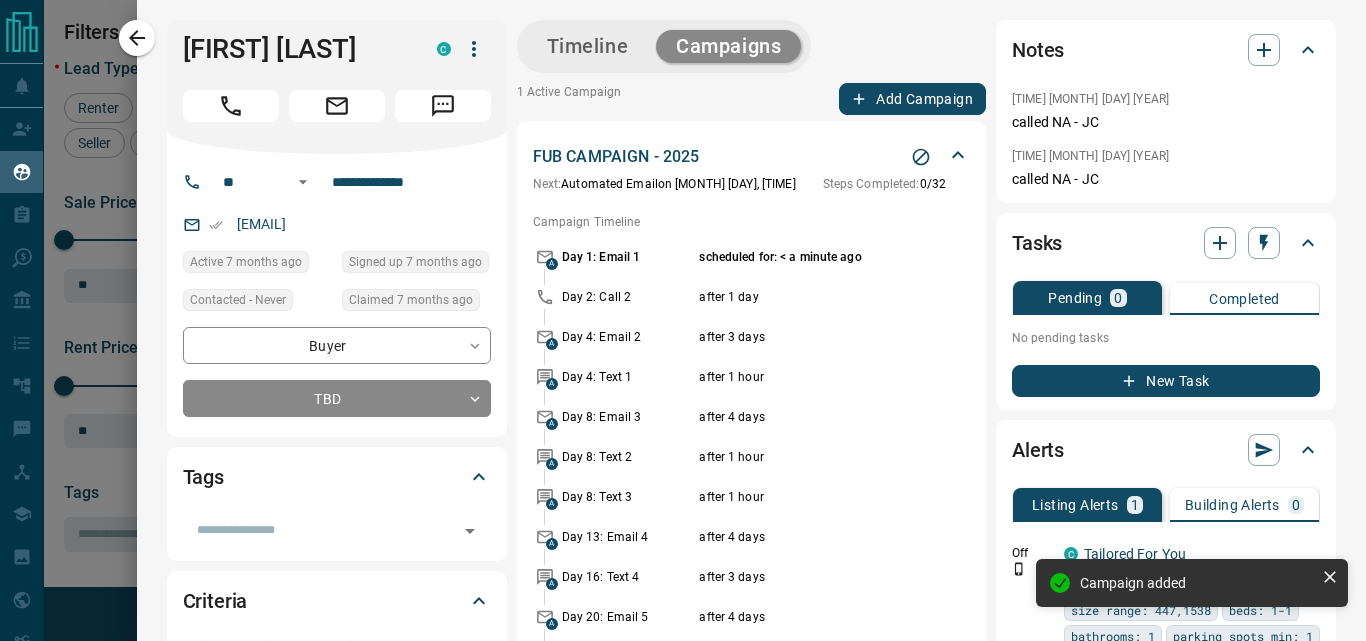 click on "Timeline" at bounding box center [588, 46] 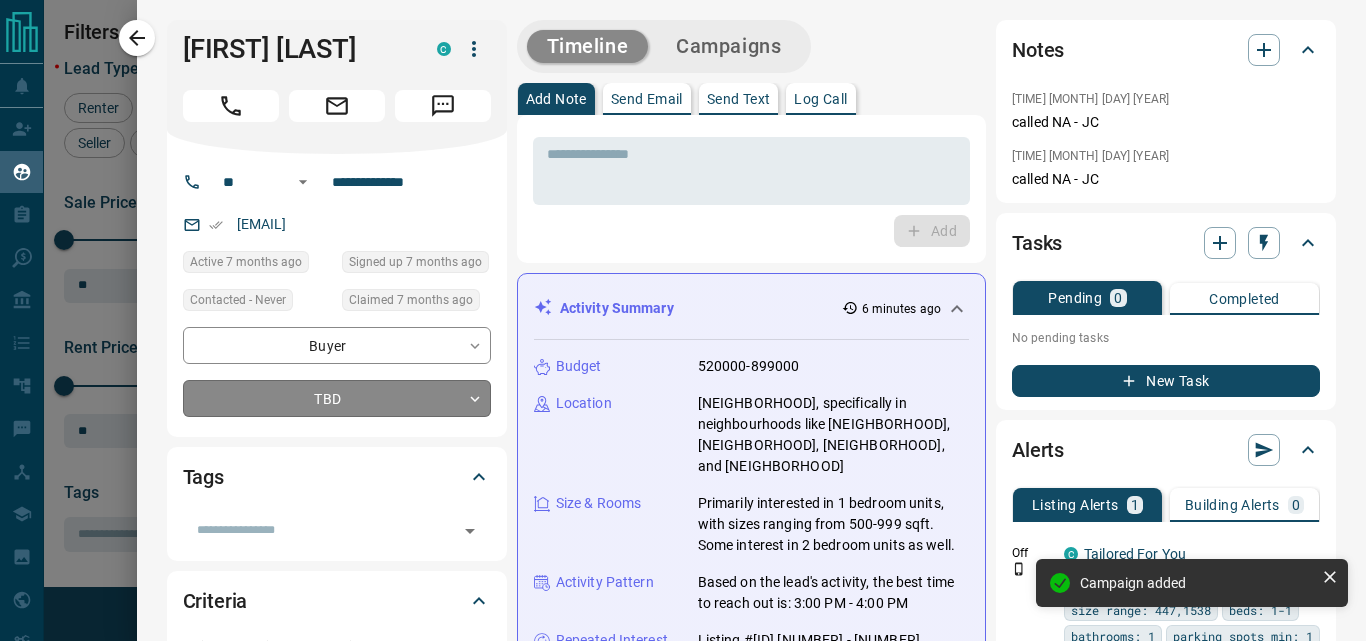 click on "Lead Transfers Claim Leads My Leads Tasks Opportunities Deals Campaigns Automations Messages Broker Bay Training Media Services Agent Resources Precon Worksheet My Team Mobile Apps Disclosure Logout My Leads Filters 2 Manage Tabs New Lead All 9434 TBD 271 Do Not Contact - Not Responsive 565 Bogus 983 Just Browsing 4436 Criteria Obtained 1479 Future Follow Up 1025 Warm 300 HOT 91 Taken on Showings 94 Submitted Offer 34 Client 156 Name Details Last Active Claimed Date Status Tags [FIRST] [LAST] Buyer C $949K - $1M [CITY], [CITY] 6 months ago Contacted 4 months ago 7 months ago Signed up 7 months ago TBD + [FIRST] [LAST] Buyer C $3K - $1M [CITY], [CITY], +1 7 months ago Contacted 4 months ago 7 months ago Signed up 10 months ago TBD + [FIRST] [LAST] Buyer C $398K - $3M [CITY] | Central, [CITY] 7 months ago 7 months ago Signed up 7 months ago TBD + [FIRST] [LAST] Buyer C $2M - $2M [CITY], [CITY] 7 months ago 7 months ago Signed up 5 years ago TBD + [FIRST] [LAST] Buyer C $0 - $900K [CITY] TBD + P +" at bounding box center (683, 308) 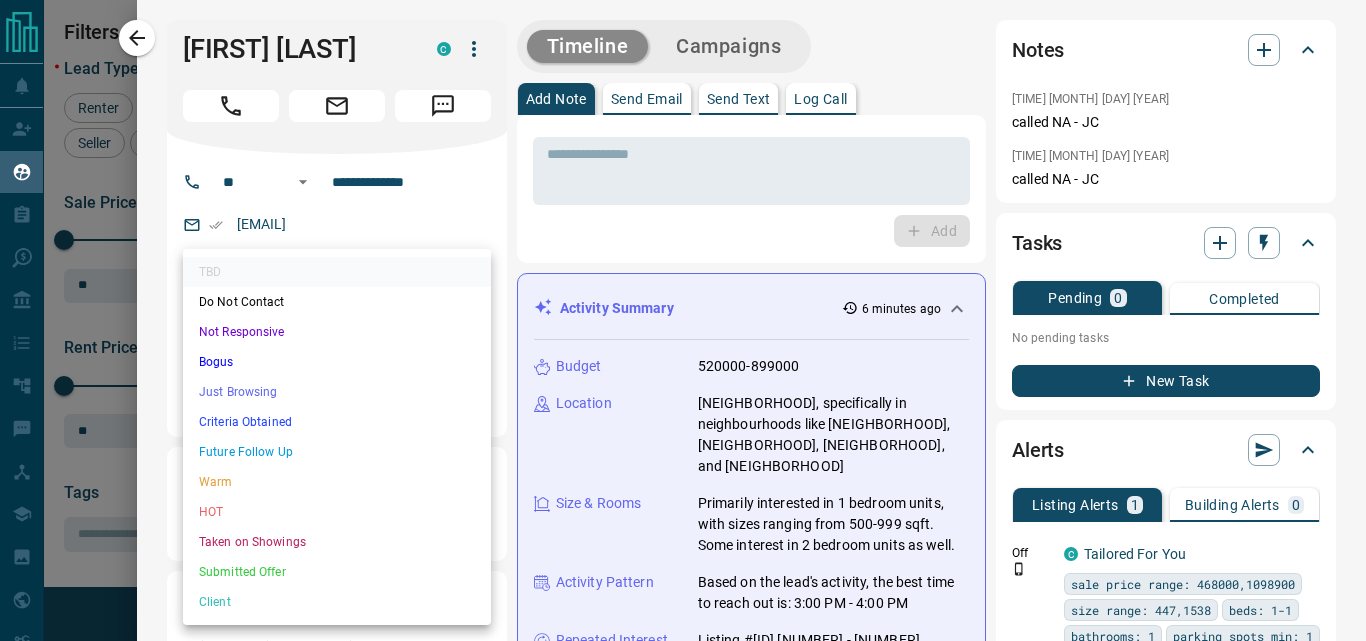 click on "Just Browsing" at bounding box center (337, 392) 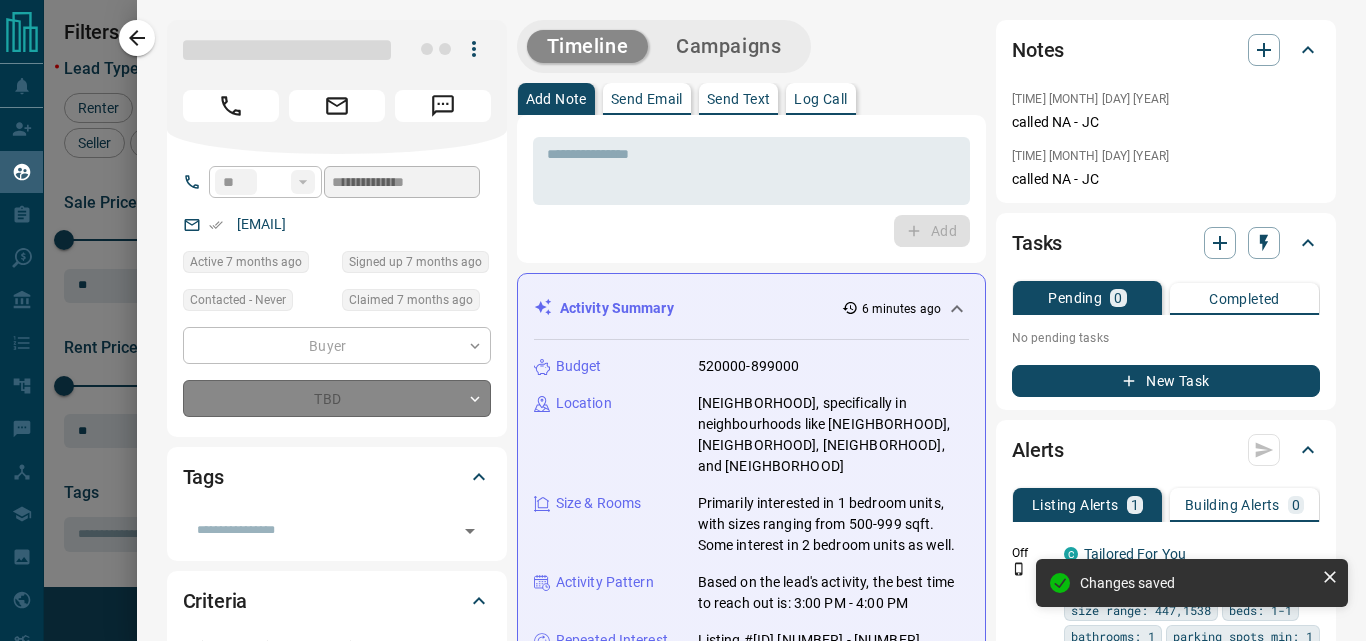 type on "*" 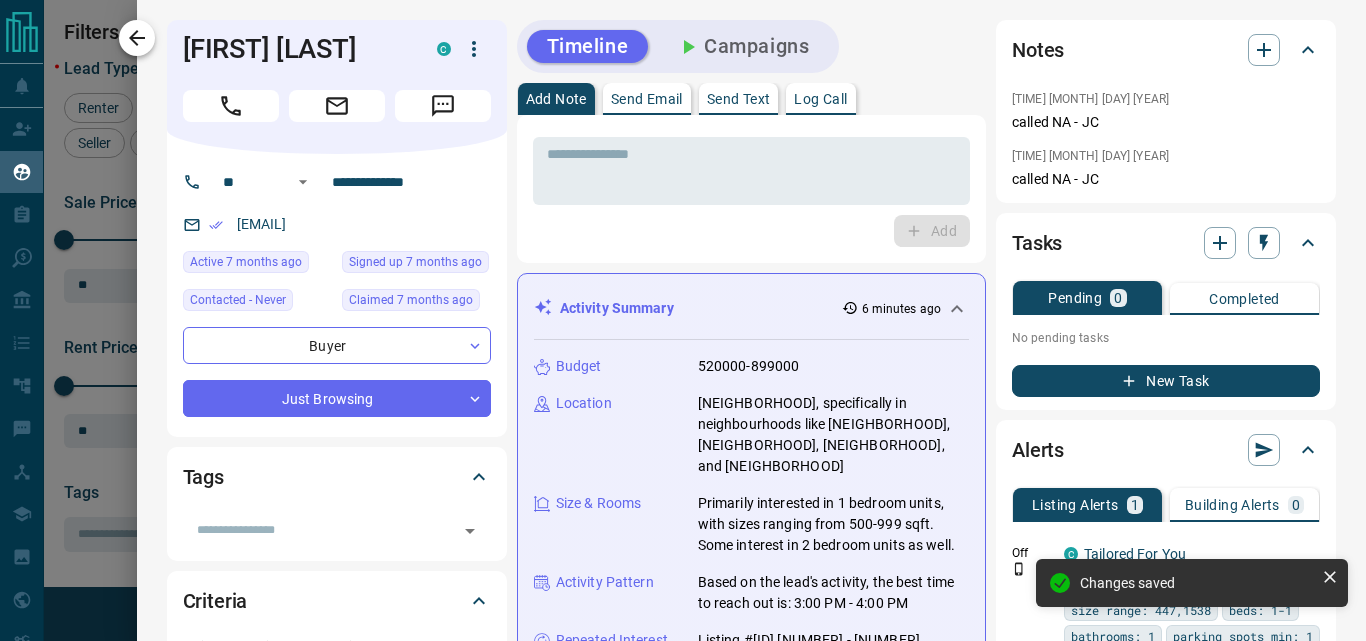 click 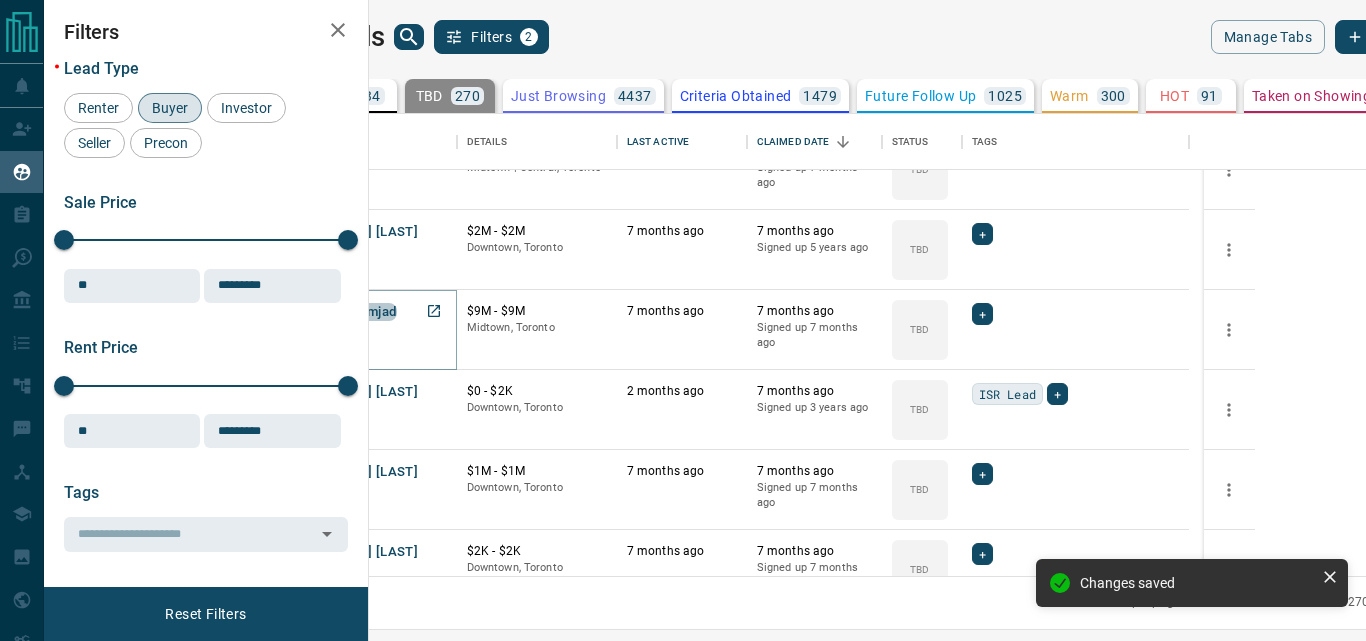 click on "Ayat Amjad" at bounding box center [362, 312] 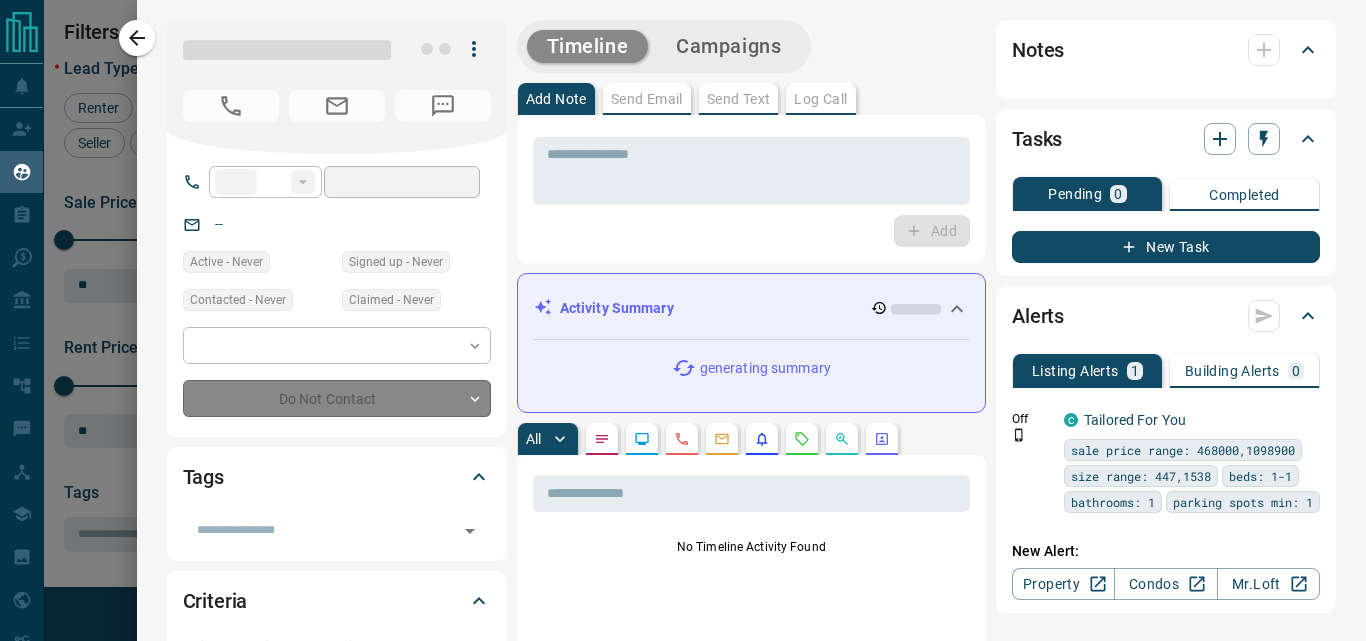 type on "**" 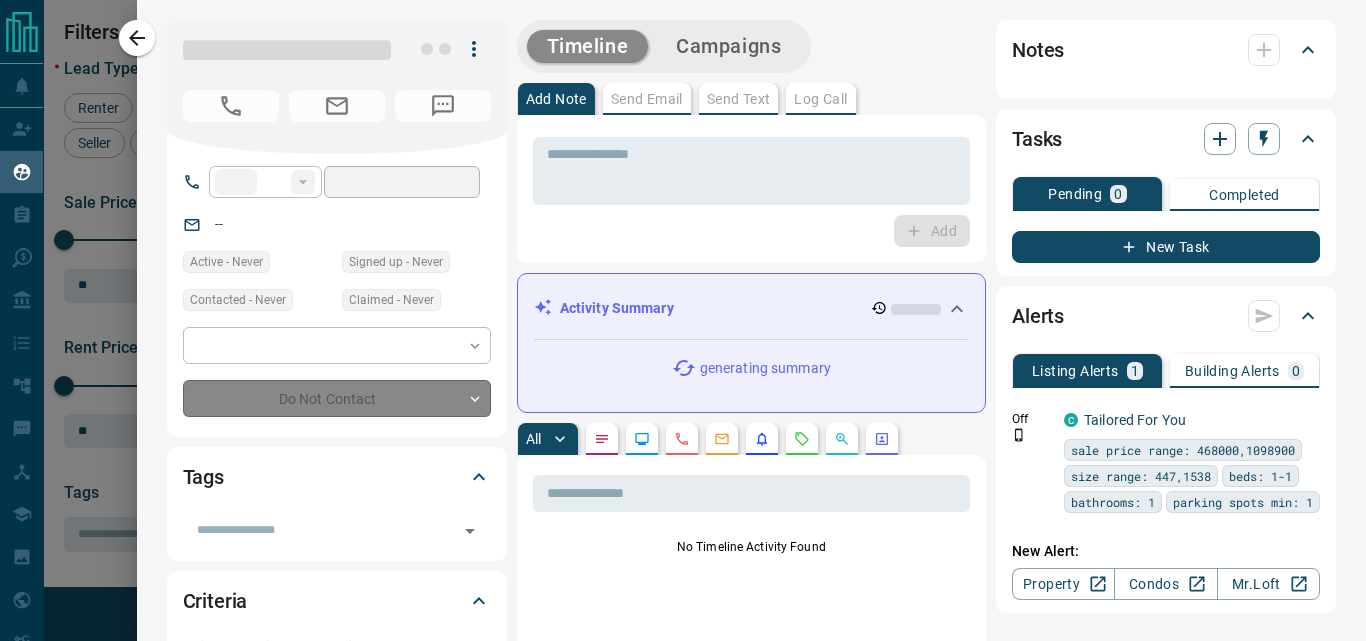 type on "**********" 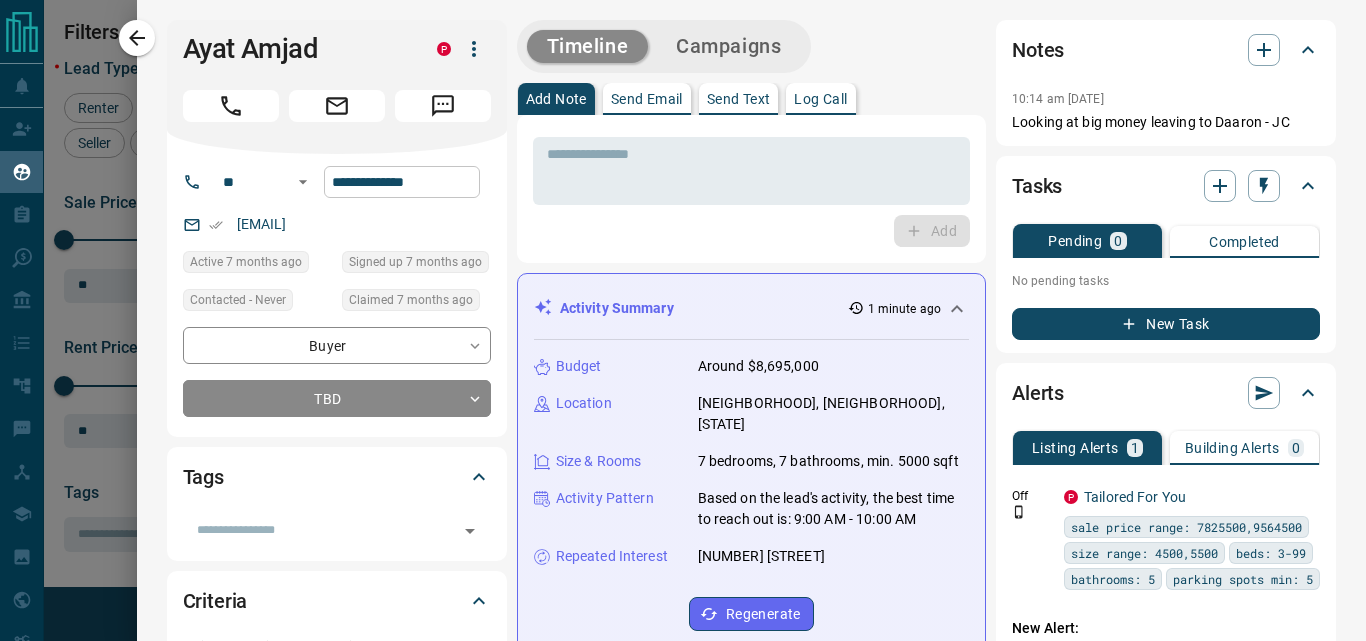 click on "**********" at bounding box center (402, 182) 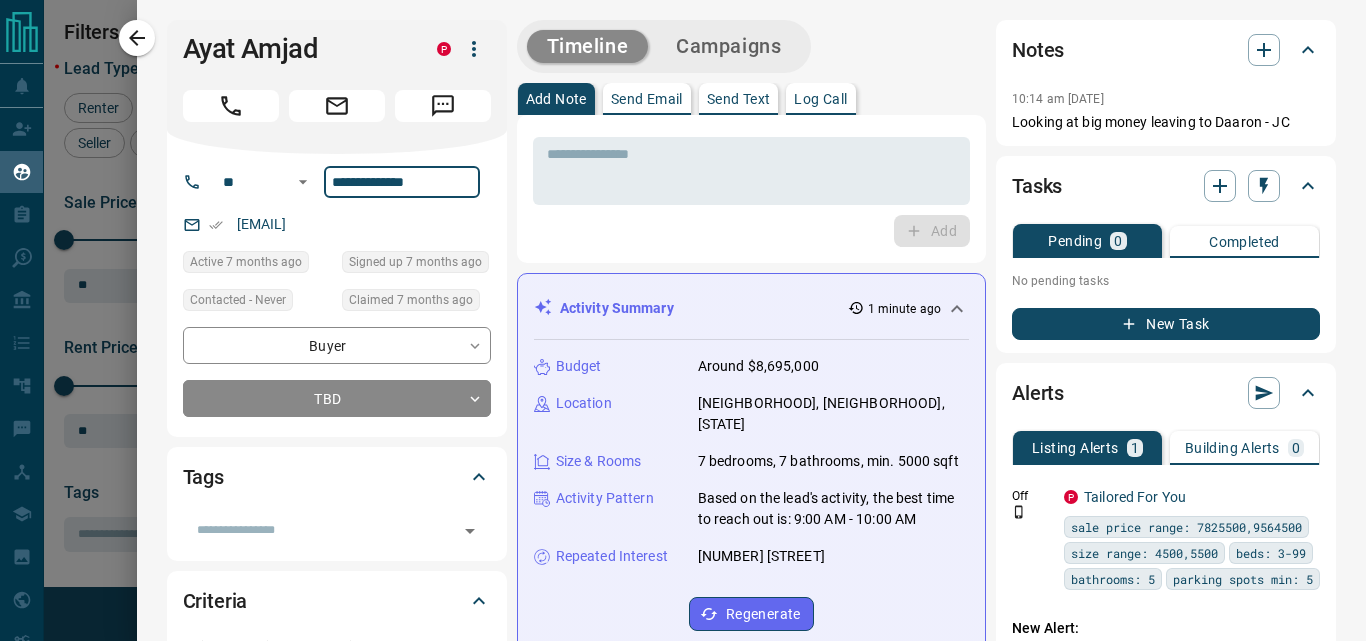 click on "**********" at bounding box center [402, 182] 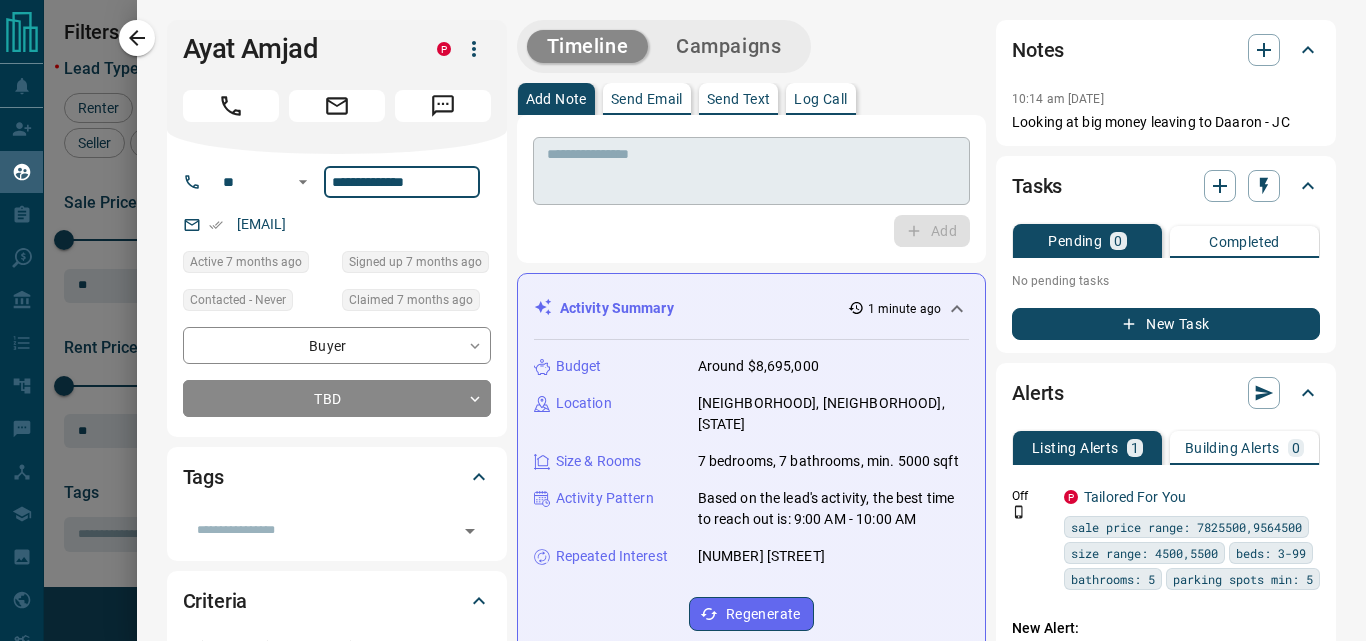 drag, startPoint x: 454, startPoint y: 194, endPoint x: 809, endPoint y: 181, distance: 355.23795 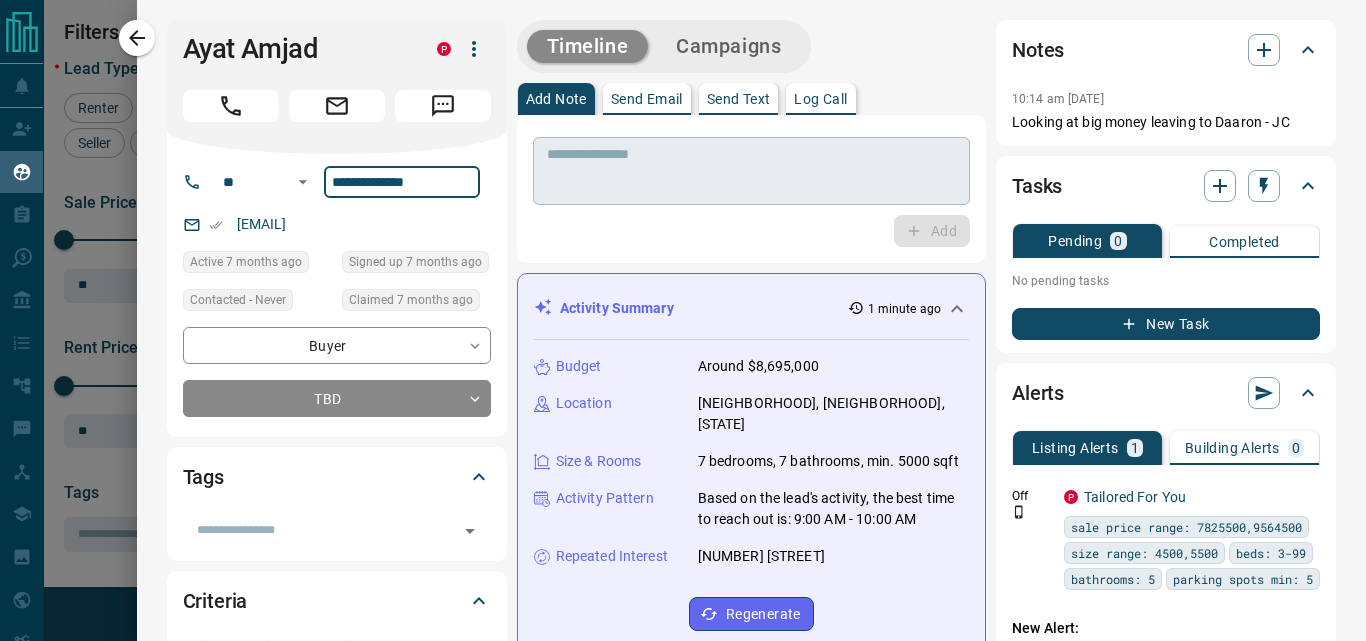 click at bounding box center (751, 171) 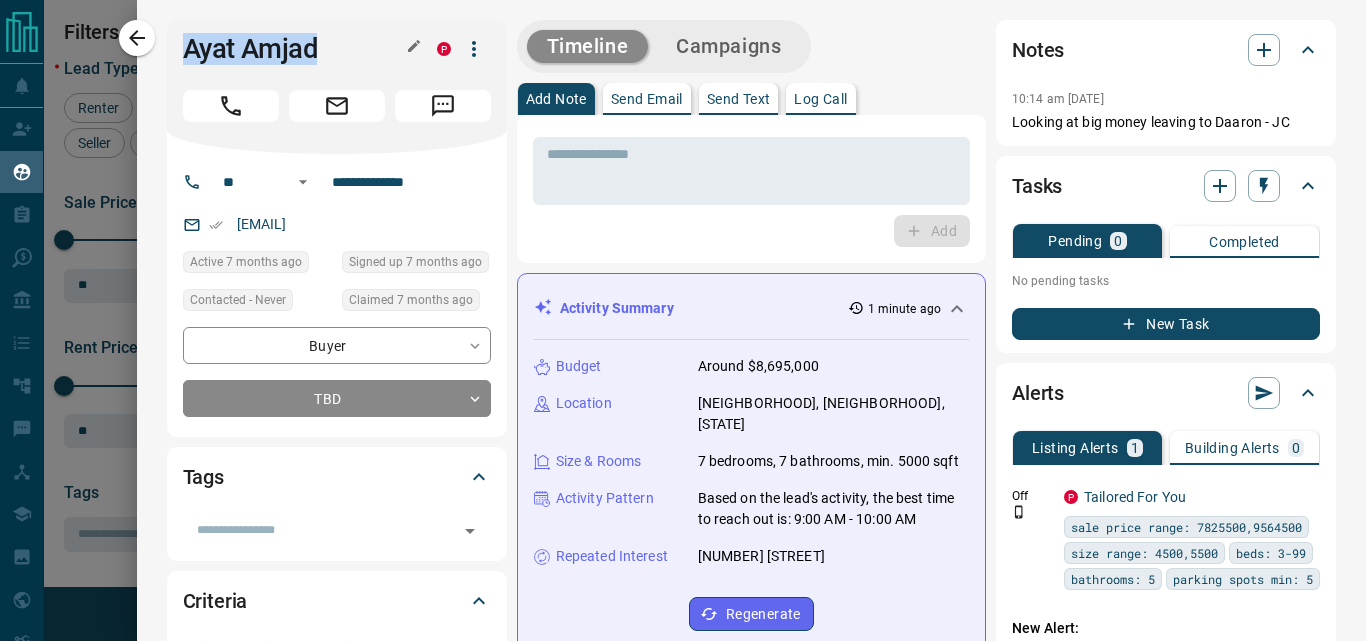 drag, startPoint x: 339, startPoint y: 53, endPoint x: 184, endPoint y: 51, distance: 155.01291 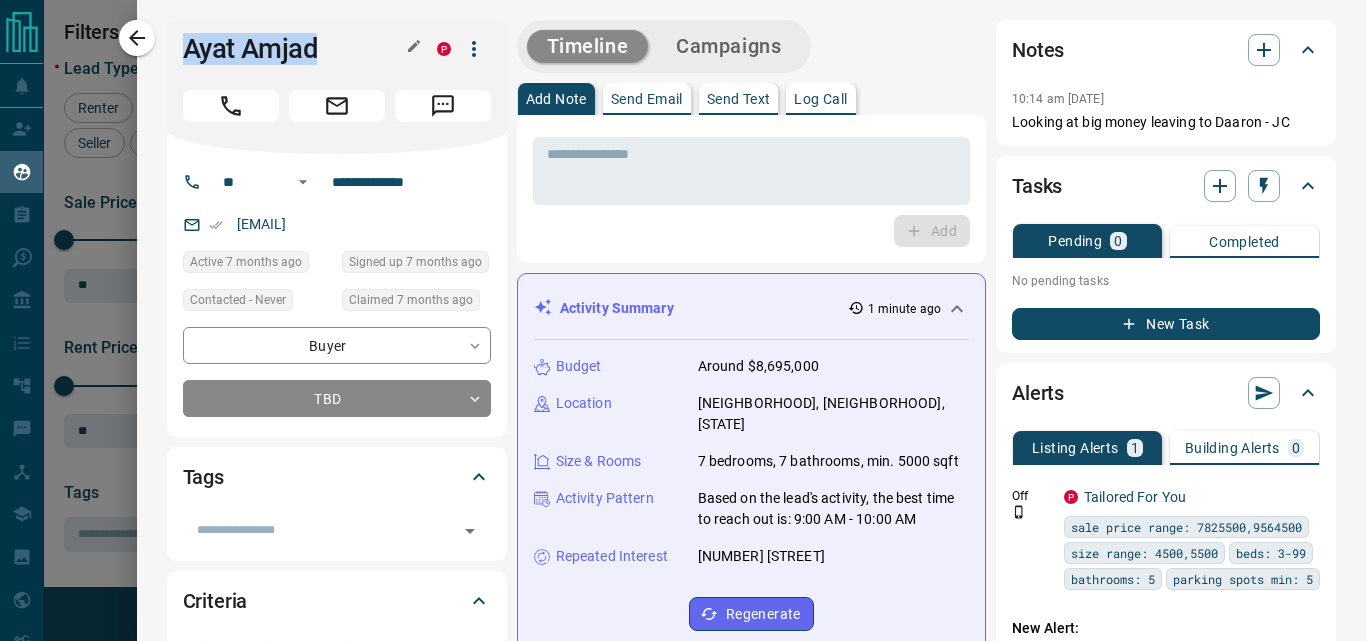 click on "Ayat Amjad" at bounding box center (295, 49) 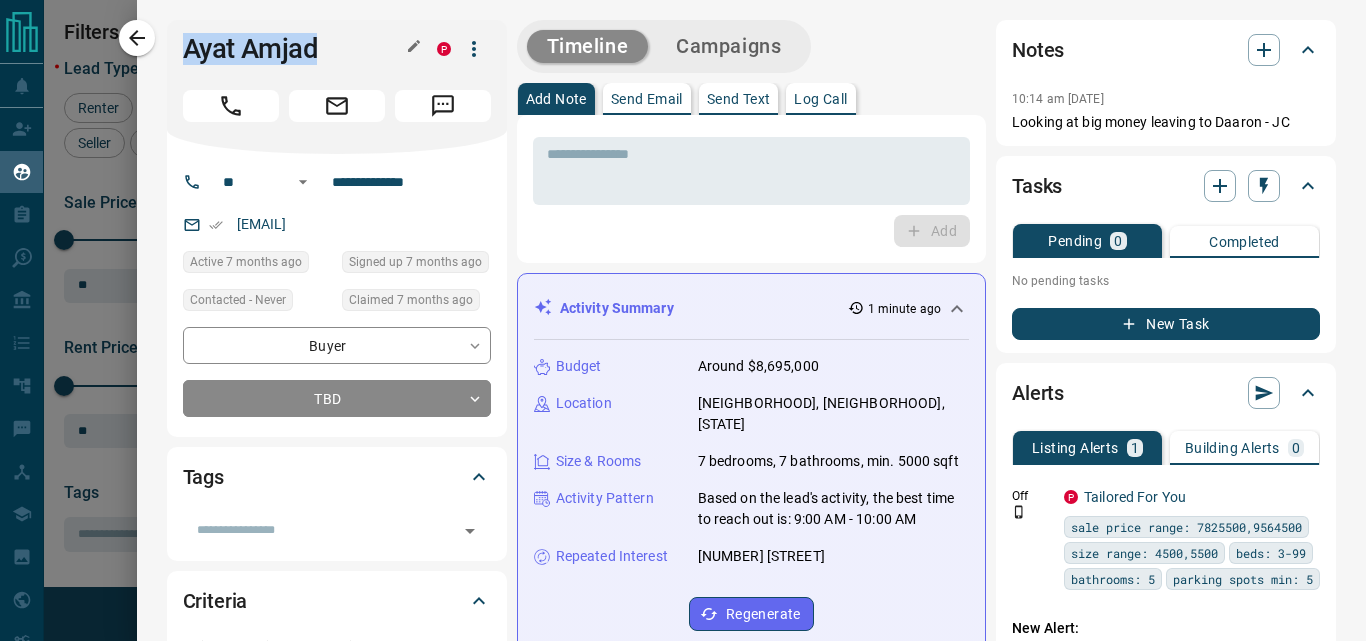 copy on "Ayat Amjad" 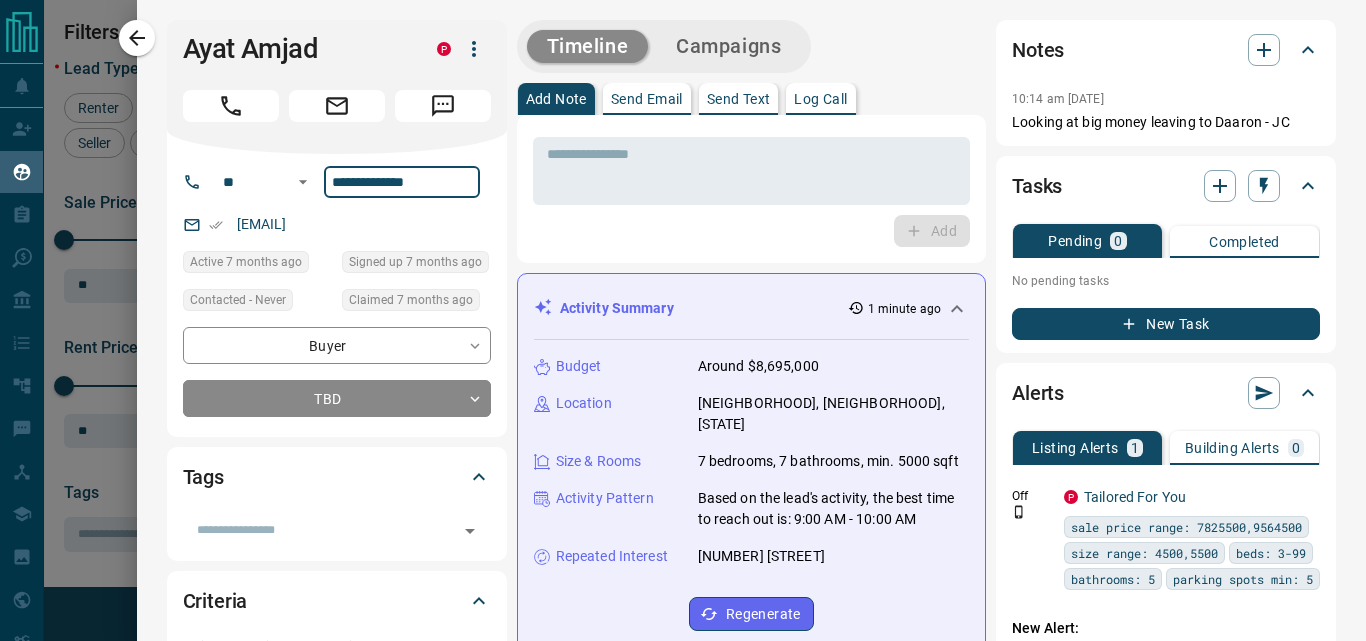 drag, startPoint x: 451, startPoint y: 191, endPoint x: 331, endPoint y: 188, distance: 120.03749 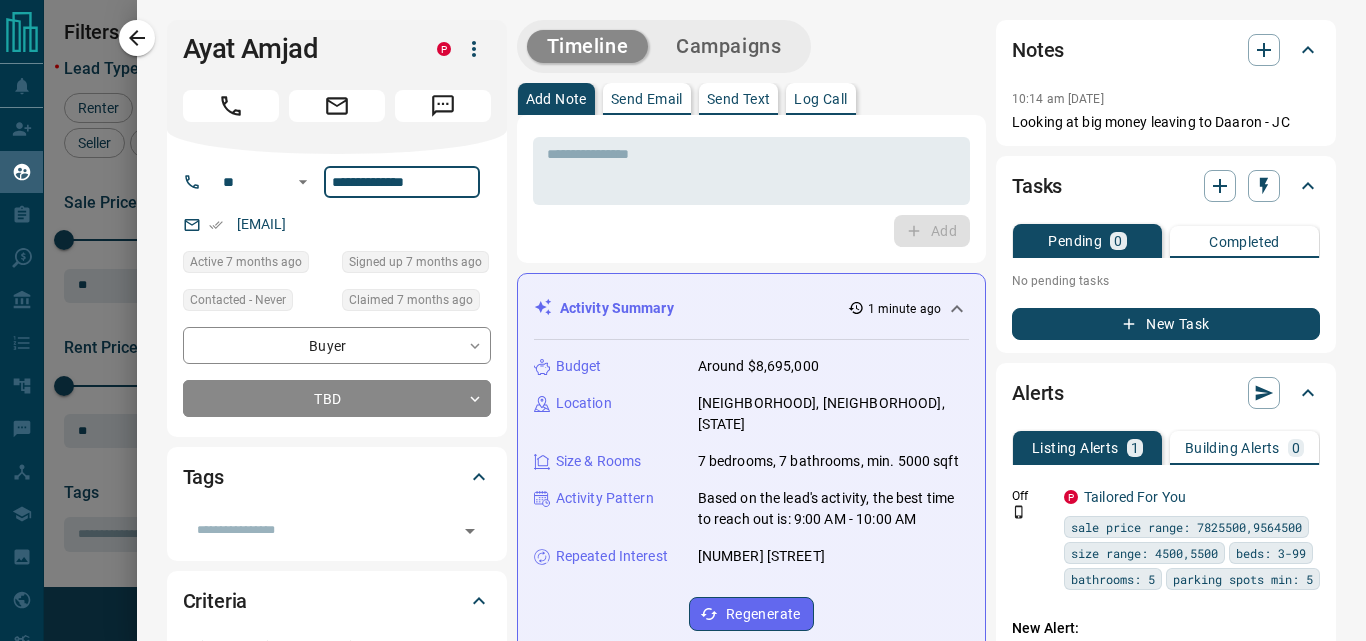 click on "**********" at bounding box center (402, 182) 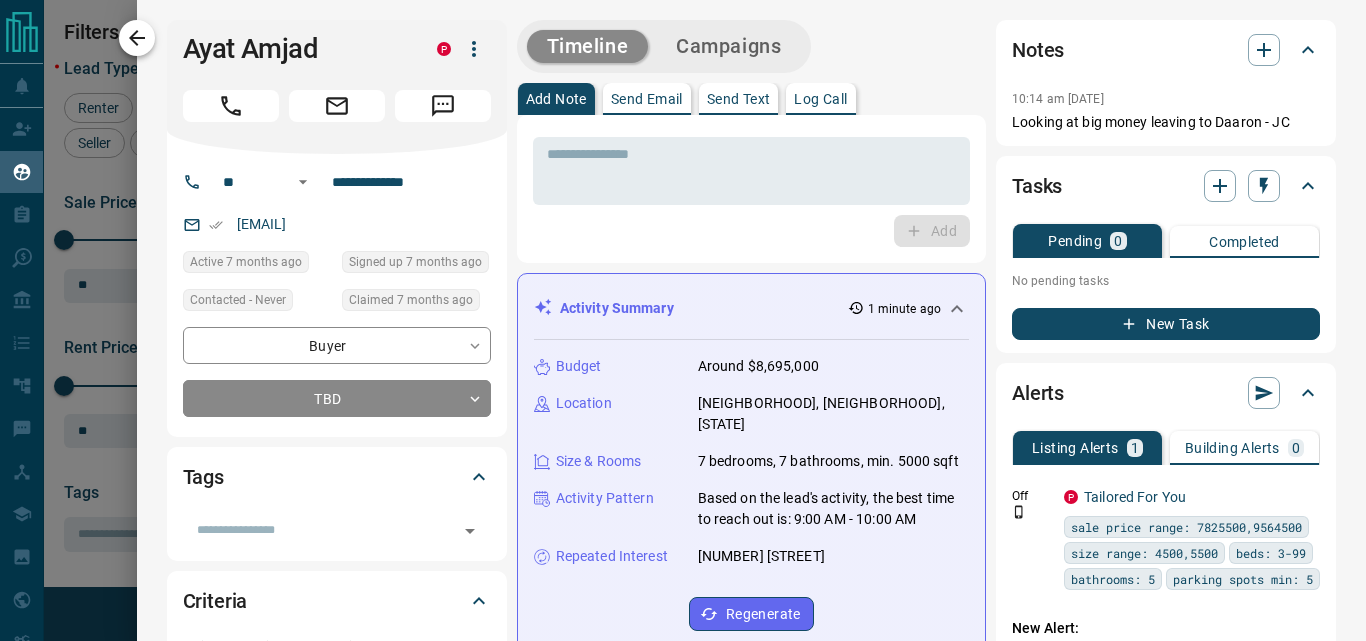 click at bounding box center [137, 38] 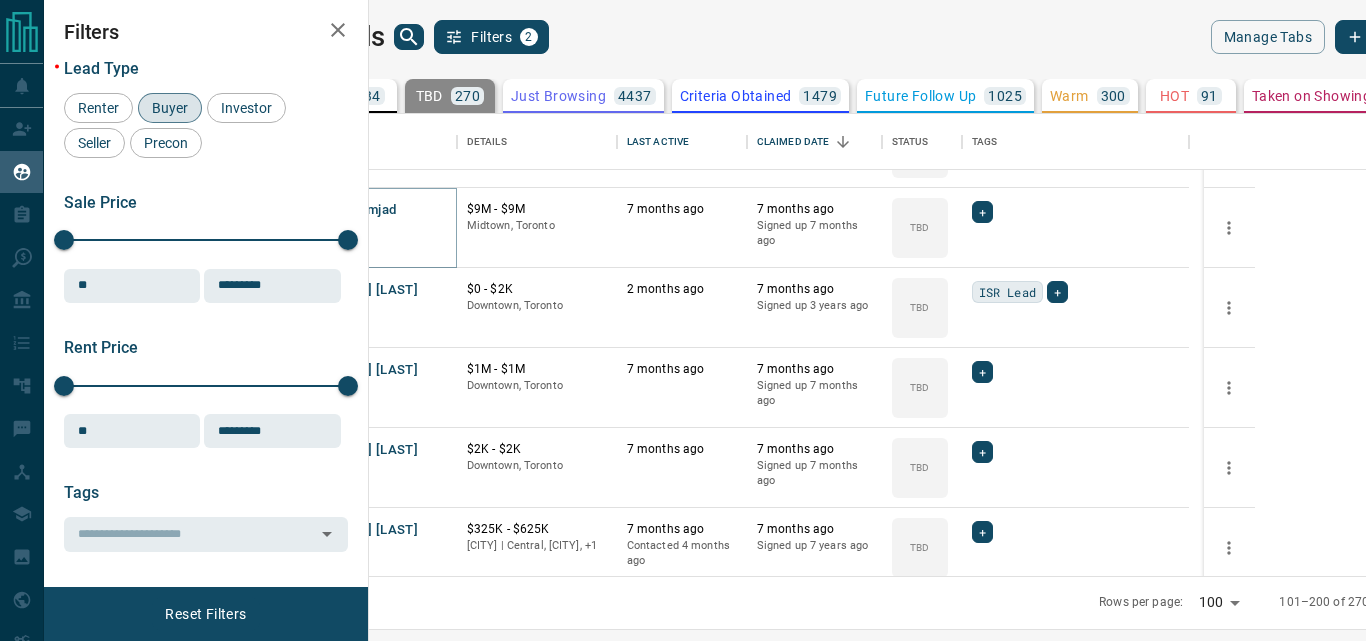scroll, scrollTop: 1920, scrollLeft: 0, axis: vertical 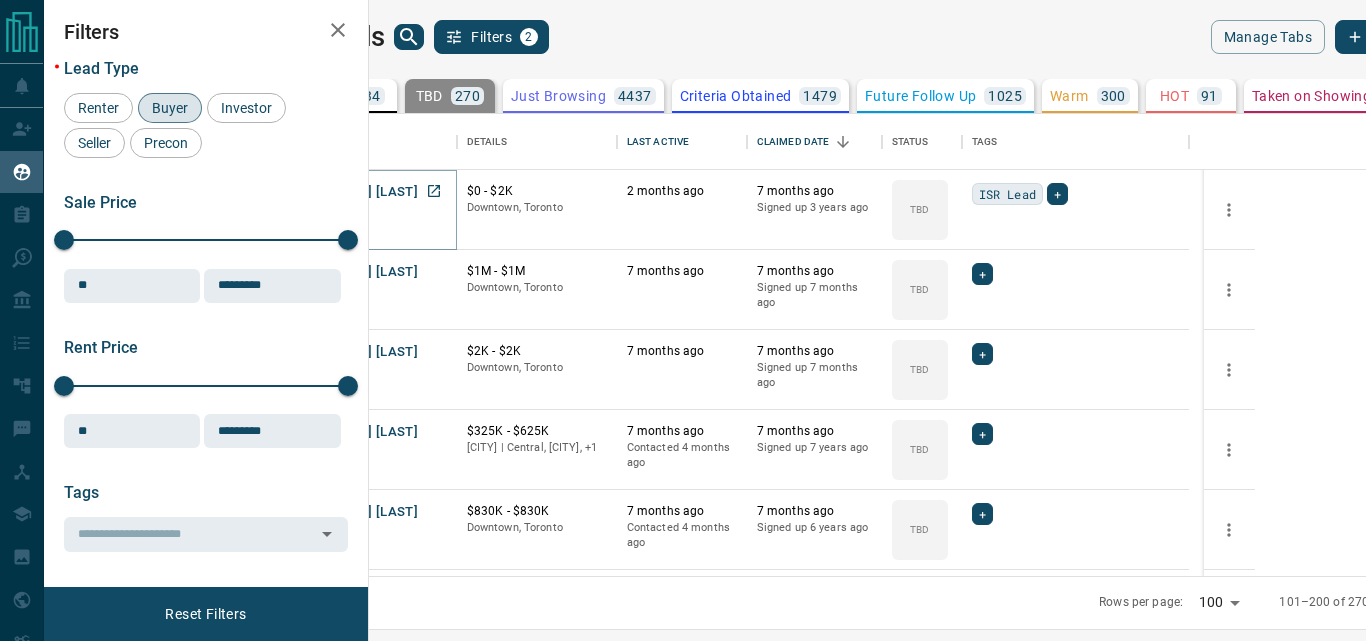 click on "[FIRST] [LAST]" at bounding box center [372, 192] 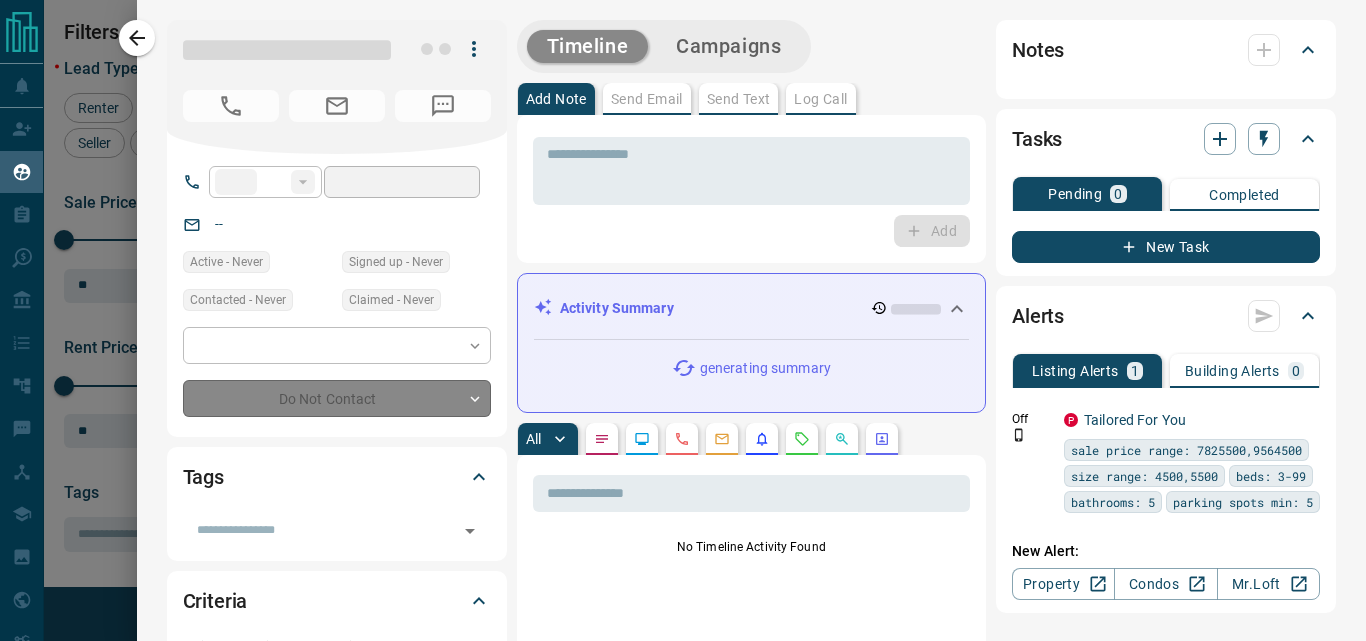 type on "****" 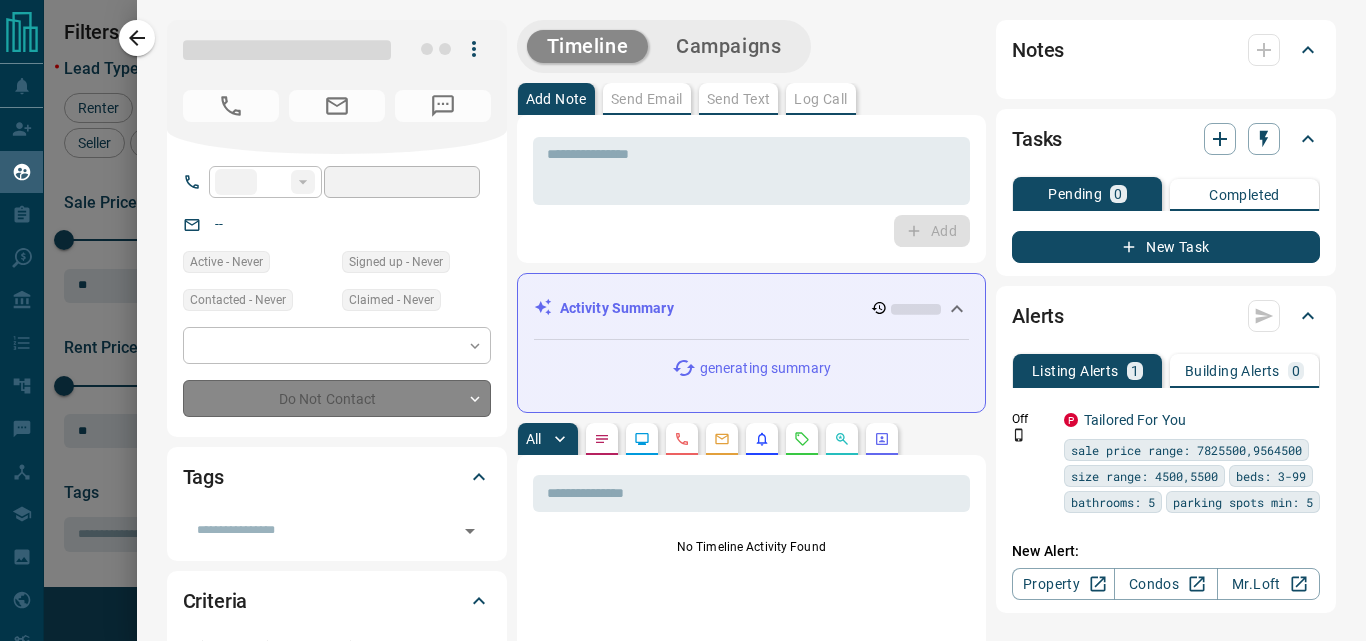 type on "**********" 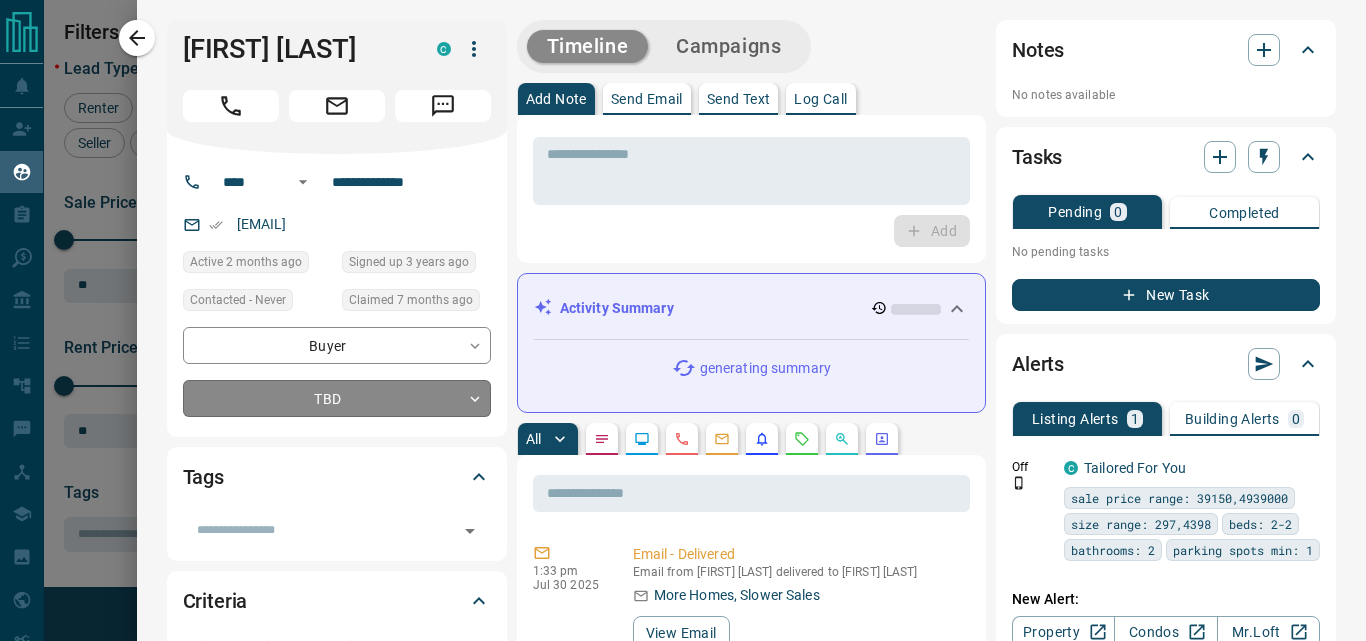 click on "Lead Transfers Claim Leads My Leads Tasks Opportunities Deals Campaigns Automations Messages Broker Bay Training Media Services Agent Resources Precon Worksheet My Team Mobile Apps Disclosure Logout My Leads Filters 2 Manage Tabs New Lead All 9434 TBD 270 Do Not Contact - Not Responsive 565 Bogus 983 Just Browsing 4437 Criteria Obtained 1479 Future Follow Up 1025 Warm 300 HOT 91 Taken on Showings 94 Submitted Offer 34 Client 156 Name Details Last Active Claimed Date Status Tags [FIRST] [LAST] Buyer C $398K - $3M [NEIGHBORHOOD] | [CITY], [STATE] 7 months ago 7 months ago Signed up 7 months ago TBD + [FIRST] [LAST] Buyer C $2M - $2M [NEIGHBORHOOD], [CITY] 7 months ago 7 months ago Signed up 5 years ago TBD + [FIRST] [LAST] Buyer P $9M - $9M [NEIGHBORHOOD], [CITY] 7 months ago 7 months ago Signed up 7 months ago TBD + [FIRST] [LAST] Buyer C $0 - $2K [NEIGHBORHOOD], [CITY] 2 months ago 7 months ago Signed up 3 years ago TBD ISR Lead + [FIRST] [LAST] Buyer C $1M - $1M [NEIGHBORHOOD], [CITY] 7 months ago 7 months ago Signed up 7 months ago TBD +" at bounding box center [683, 308] 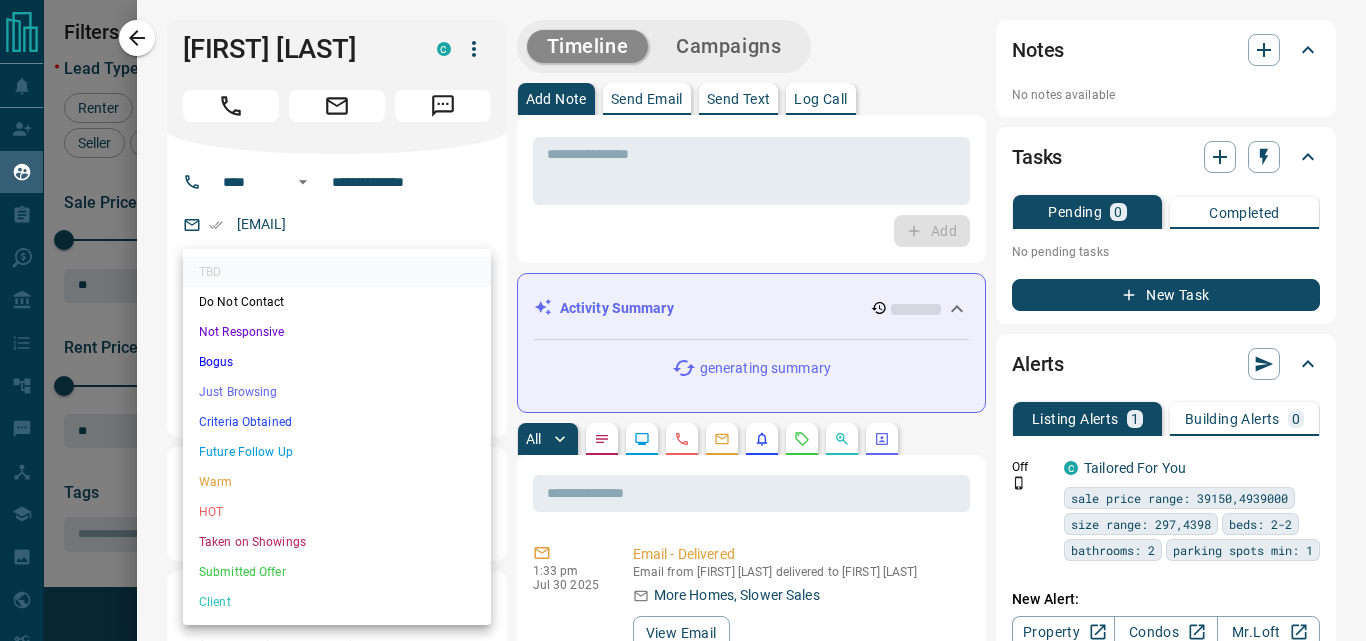 click at bounding box center (683, 320) 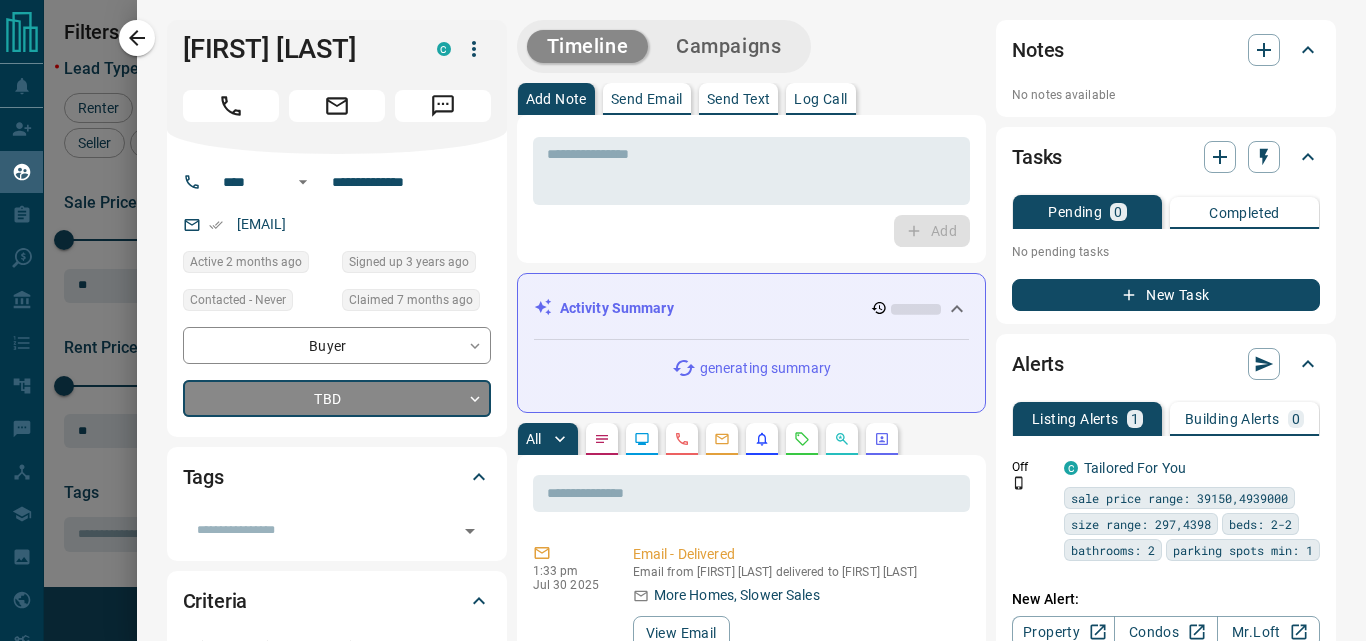 click on "Campaigns" at bounding box center [728, 46] 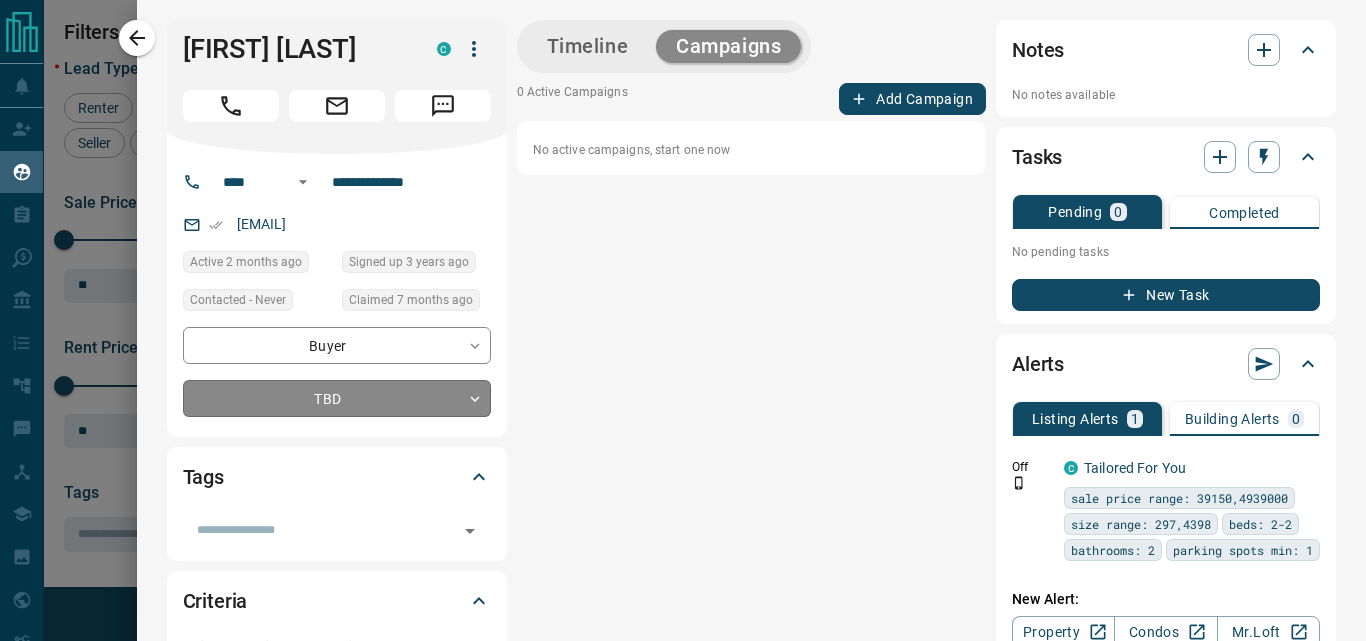 click on "Lead Transfers Claim Leads My Leads Tasks Opportunities Deals Campaigns Automations Messages Broker Bay Training Media Services Agent Resources Precon Worksheet My Team Mobile Apps Disclosure Logout My Leads Filters 2 Manage Tabs New Lead All 9434 TBD 270 Do Not Contact - Not Responsive 565 Bogus 983 Just Browsing 4437 Criteria Obtained 1479 Future Follow Up 1025 Warm 300 HOT 91 Taken on Showings 94 Submitted Offer 34 Client 156 Name Details Last Active Claimed Date Status Tags [FIRST] [LAST] Buyer C $398K - $3M [NEIGHBORHOOD] | [CITY], [STATE] 7 months ago 7 months ago Signed up 7 months ago TBD + [FIRST] [LAST] Buyer C $2M - $2M [NEIGHBORHOOD], [CITY] 7 months ago 7 months ago Signed up 5 years ago TBD + [FIRST] [LAST] Buyer P $9M - $9M [NEIGHBORHOOD], [CITY] 7 months ago 7 months ago Signed up 7 months ago TBD + [FIRST] [LAST] Buyer C $0 - $2K [NEIGHBORHOOD], [CITY] 2 months ago 7 months ago Signed up 3 years ago TBD ISR Lead + [FIRST] [LAST] Buyer C $1M - $1M [NEIGHBORHOOD], [CITY] 7 months ago 7 months ago Signed up 7 months ago TBD +" at bounding box center (683, 308) 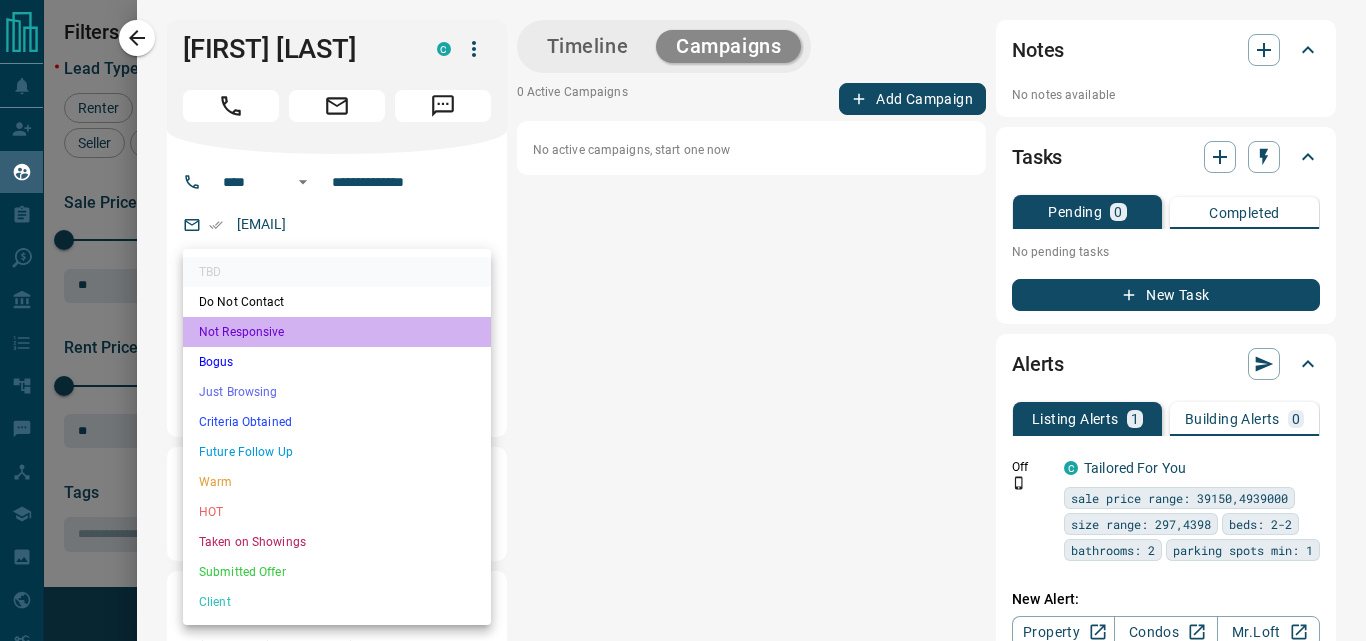 click on "Not Responsive" at bounding box center [337, 332] 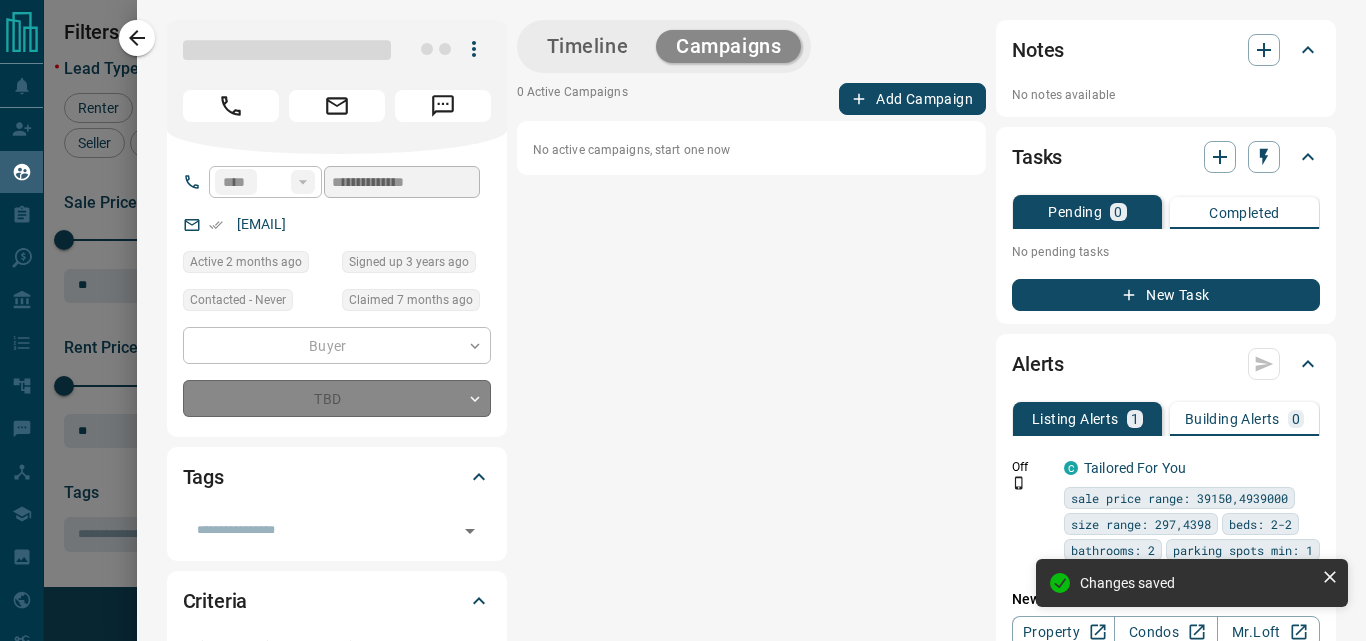 type on "*" 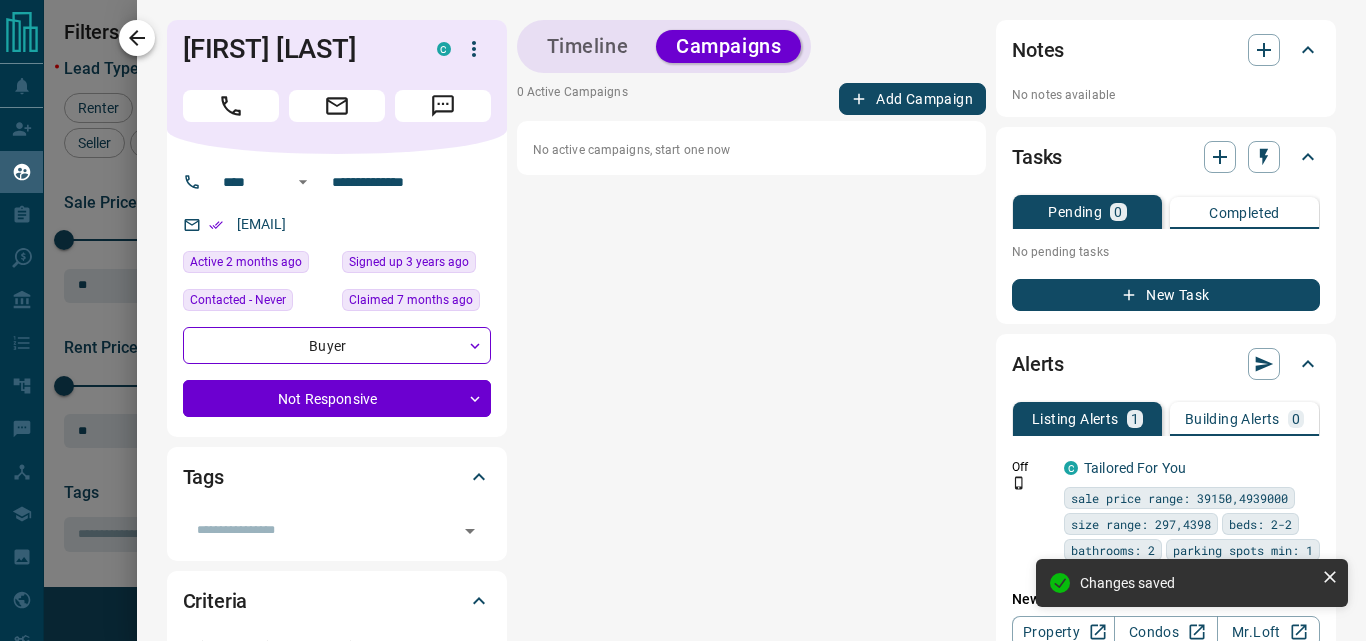 click at bounding box center [137, 38] 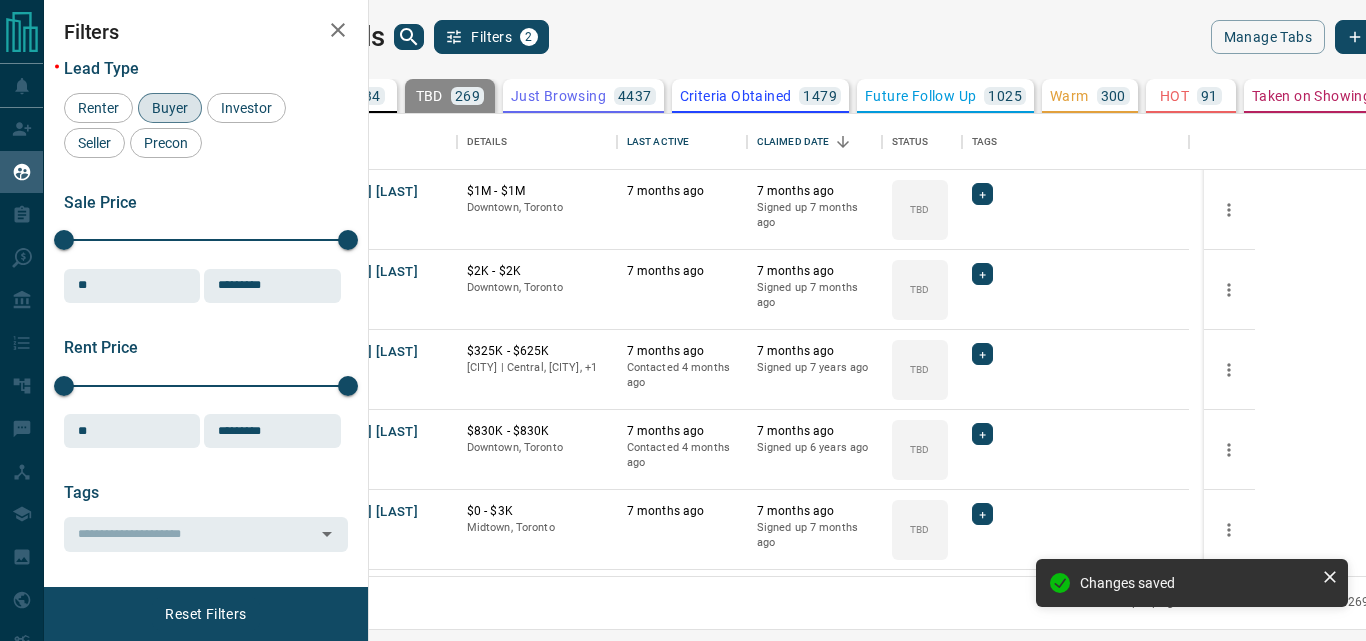 scroll, scrollTop: 1840, scrollLeft: 0, axis: vertical 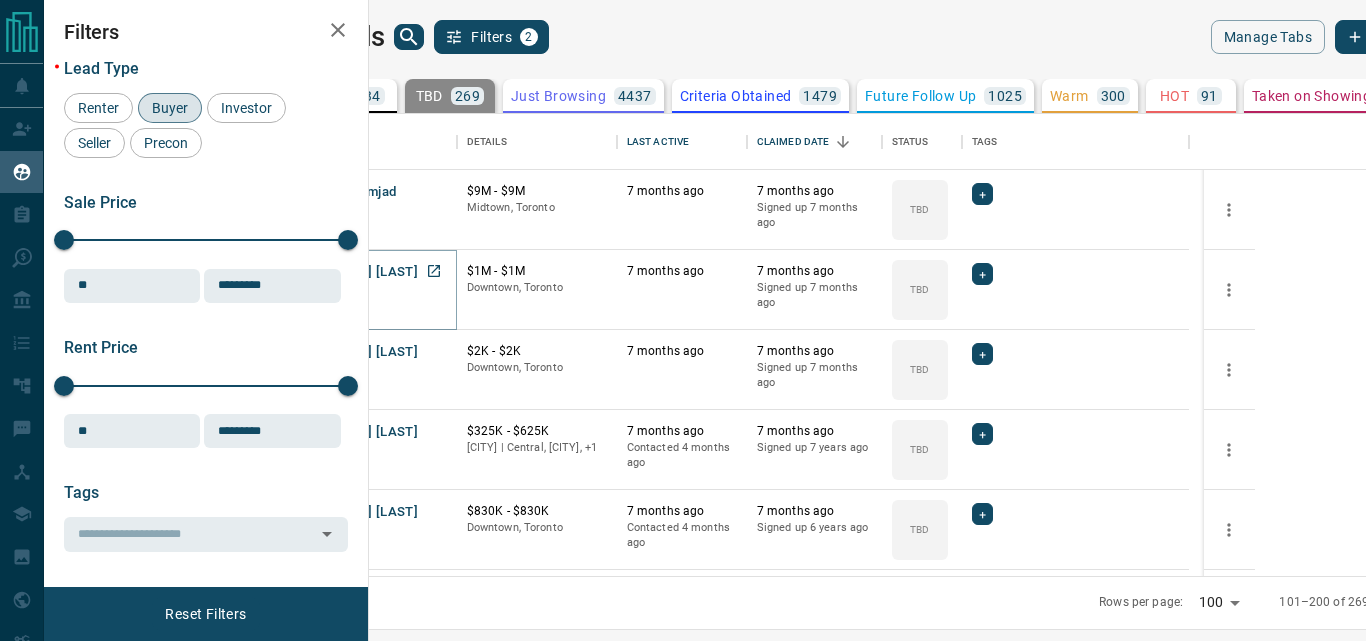 click on "[FIRST] [LAST]" at bounding box center (372, 272) 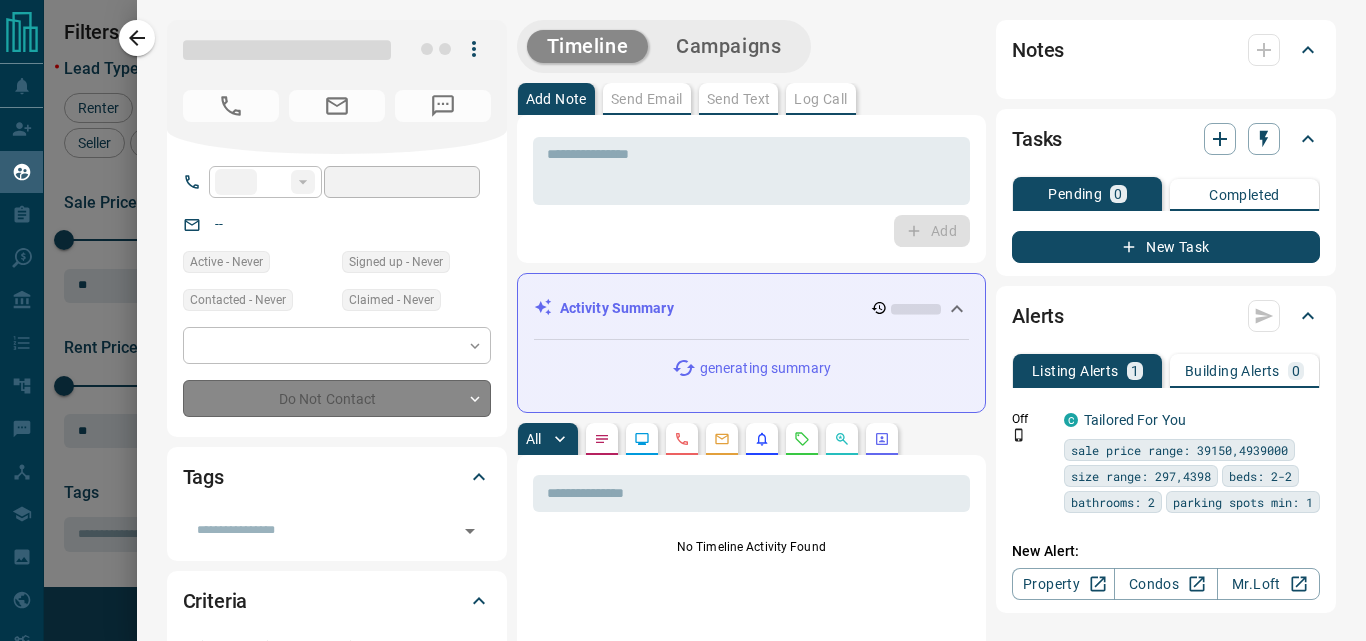 type on "**" 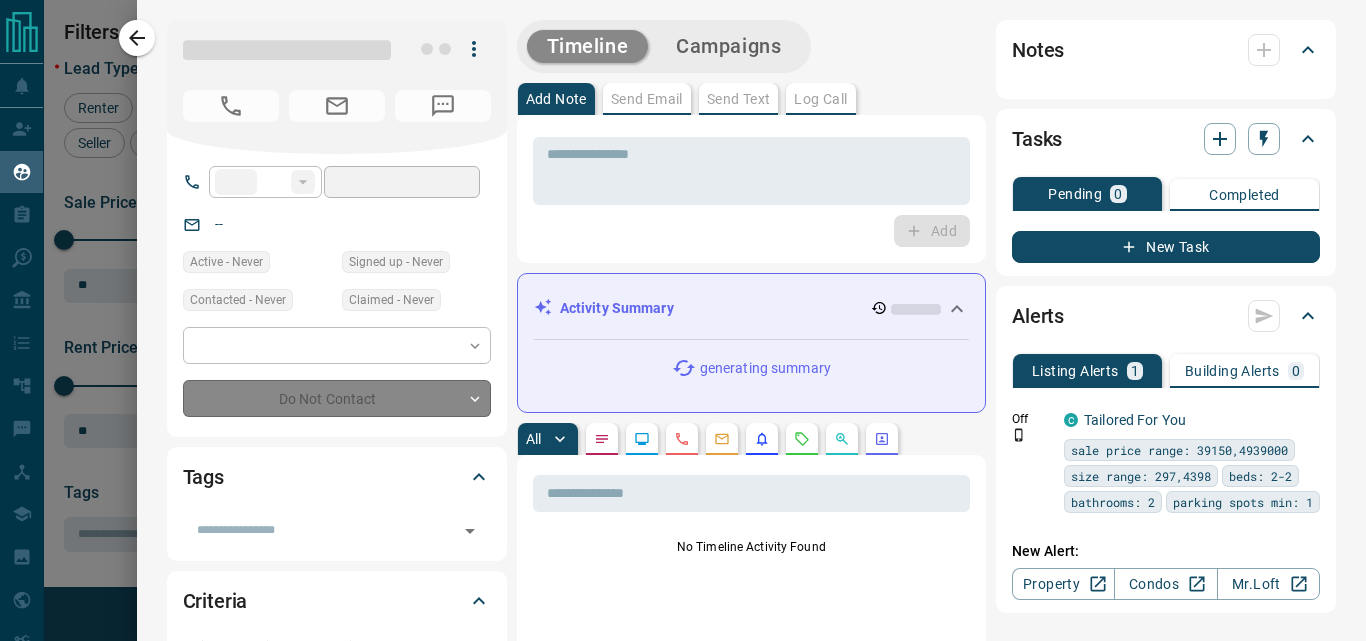 type on "**********" 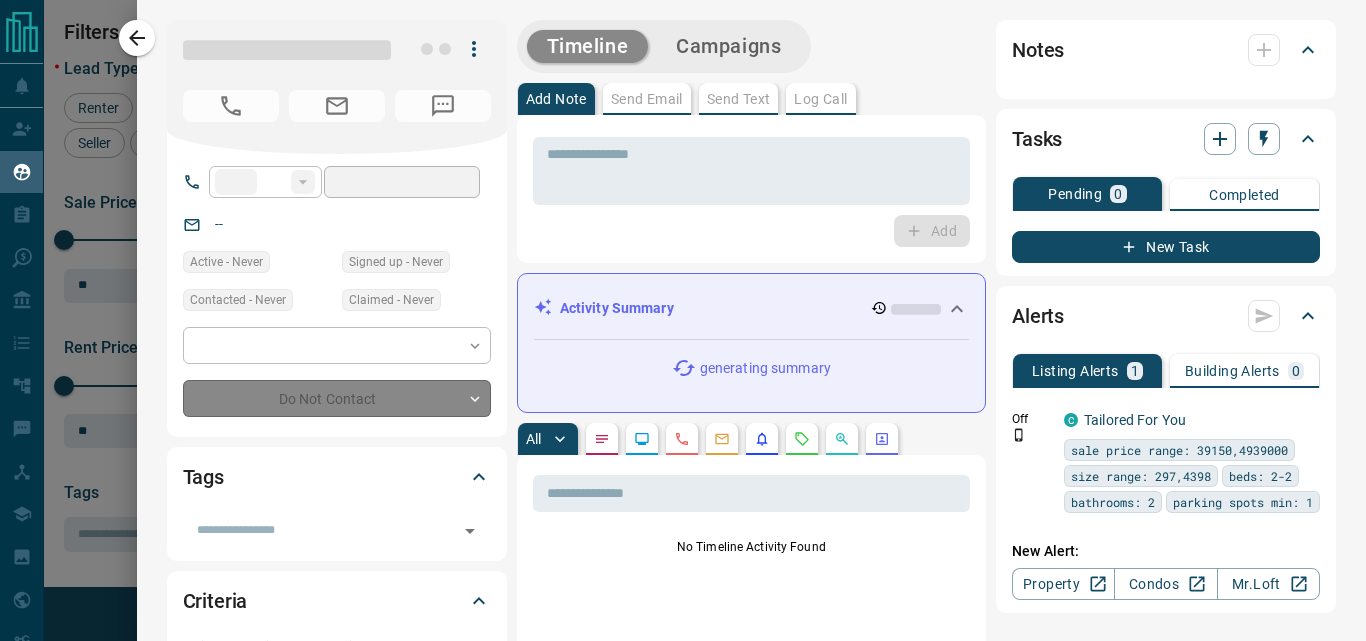 type on "**" 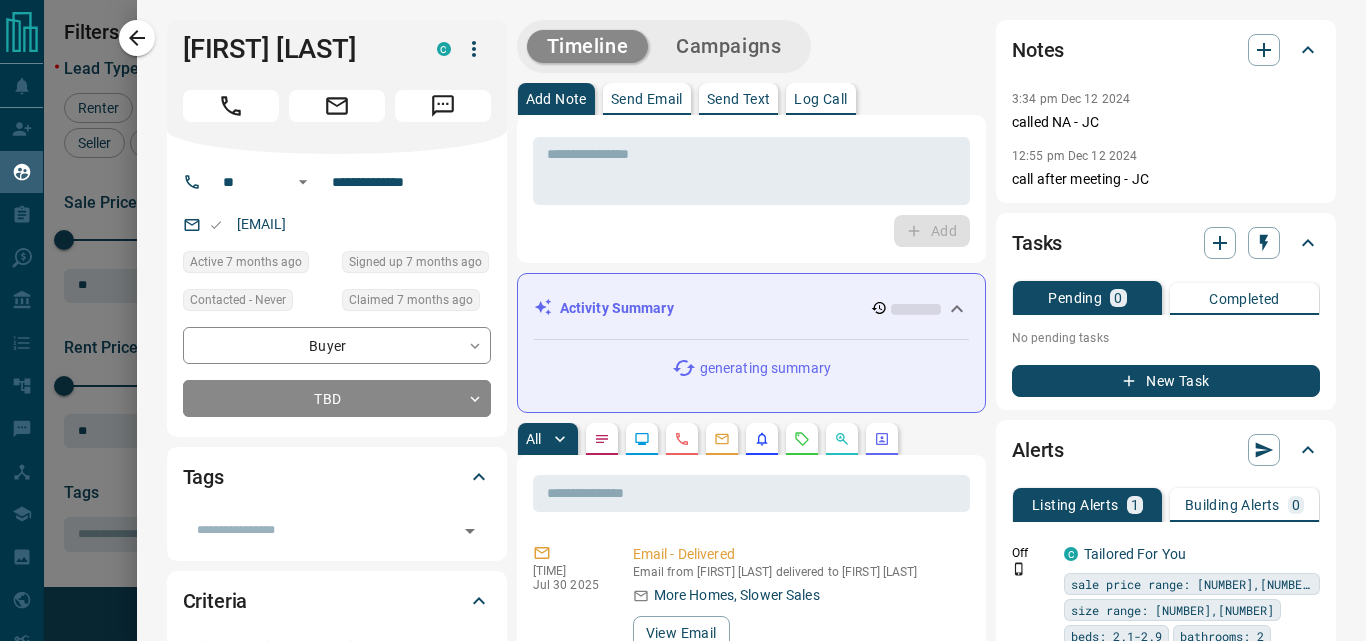 click on "Add" at bounding box center (751, 231) 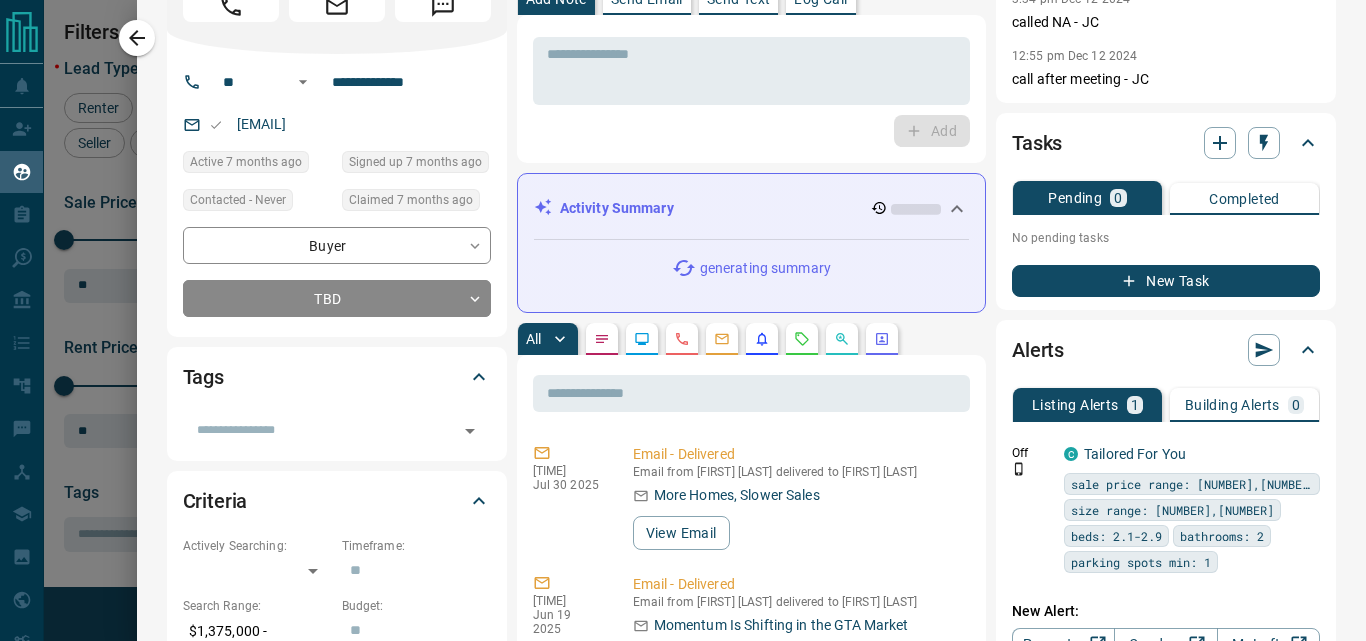 scroll, scrollTop: 0, scrollLeft: 0, axis: both 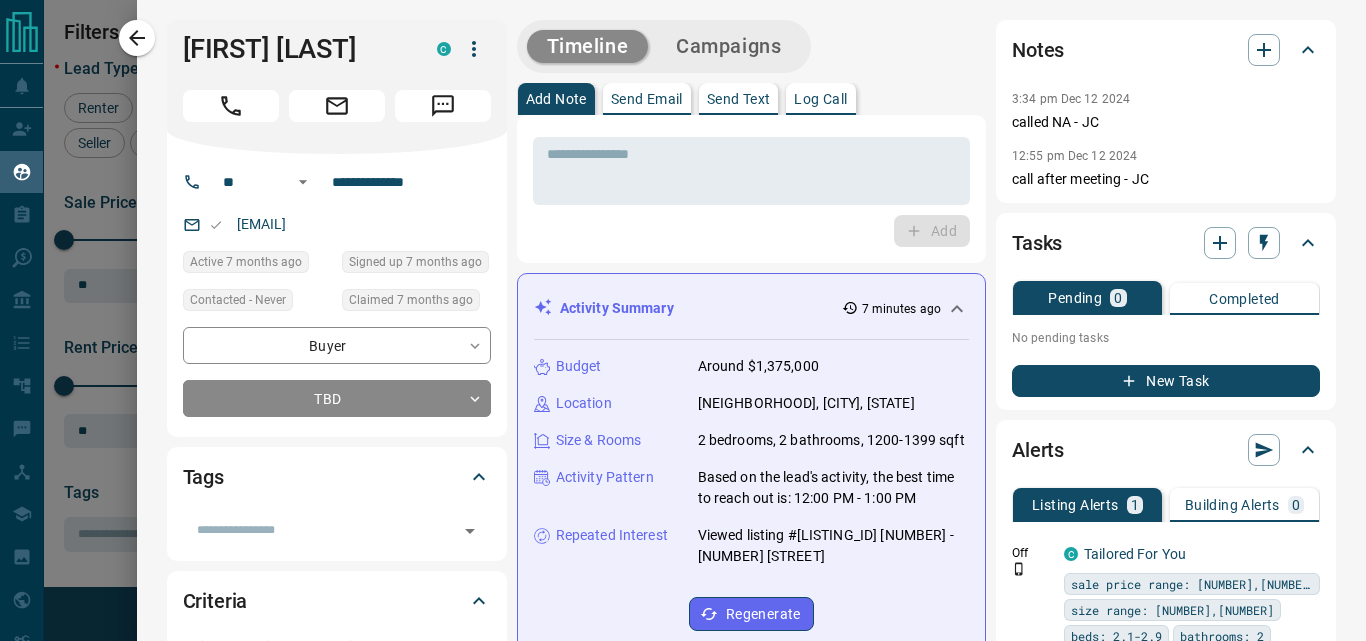 click on "Add" at bounding box center [751, 231] 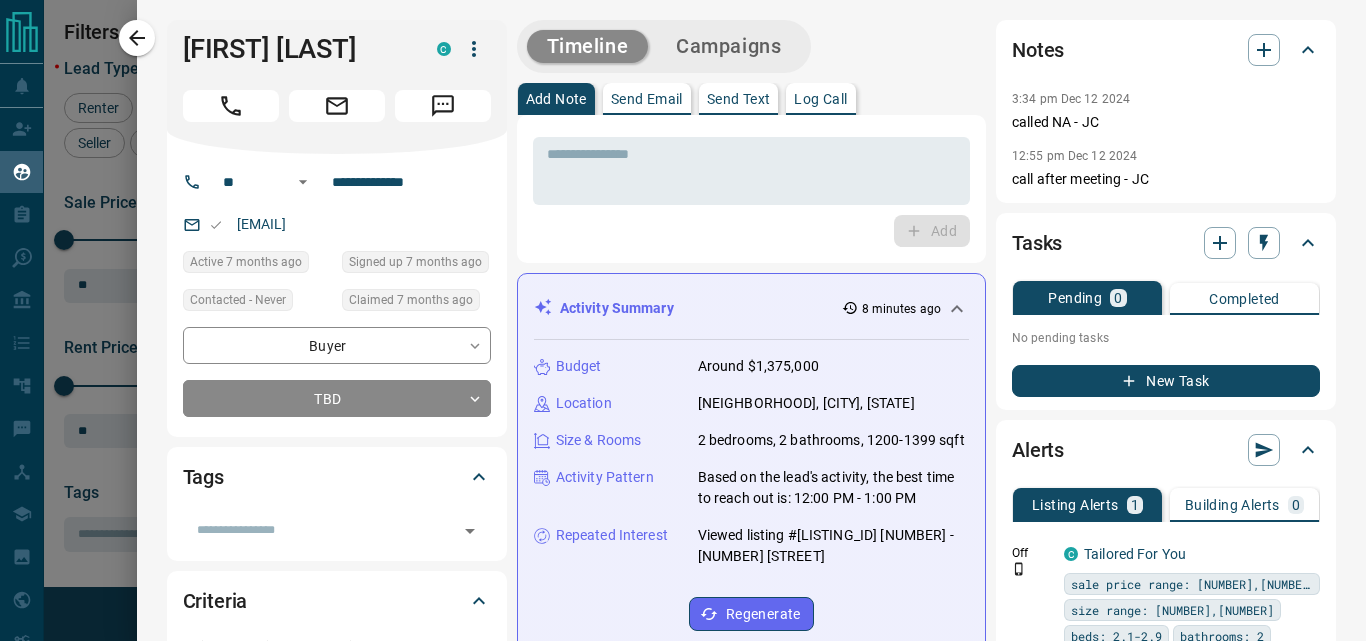 click on "Add" at bounding box center [751, 231] 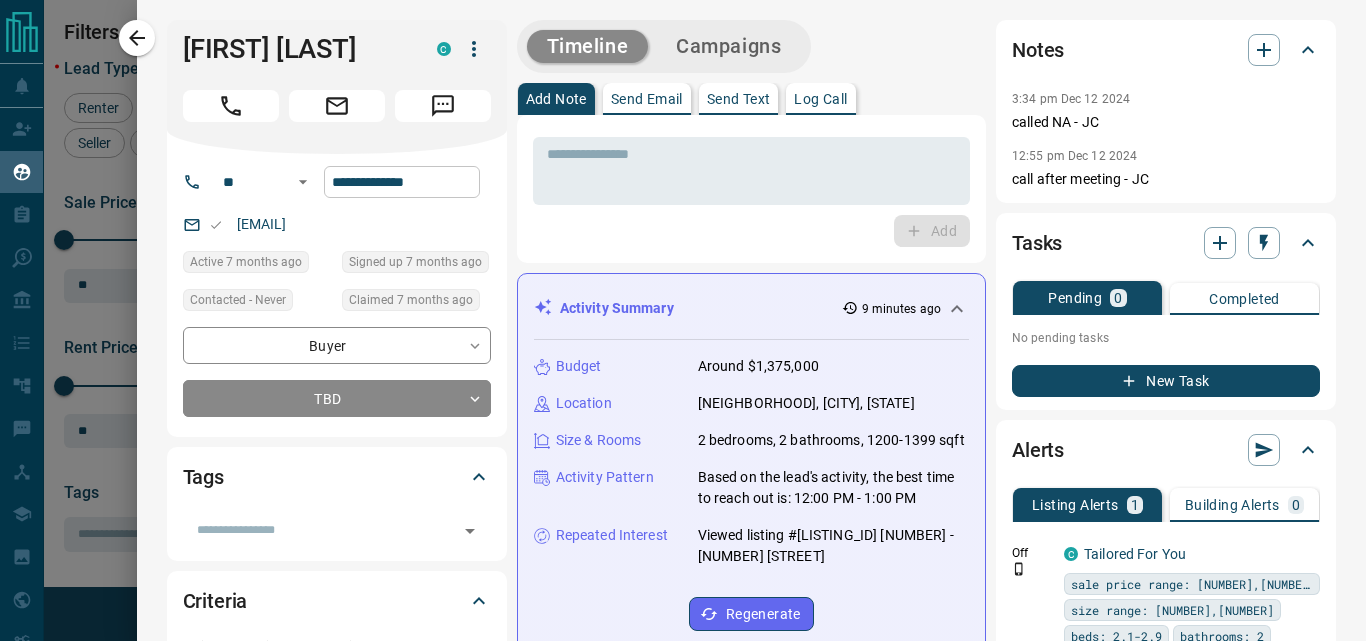 click on "**********" at bounding box center [402, 182] 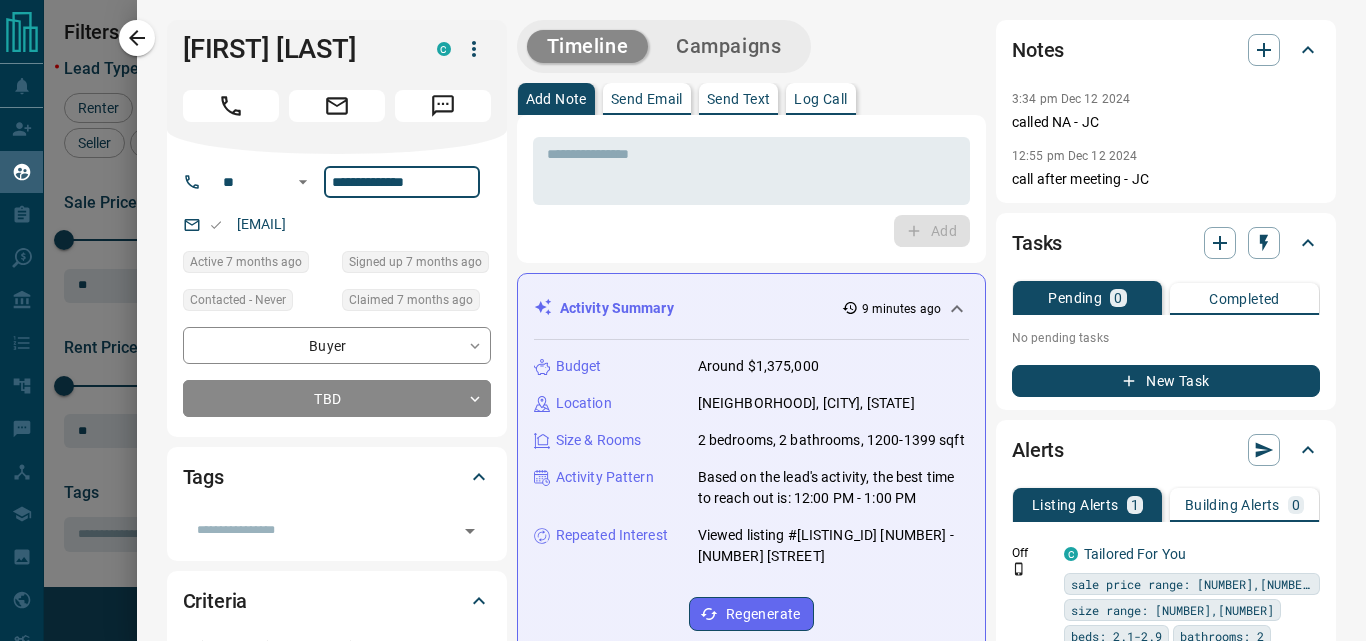 click on "**********" at bounding box center [402, 182] 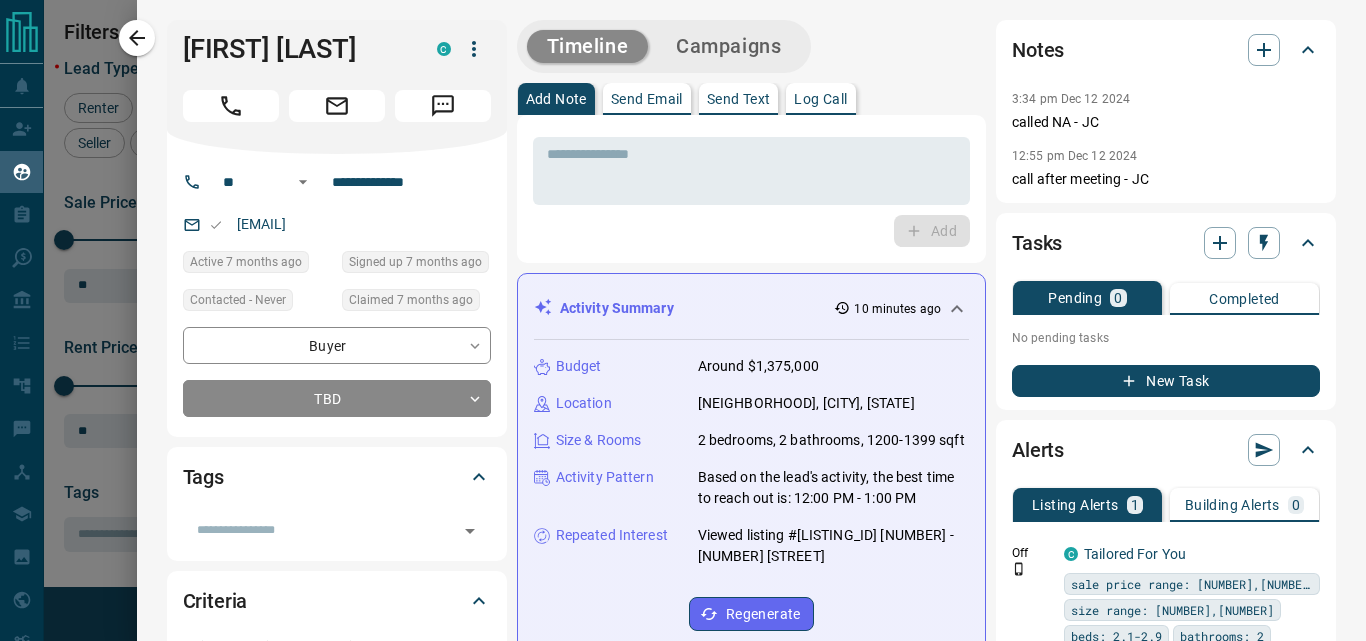 drag, startPoint x: 451, startPoint y: 217, endPoint x: 350, endPoint y: 2, distance: 237.54158 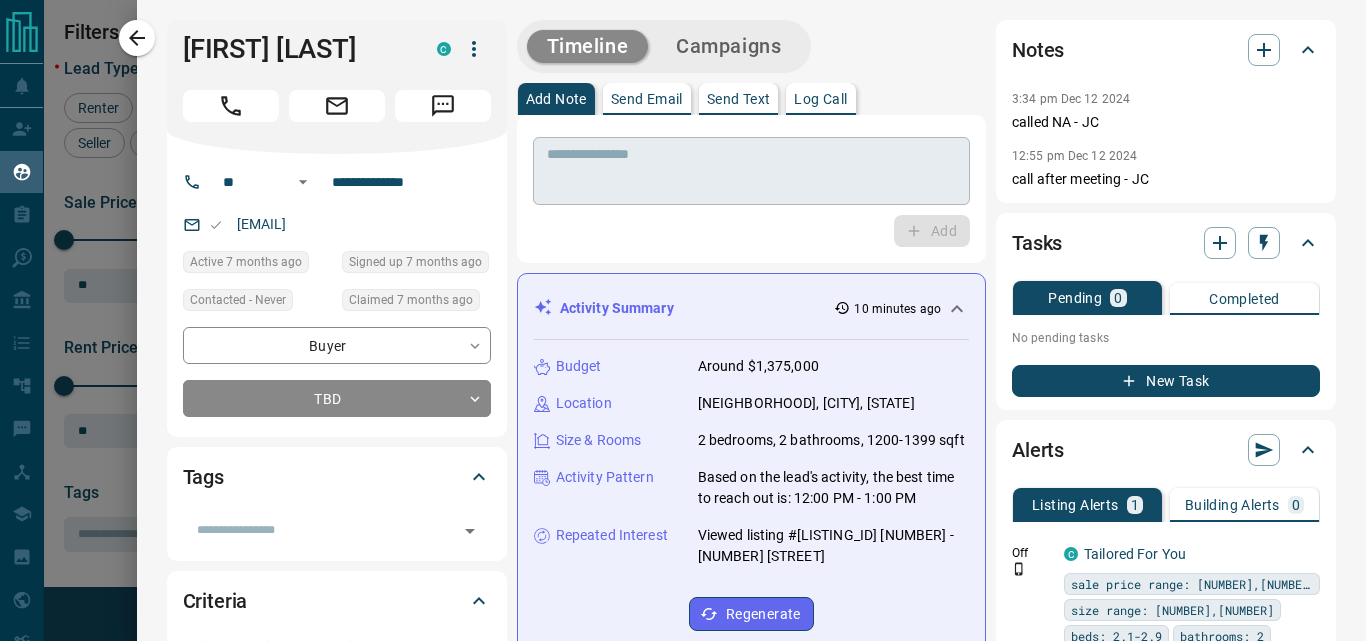 click at bounding box center [751, 171] 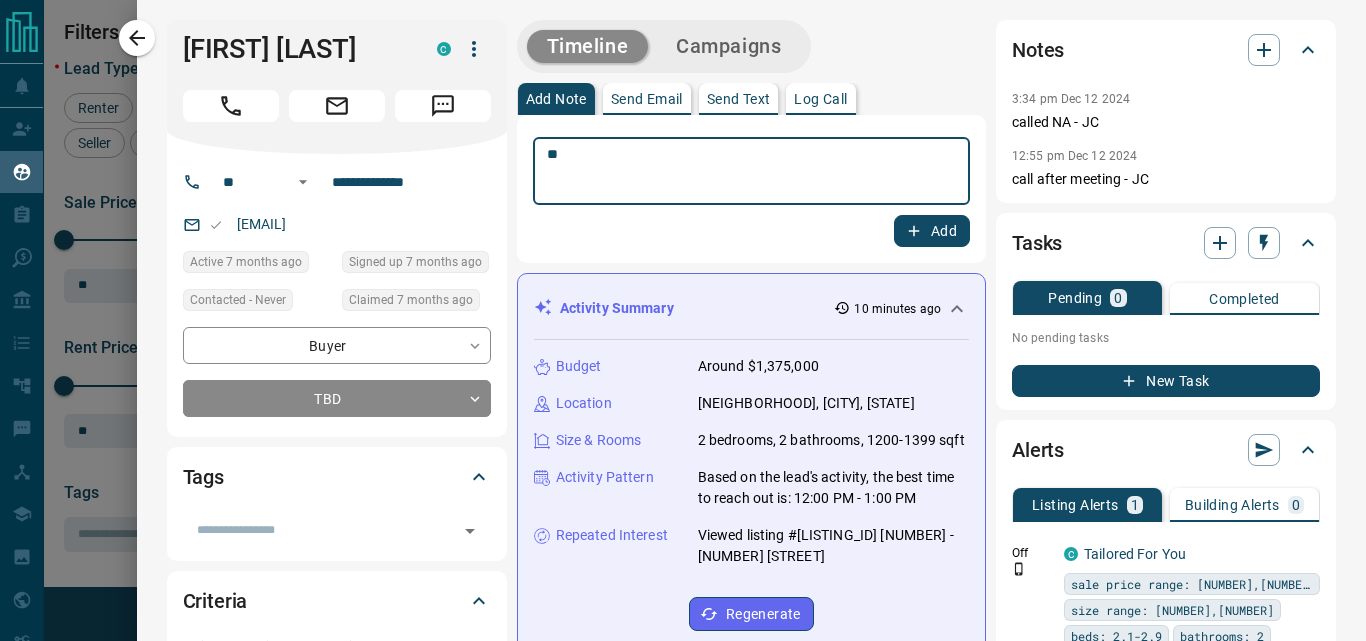 type on "**" 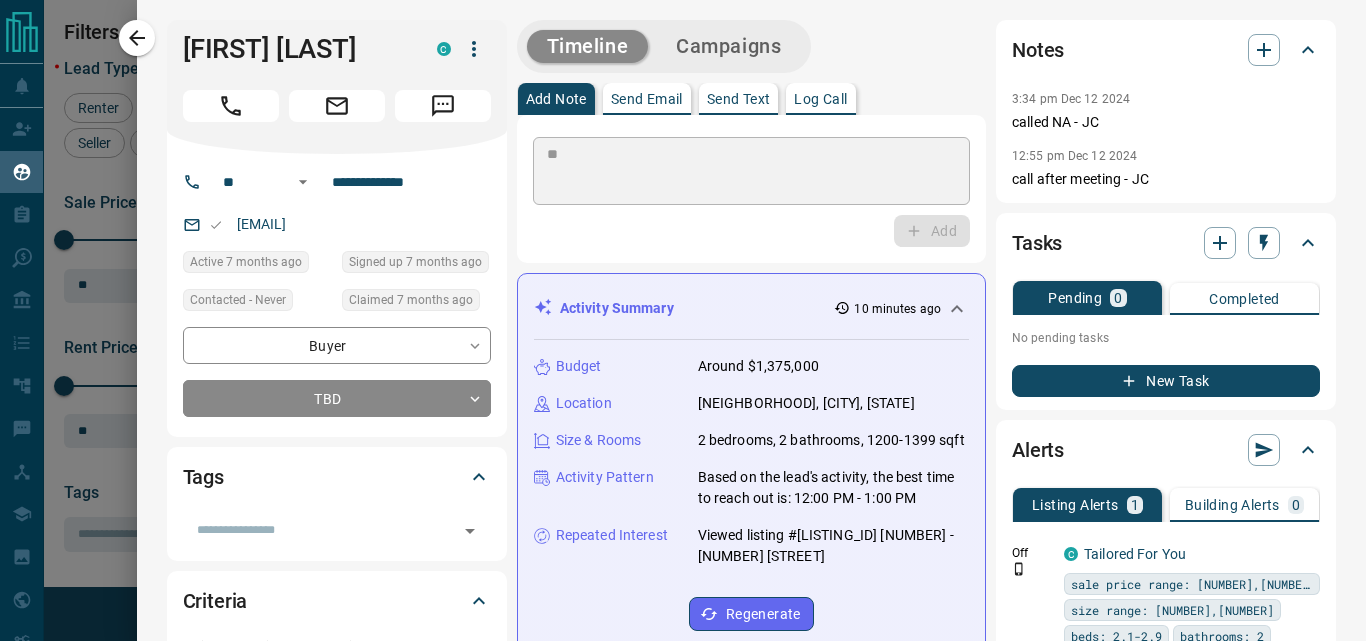 type 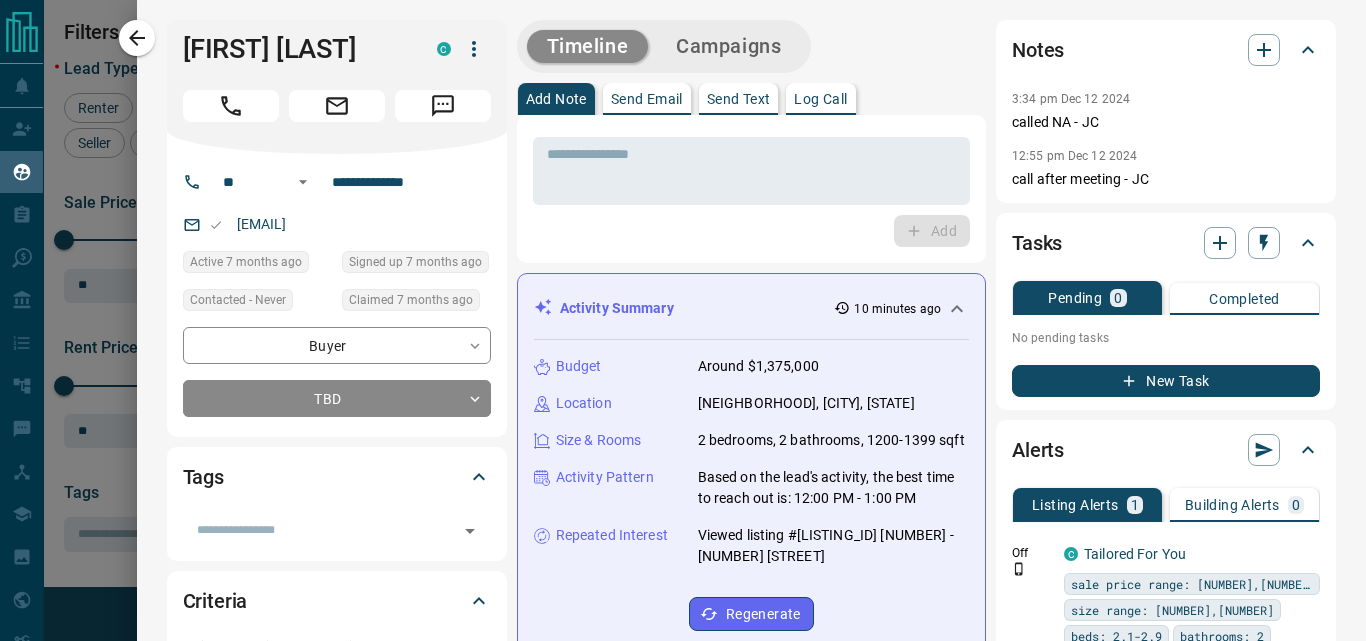 click on "Campaigns" at bounding box center [728, 46] 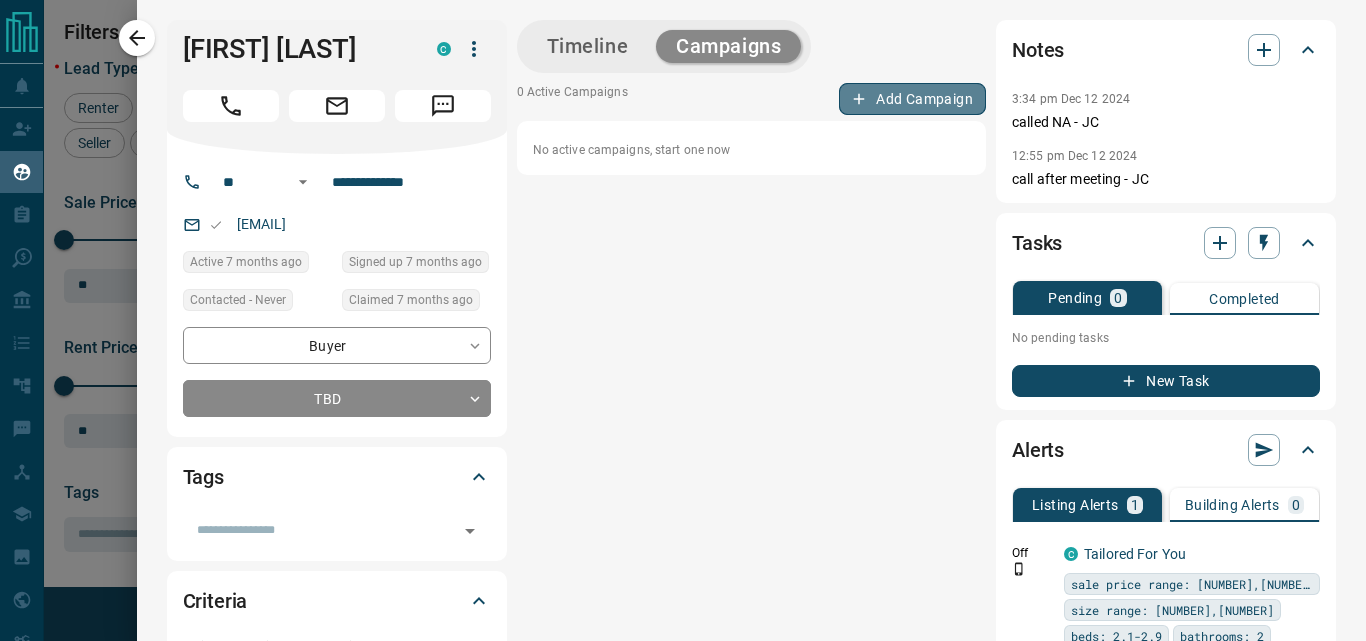 click on "Add Campaign" at bounding box center [912, 99] 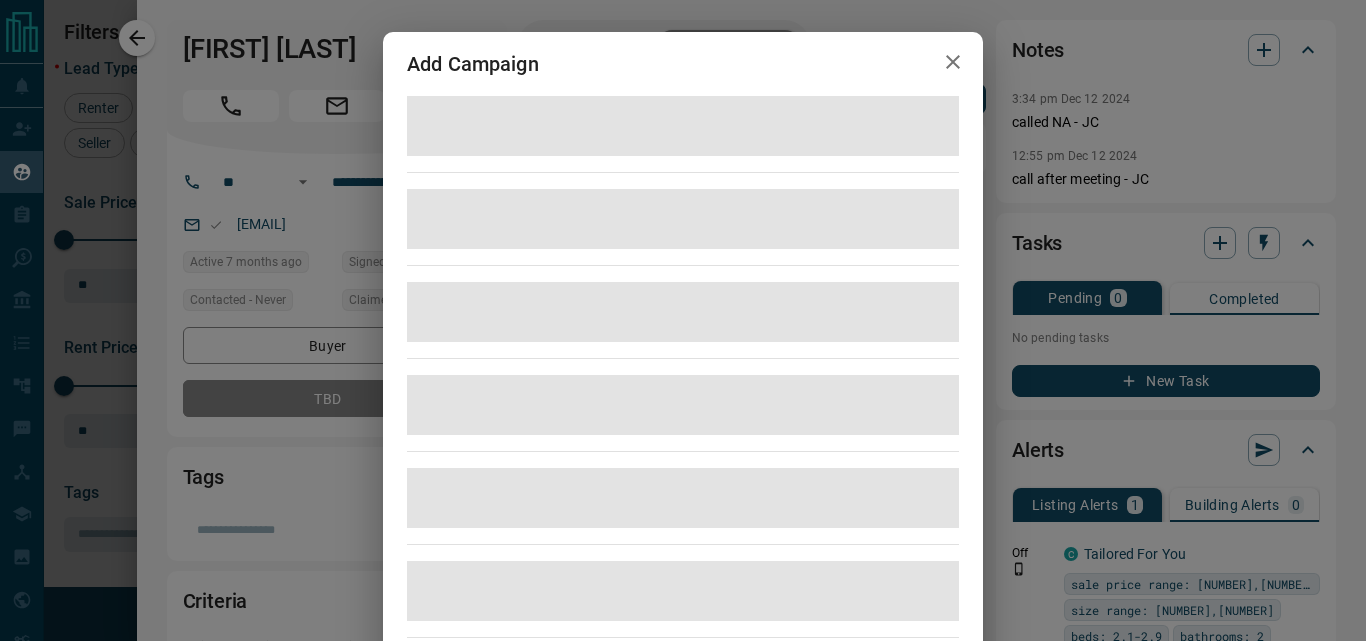 click at bounding box center [683, 219] 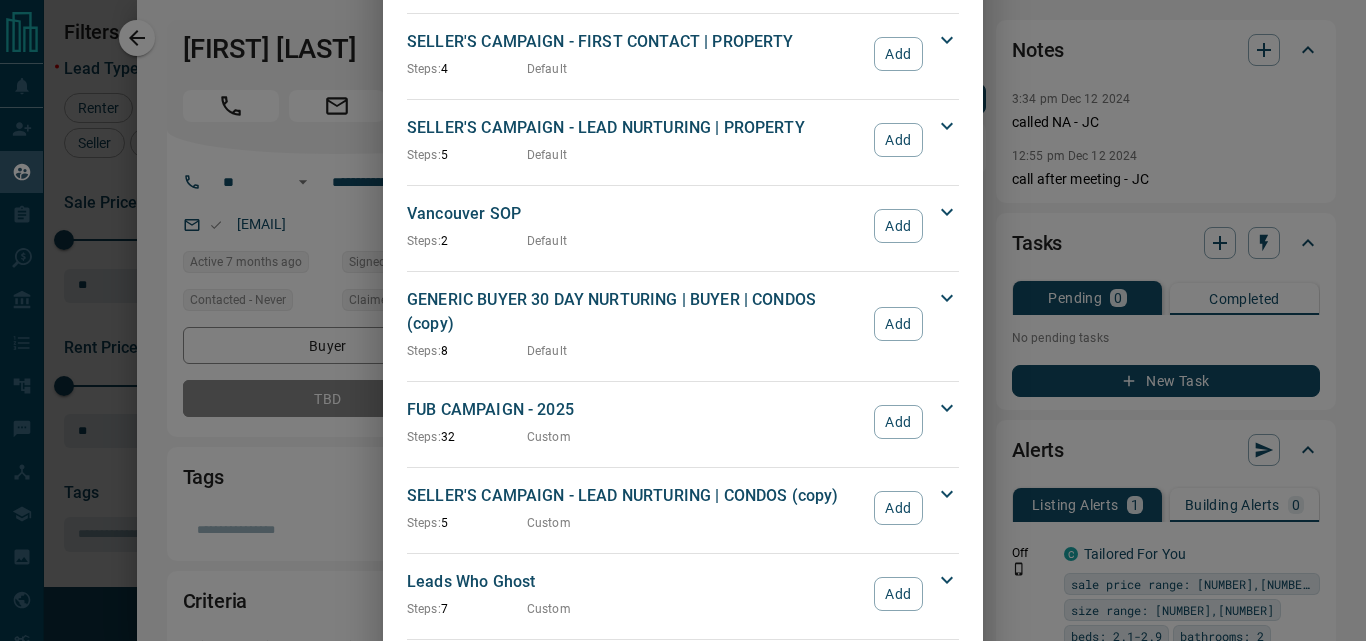 scroll, scrollTop: 2100, scrollLeft: 0, axis: vertical 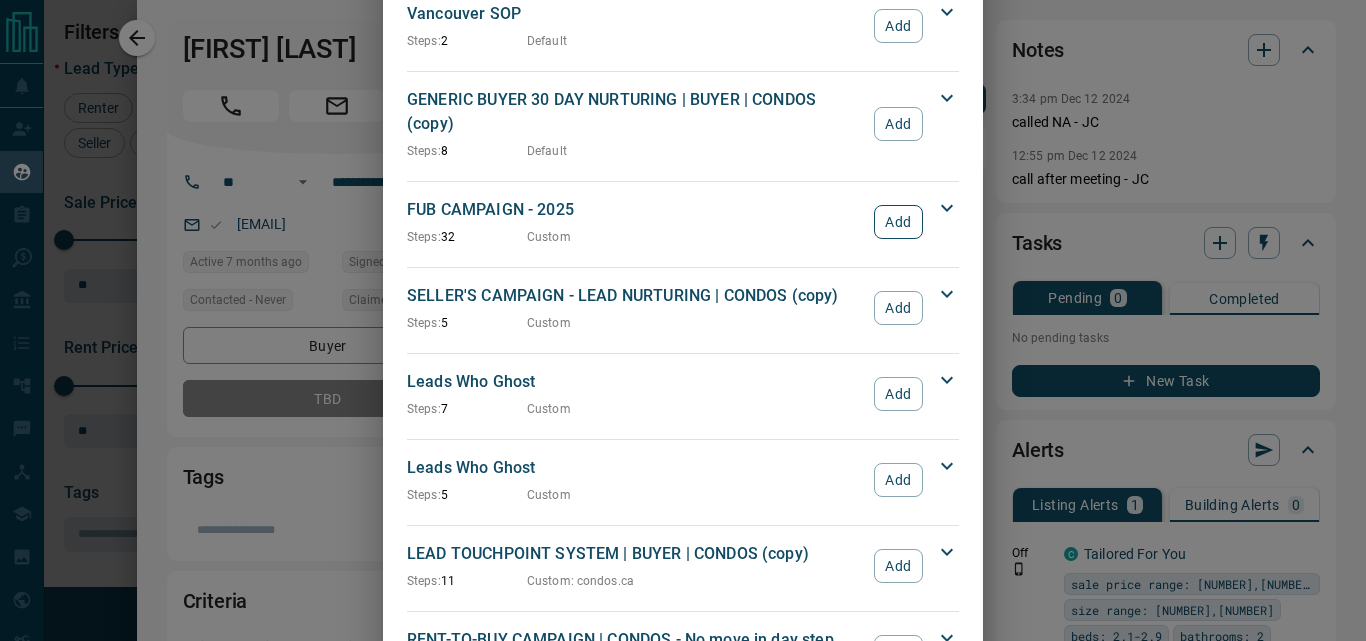click on "Add" at bounding box center [898, 222] 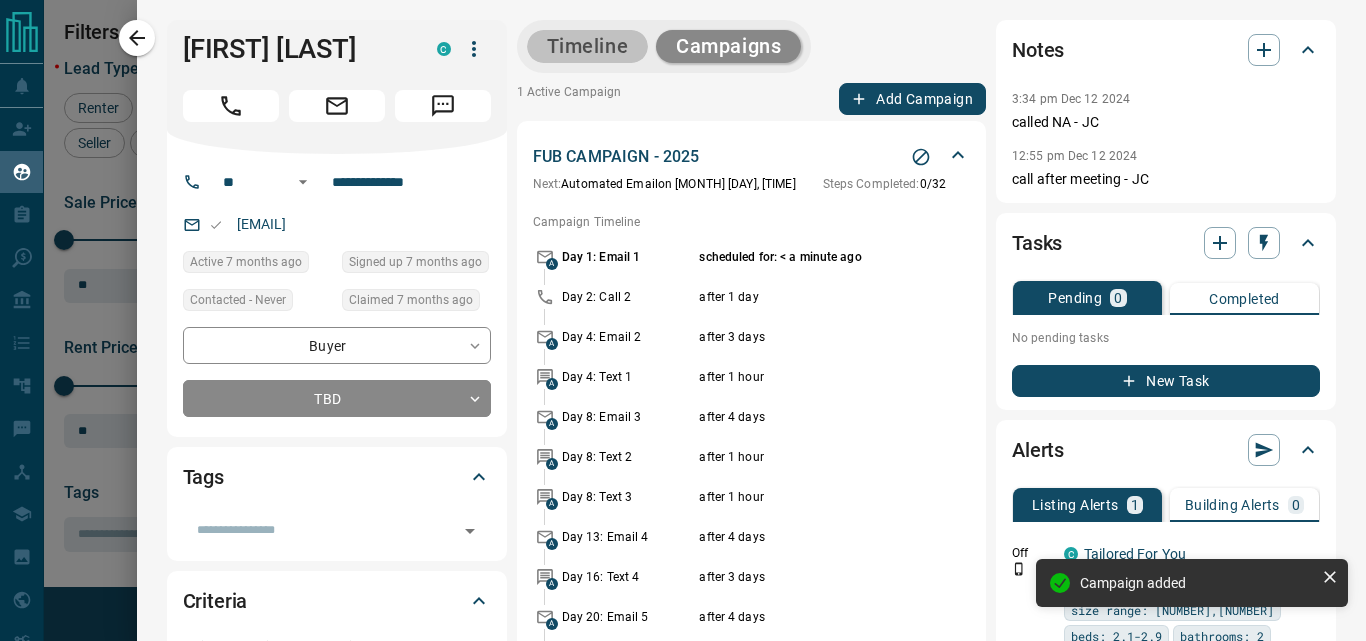 click on "Timeline" at bounding box center [588, 46] 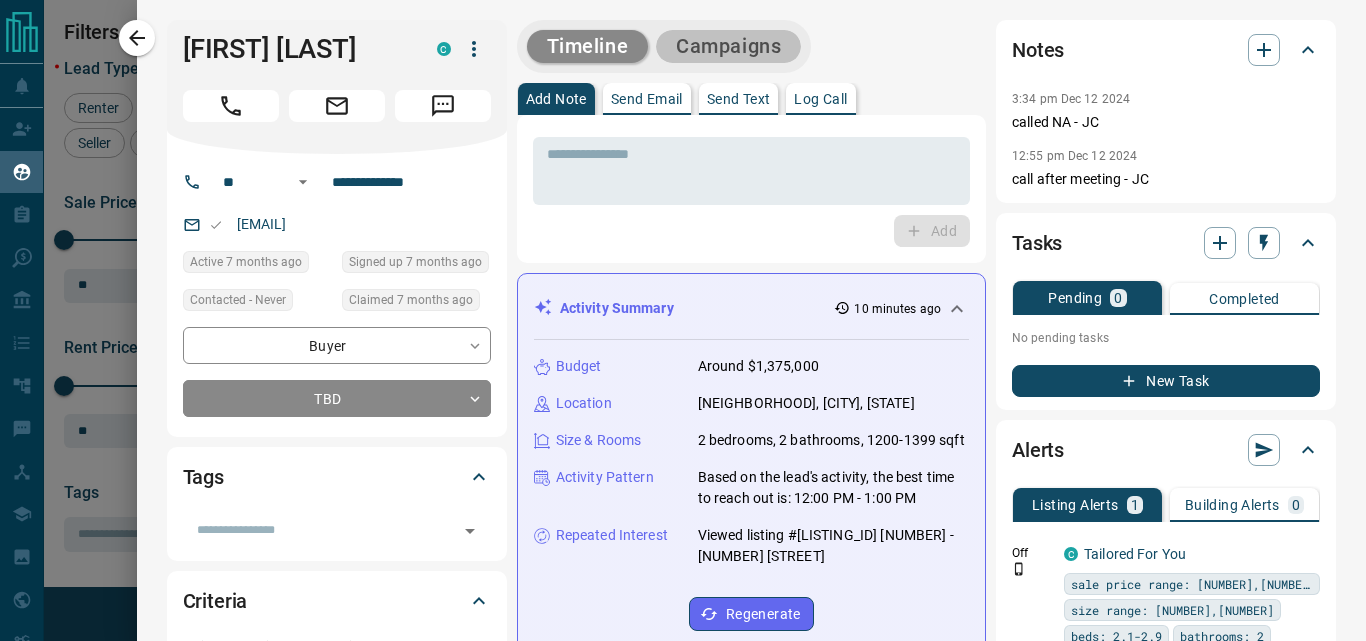 click on "Campaigns" at bounding box center [728, 46] 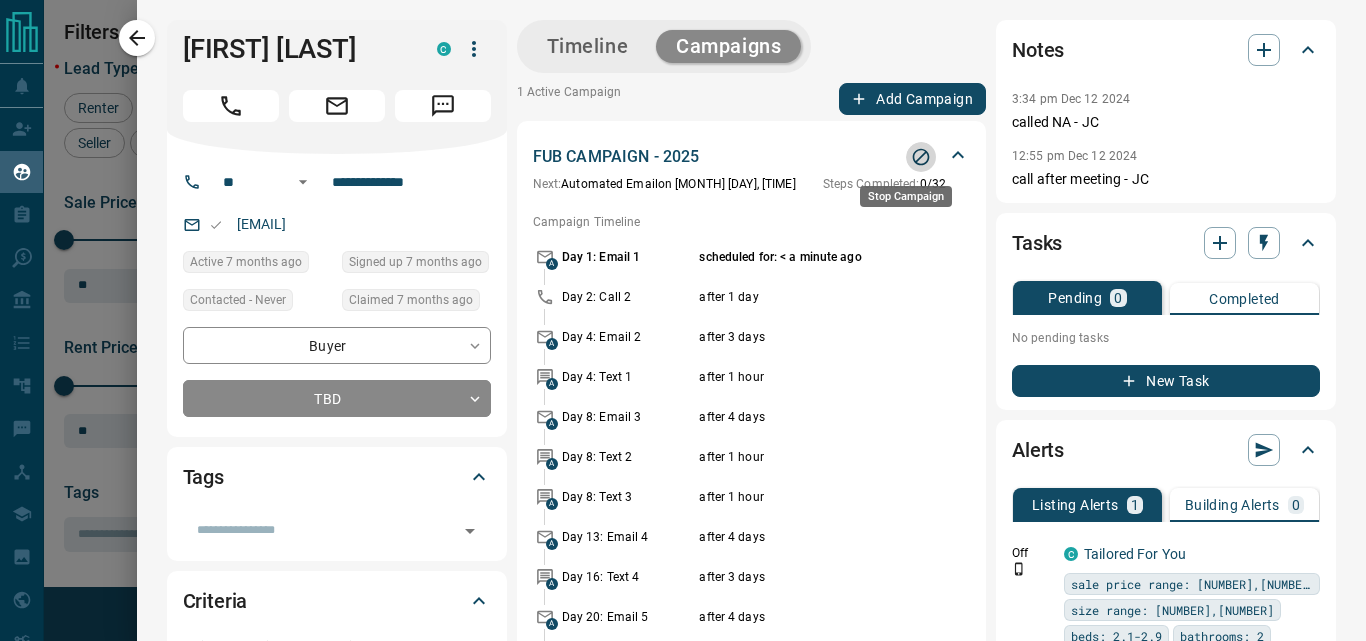 click 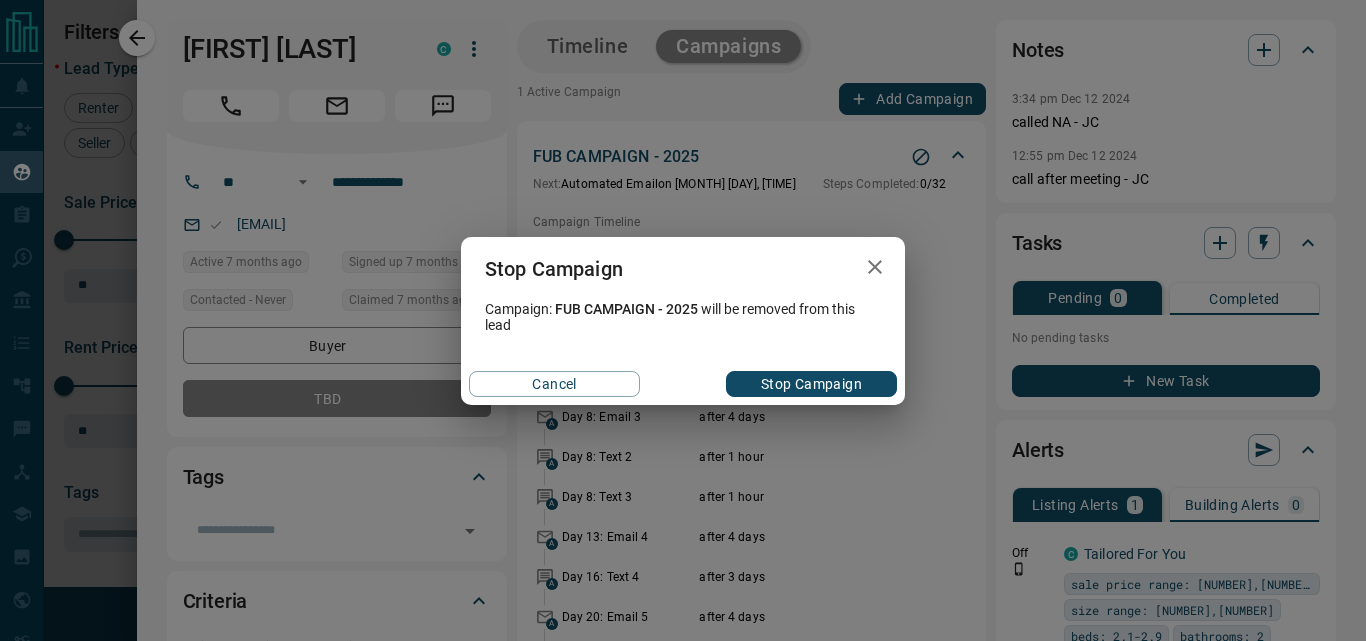click on "Stop Campaign" at bounding box center [811, 384] 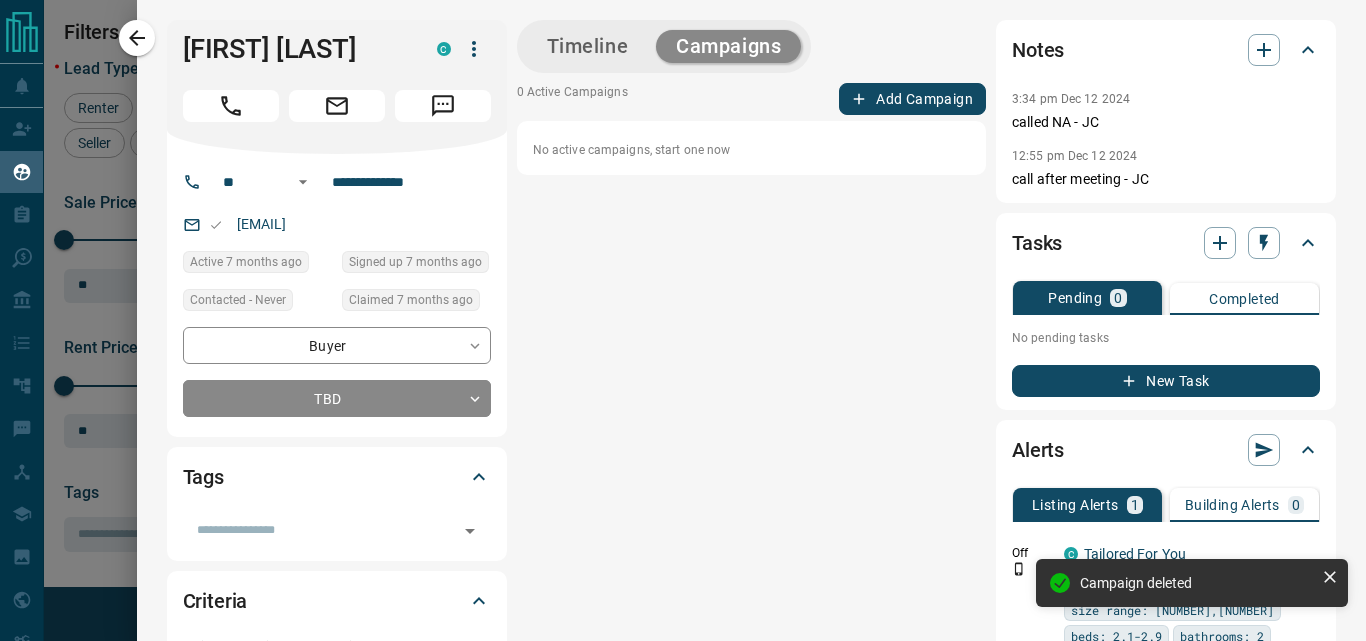 click on "Timeline" at bounding box center [588, 46] 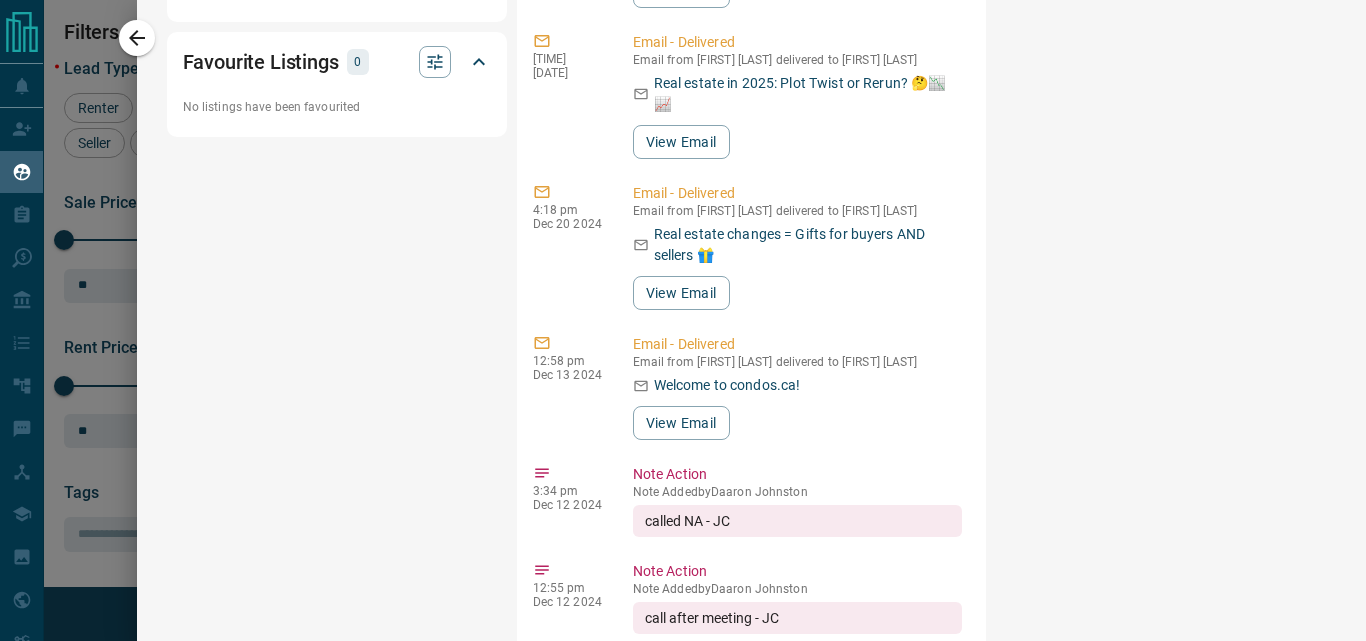 scroll, scrollTop: 1850, scrollLeft: 0, axis: vertical 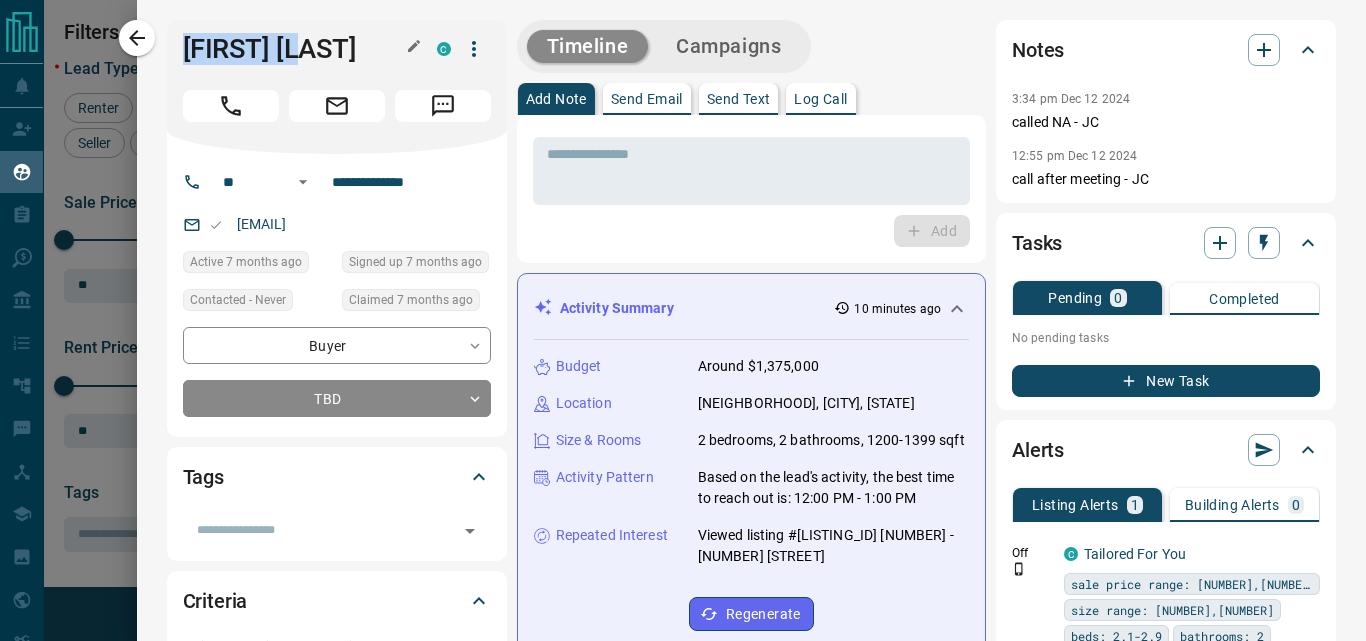 drag, startPoint x: 365, startPoint y: 63, endPoint x: 187, endPoint y: 48, distance: 178.6309 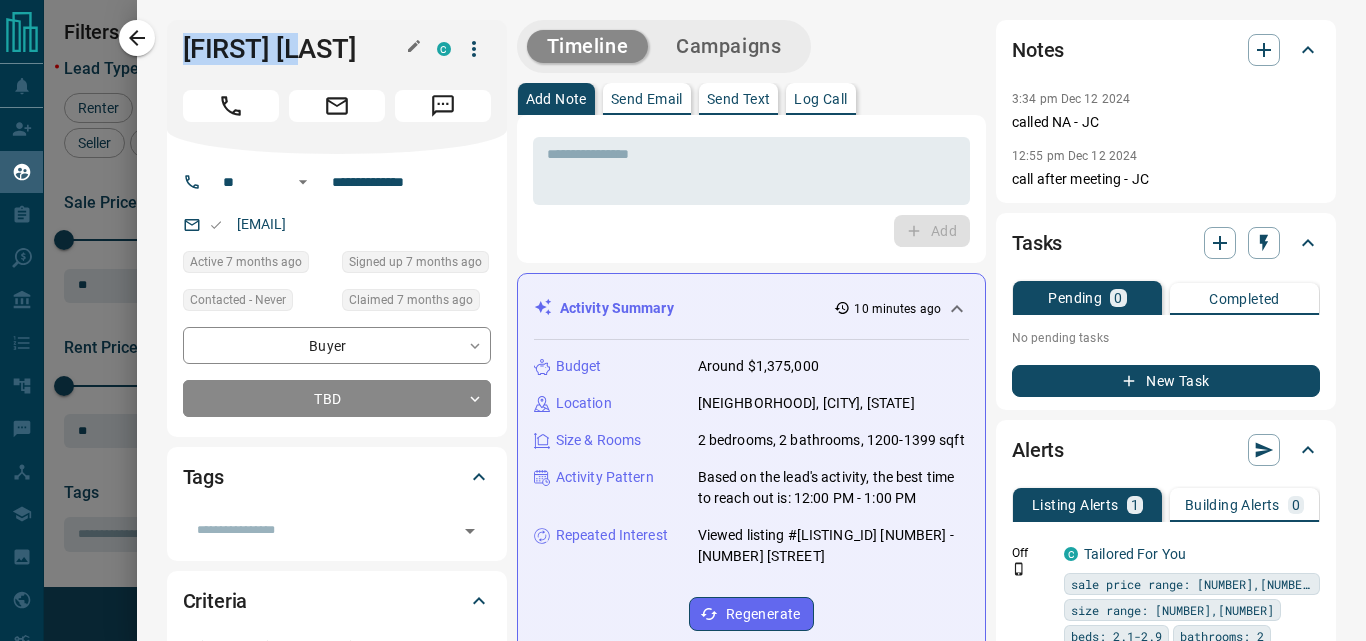 click on "[FIRST] [LAST]" at bounding box center (295, 49) 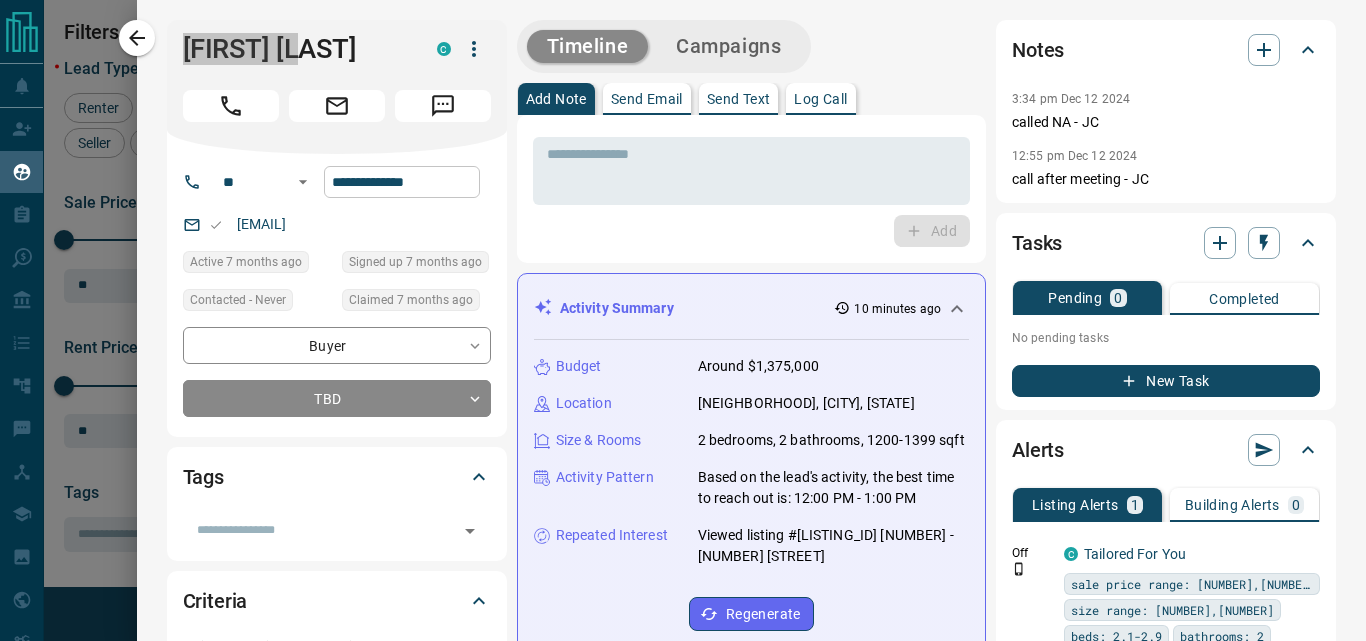click on "**********" at bounding box center (402, 182) 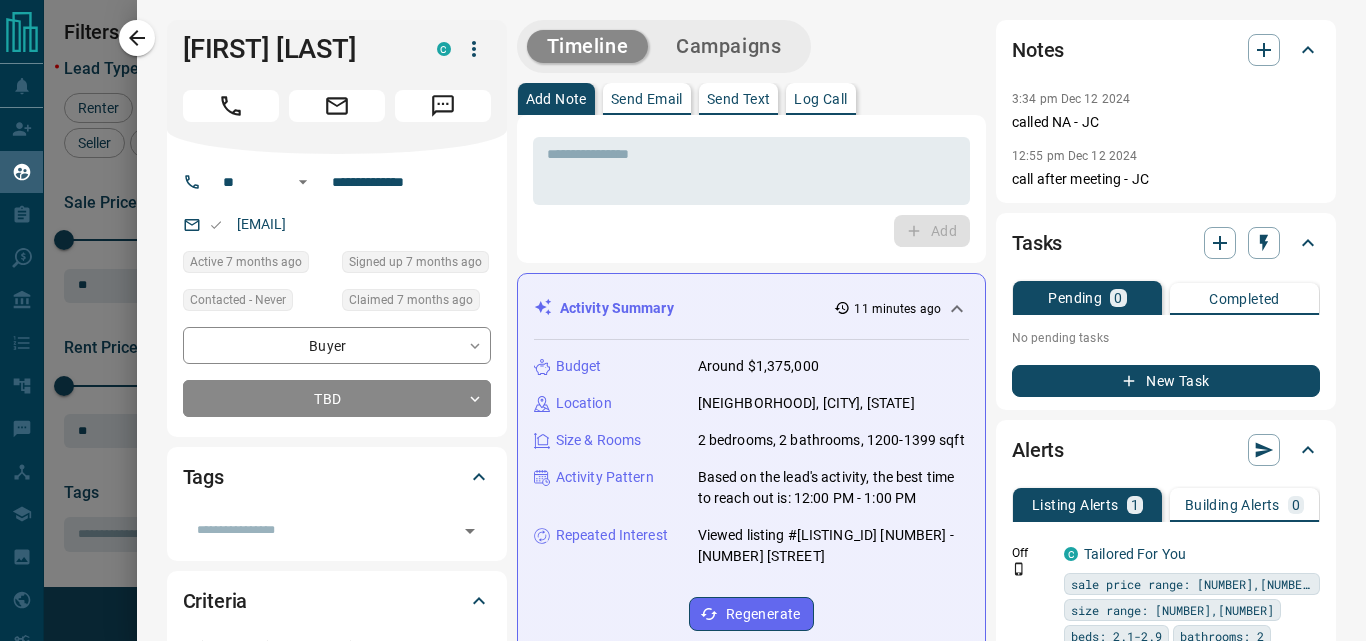 click on "Add" at bounding box center (751, 231) 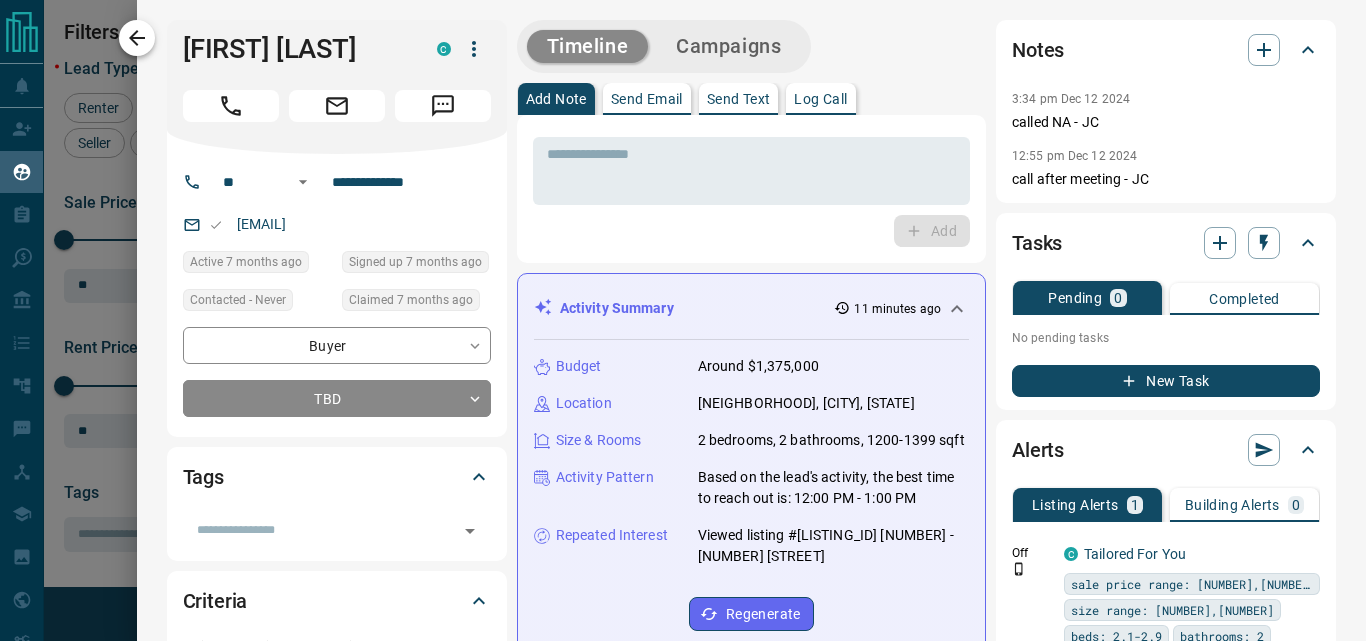click 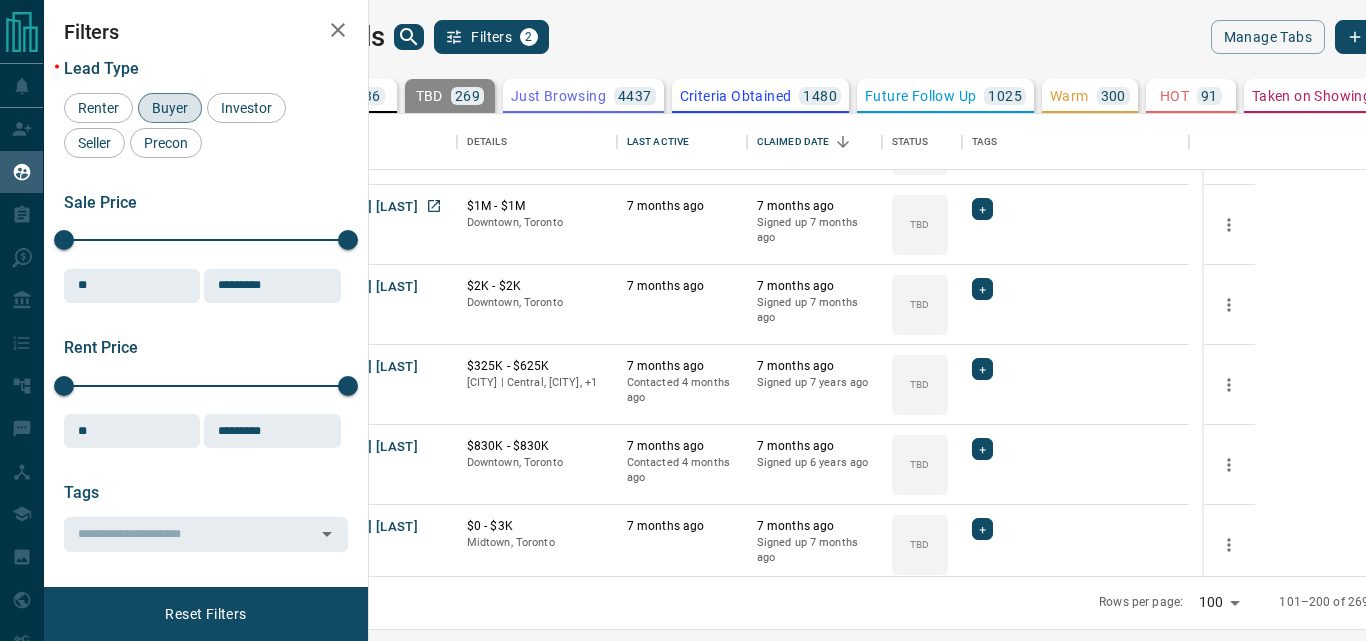 scroll, scrollTop: 1940, scrollLeft: 0, axis: vertical 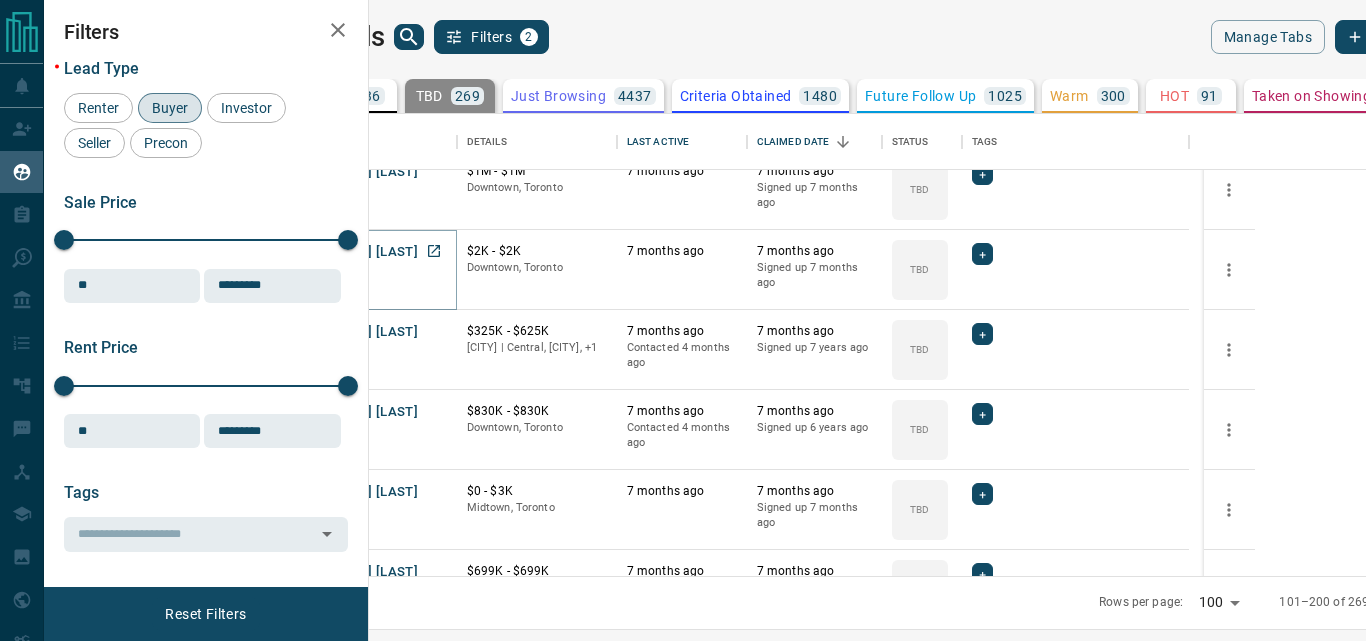 click on "[FIRST] [LAST]" at bounding box center [372, 252] 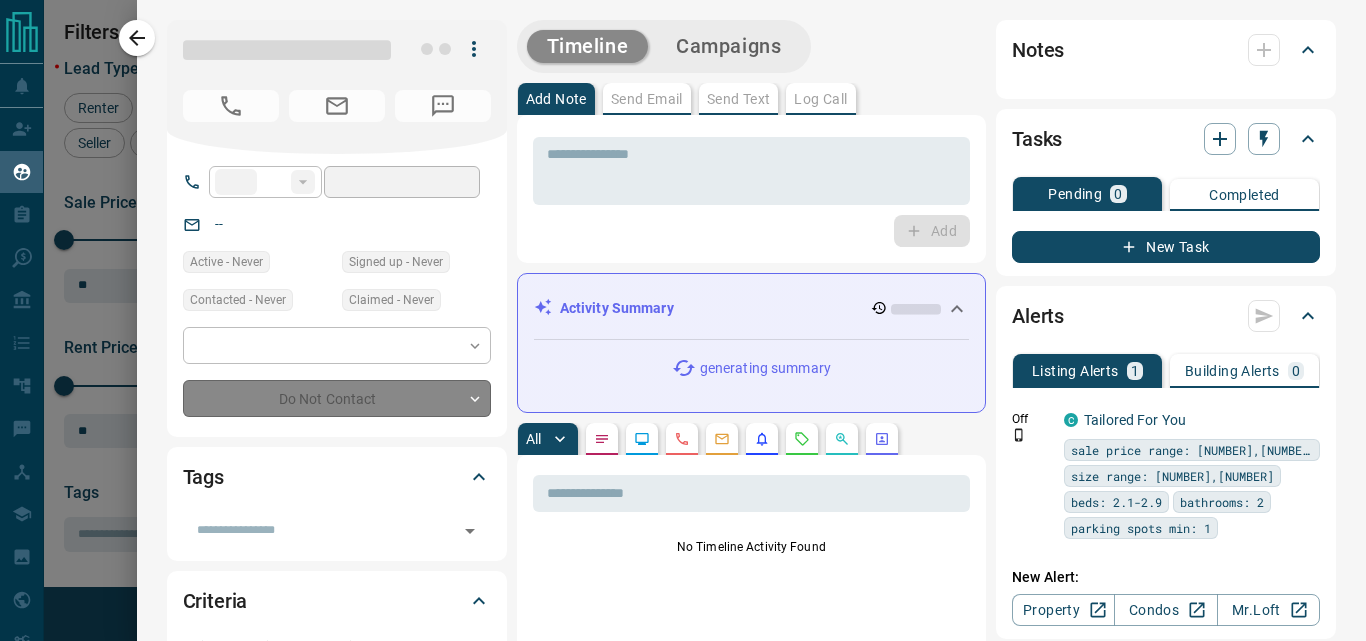 type on "**" 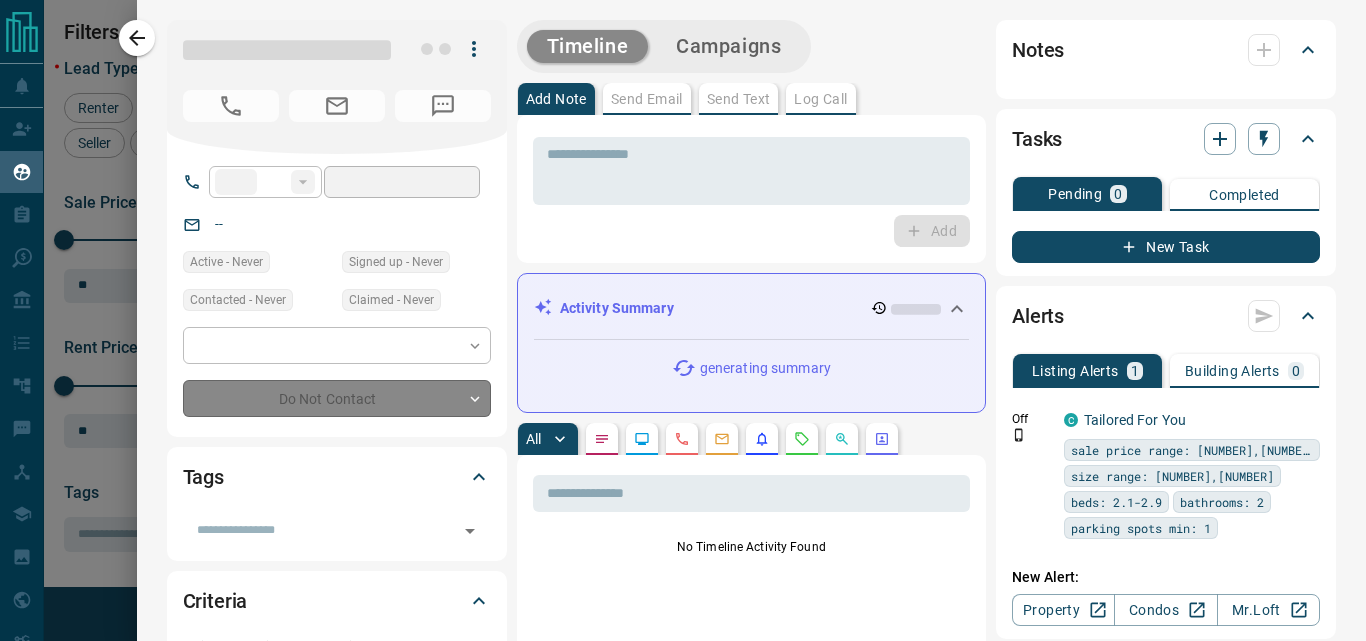 type on "**********" 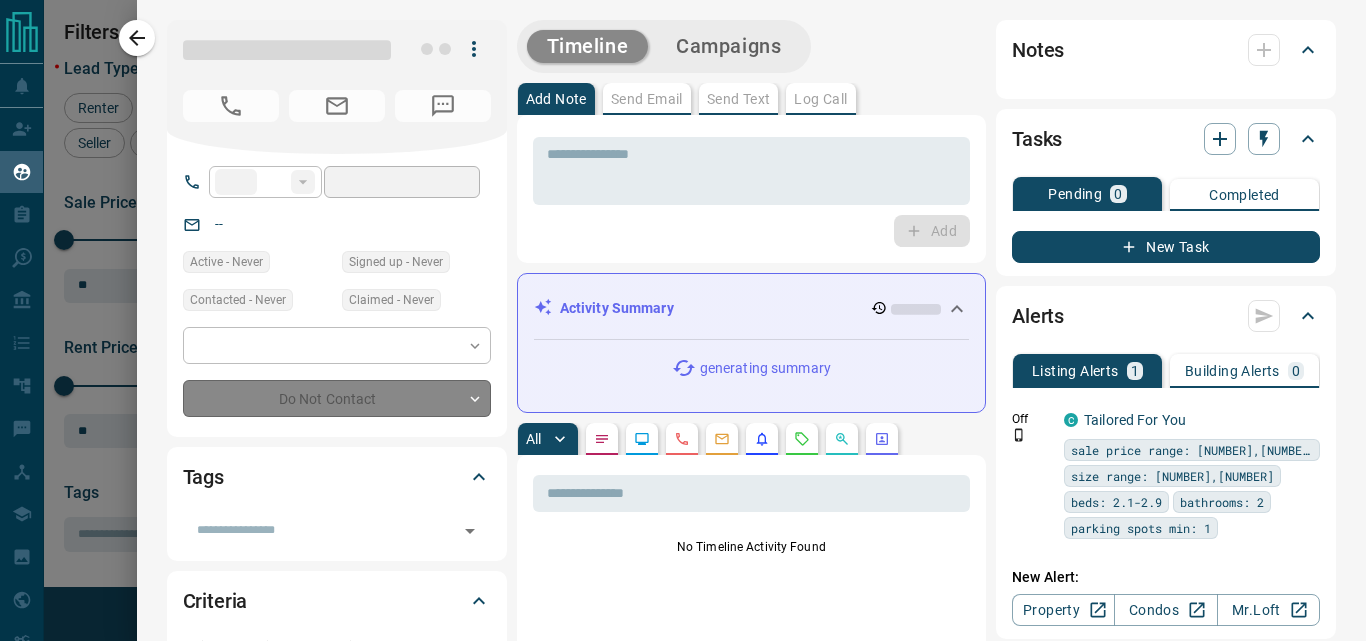 type on "**" 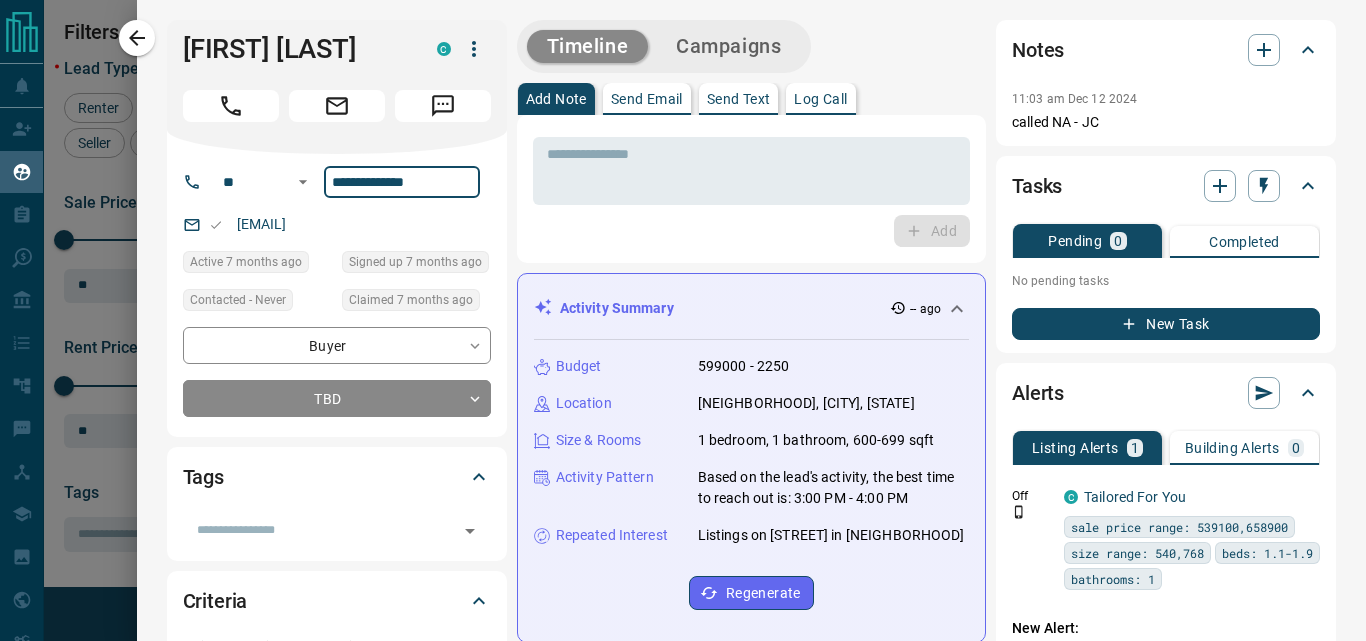 click on "**********" at bounding box center [402, 182] 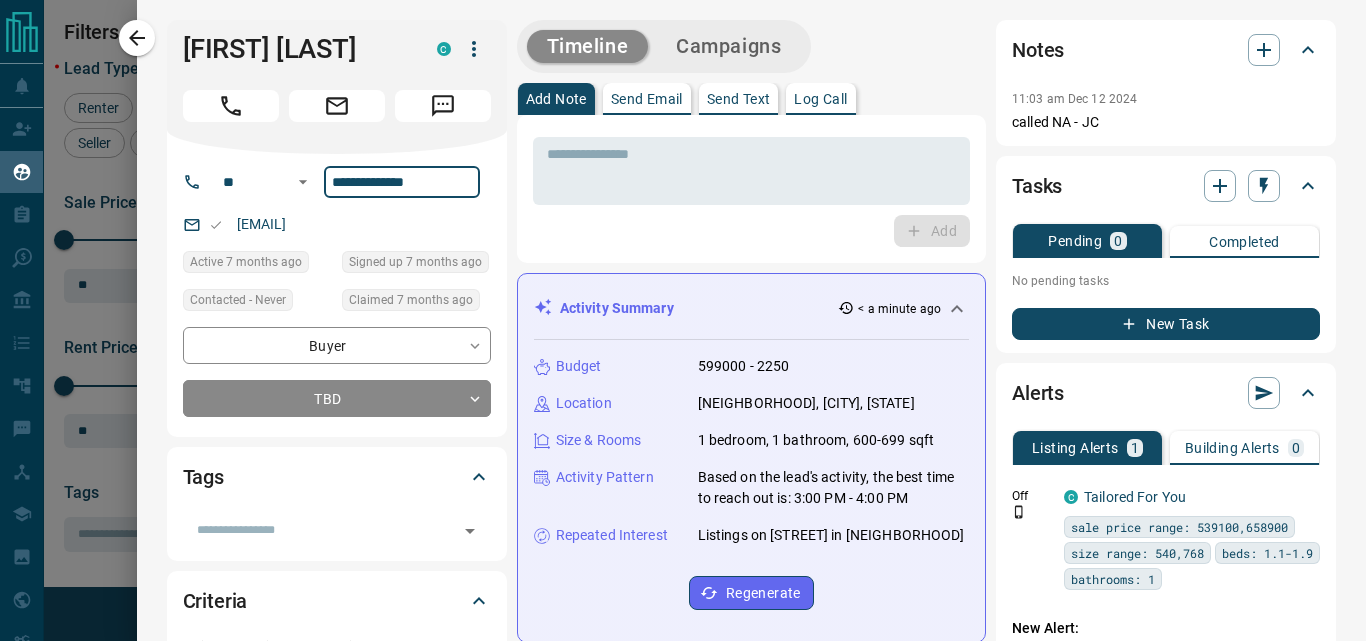 click on "**********" at bounding box center [402, 182] 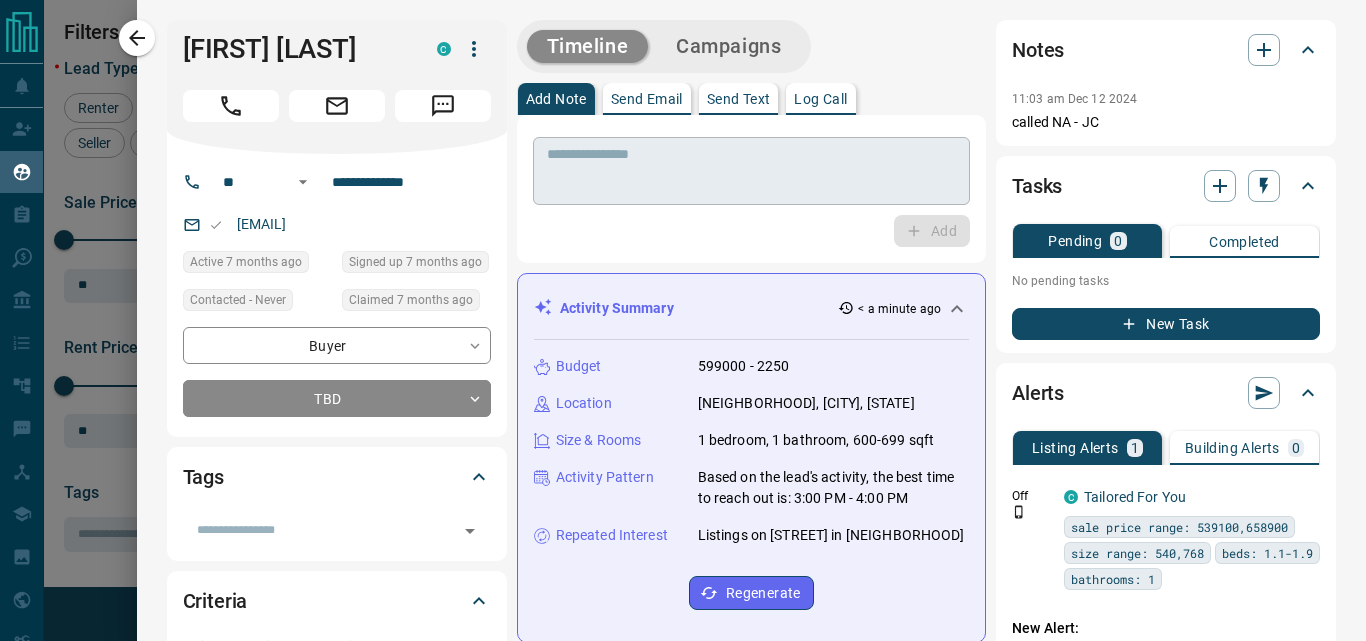 click at bounding box center [751, 171] 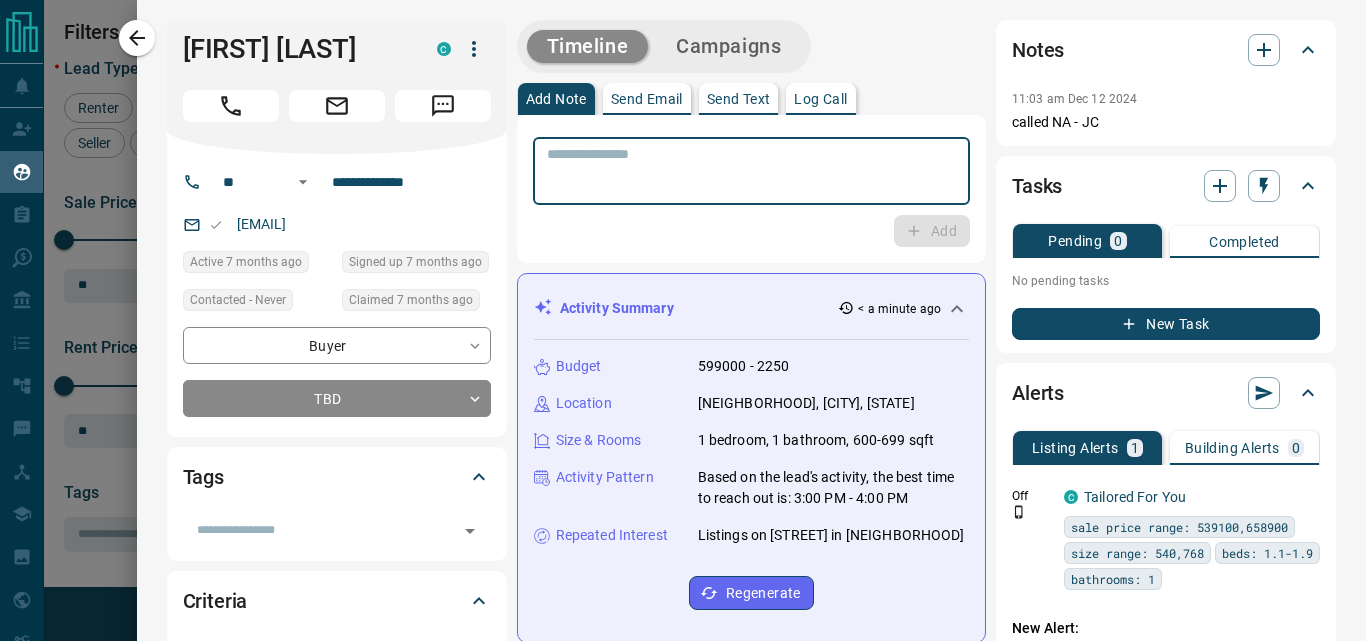 click at bounding box center (751, 171) 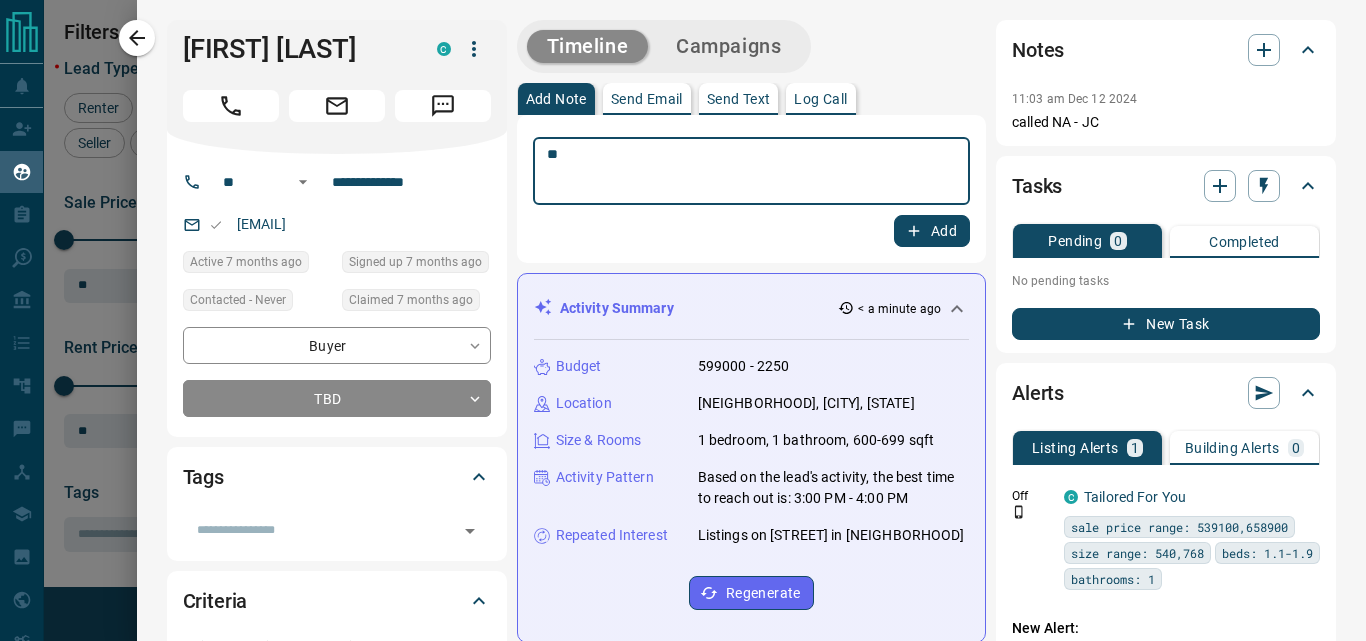 type on "**" 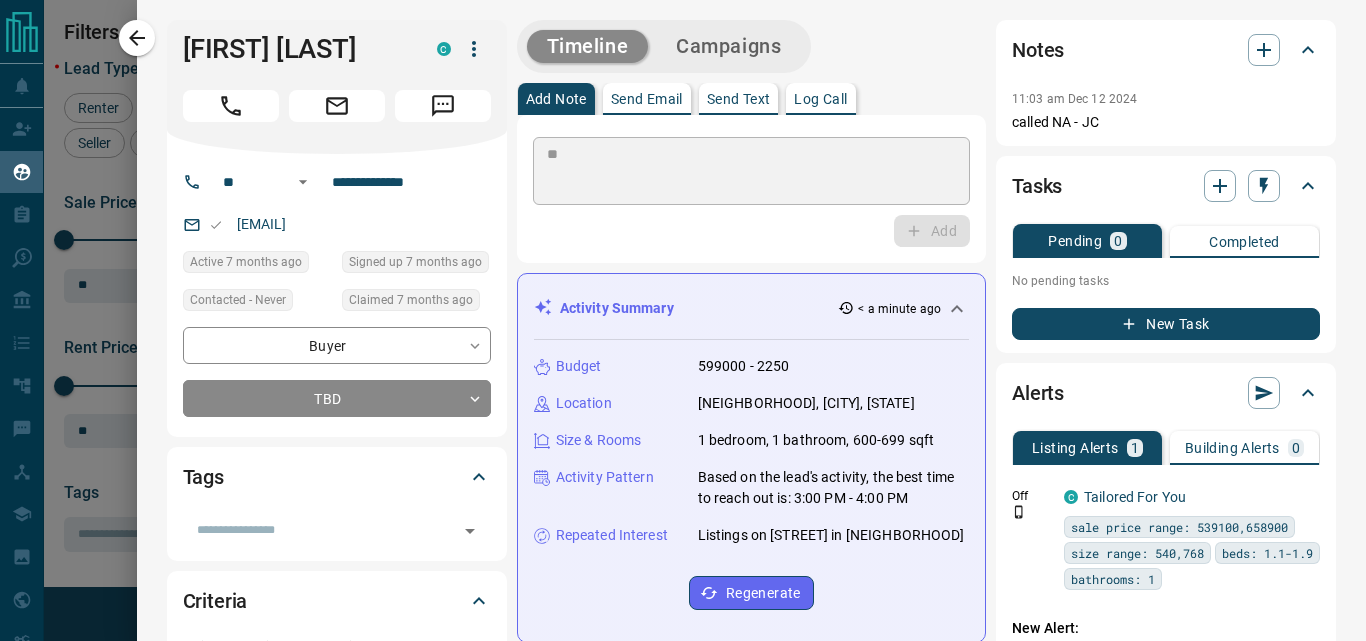 type 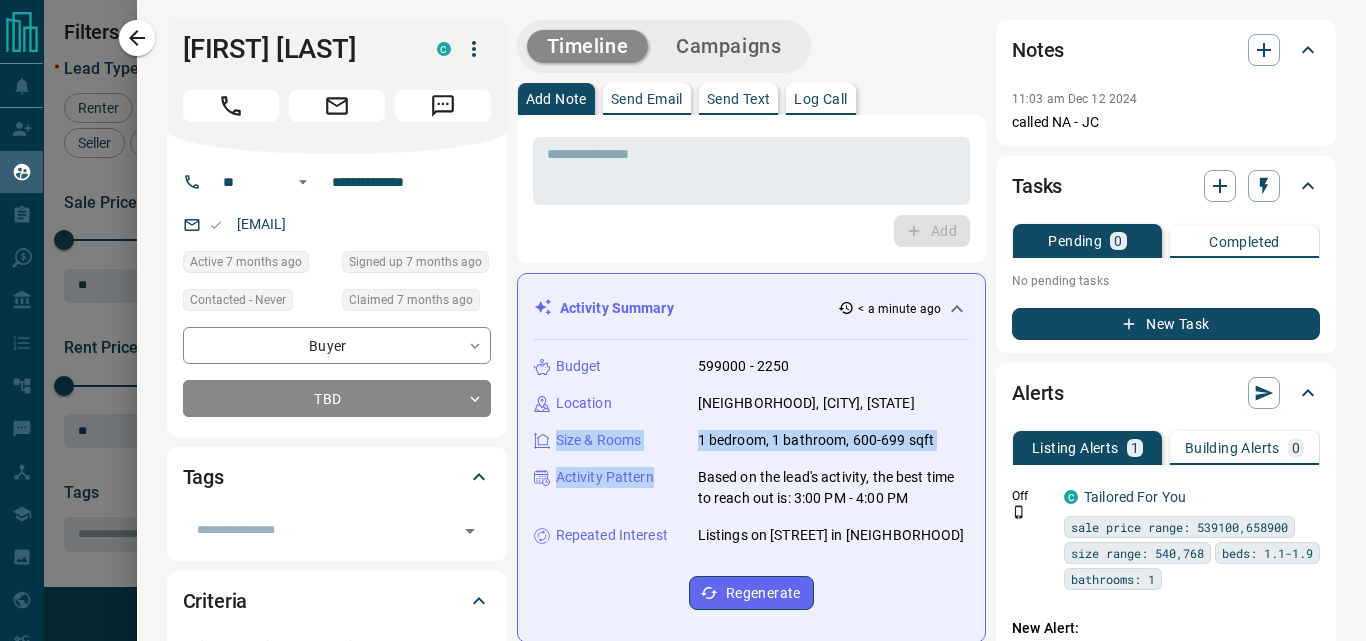drag, startPoint x: 570, startPoint y: 443, endPoint x: 515, endPoint y: 452, distance: 55.7315 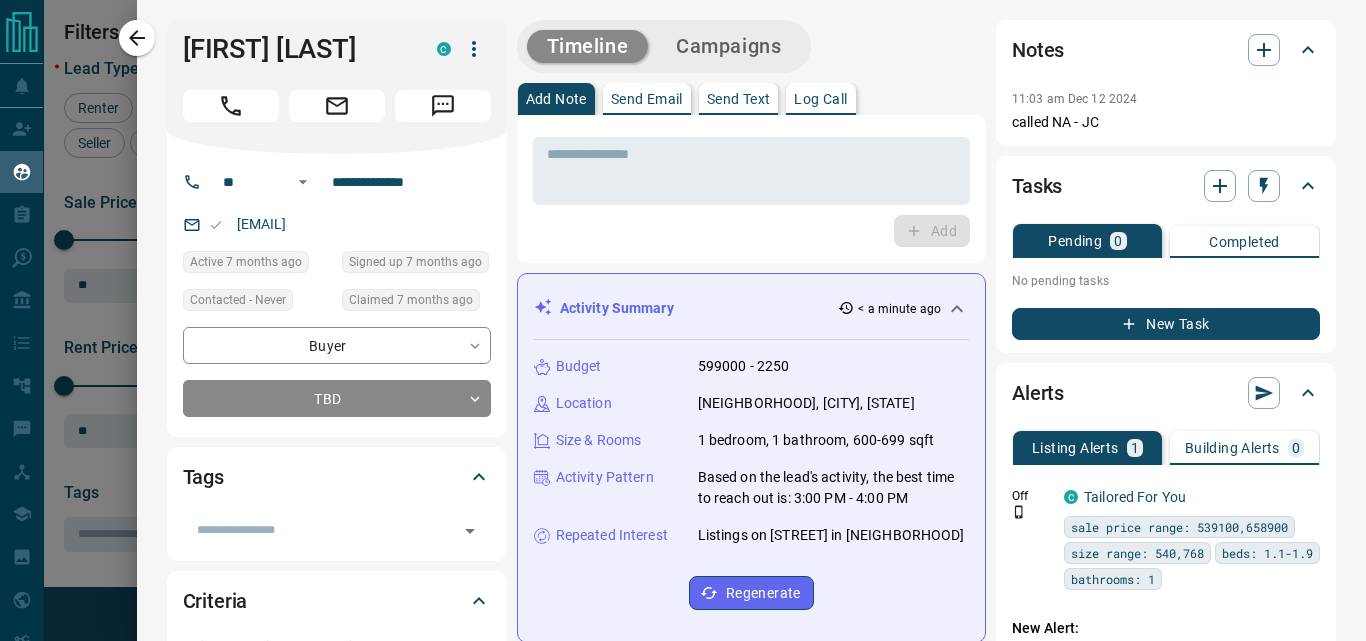 click on "* ​ Add" at bounding box center [751, 189] 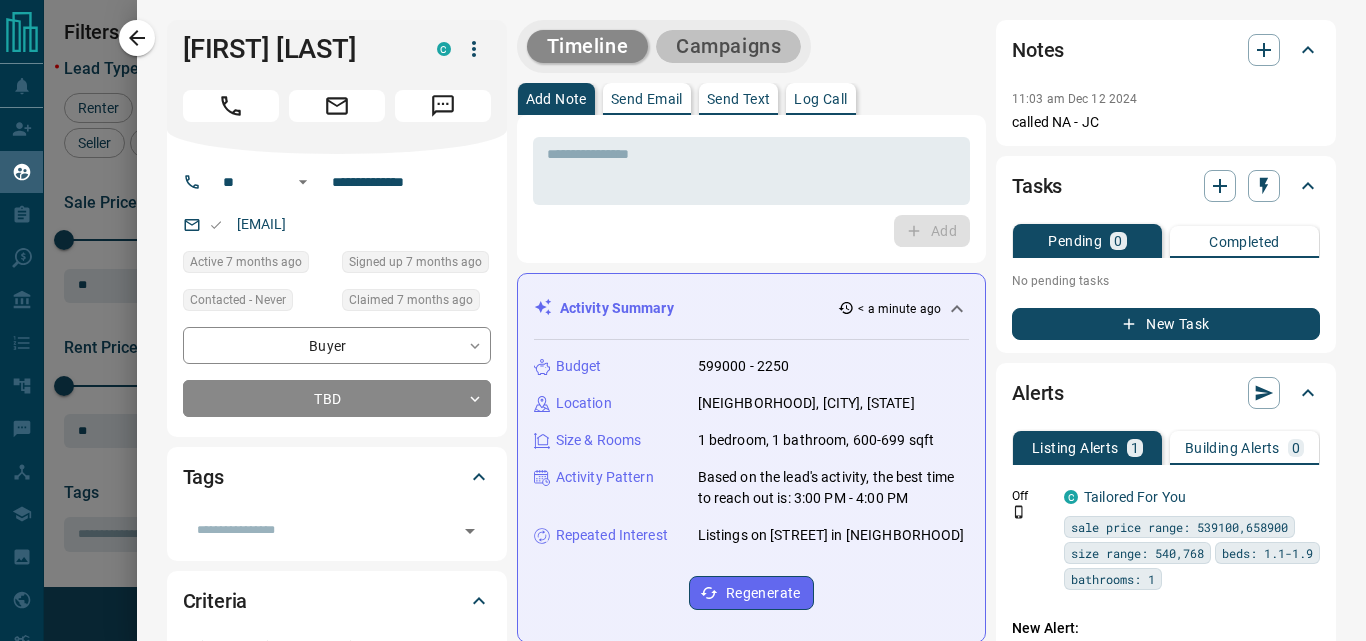 click on "Campaigns" at bounding box center [728, 46] 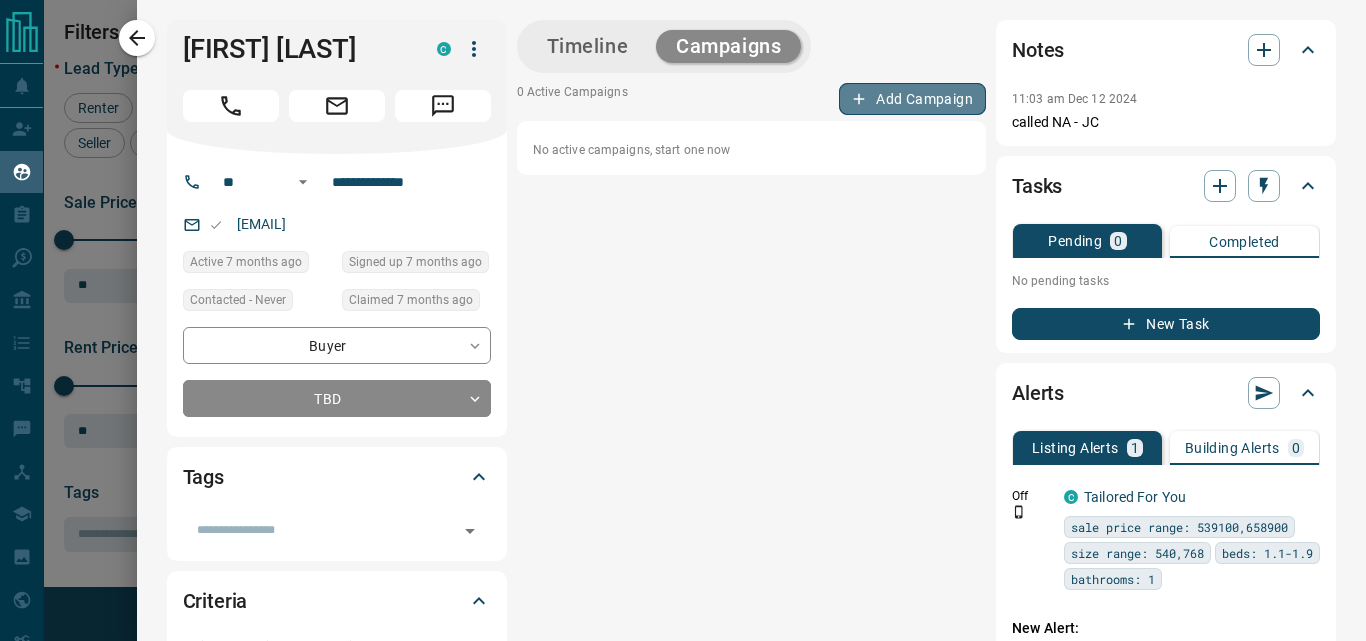 click on "Add Campaign" at bounding box center (912, 99) 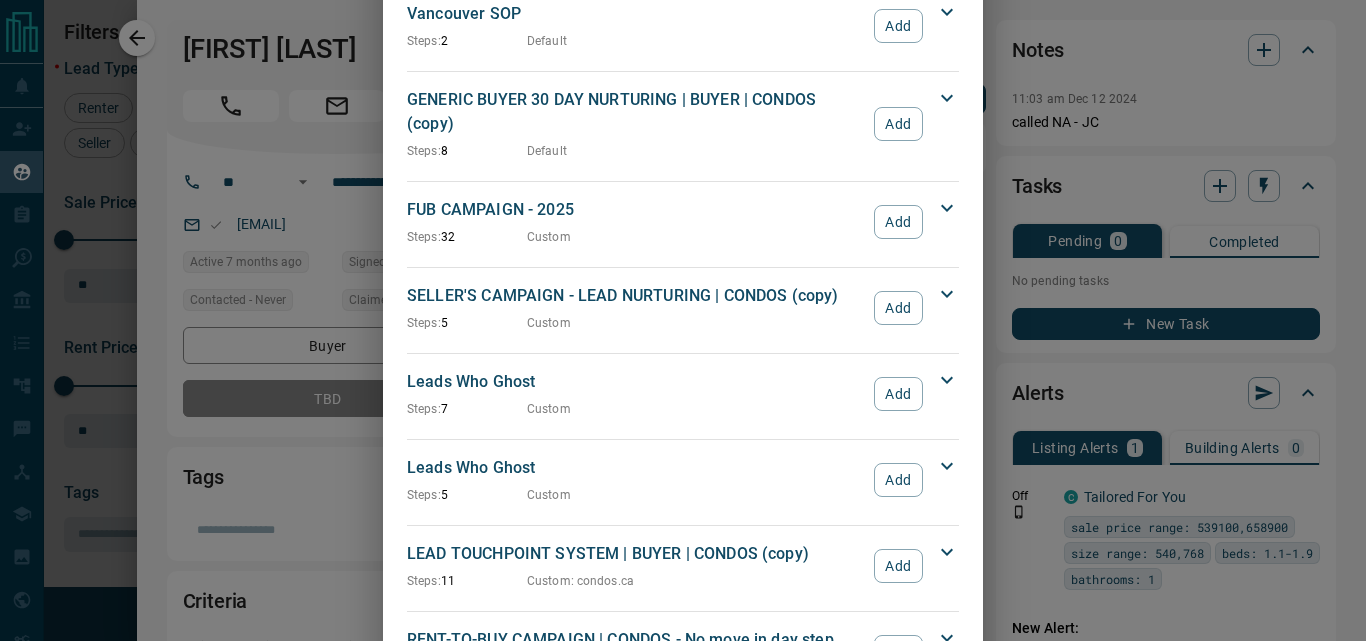 scroll, scrollTop: 2766, scrollLeft: 0, axis: vertical 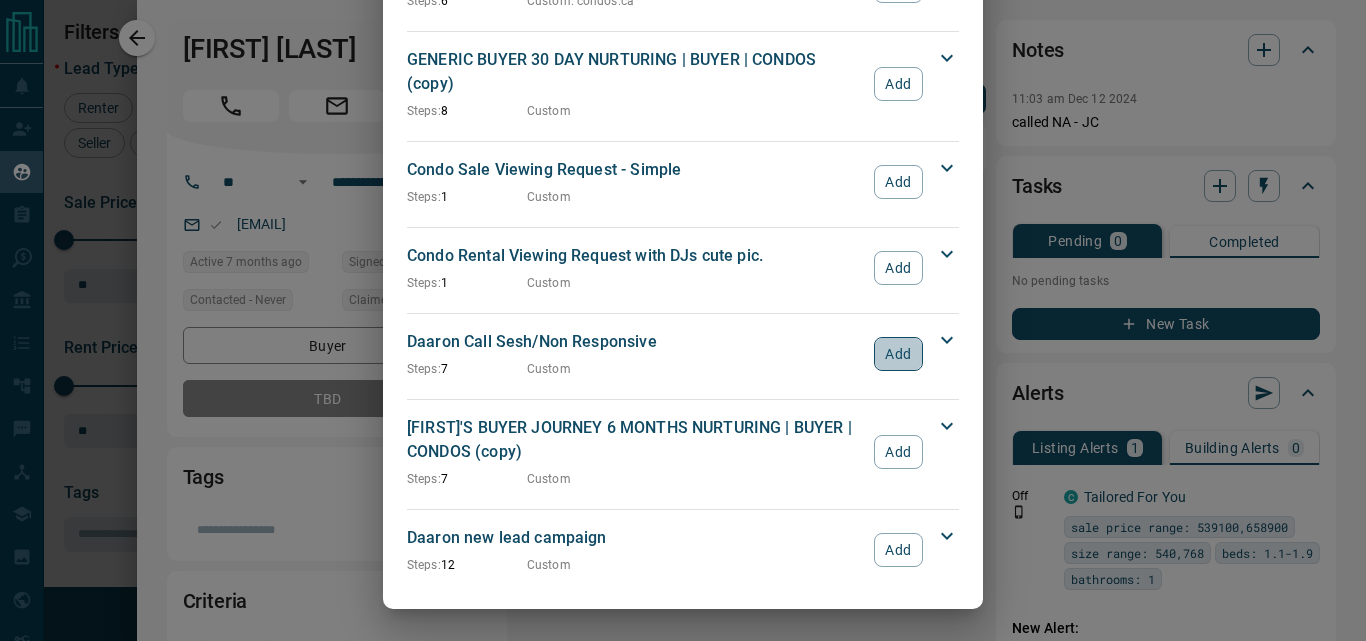 click on "Add" at bounding box center (898, 354) 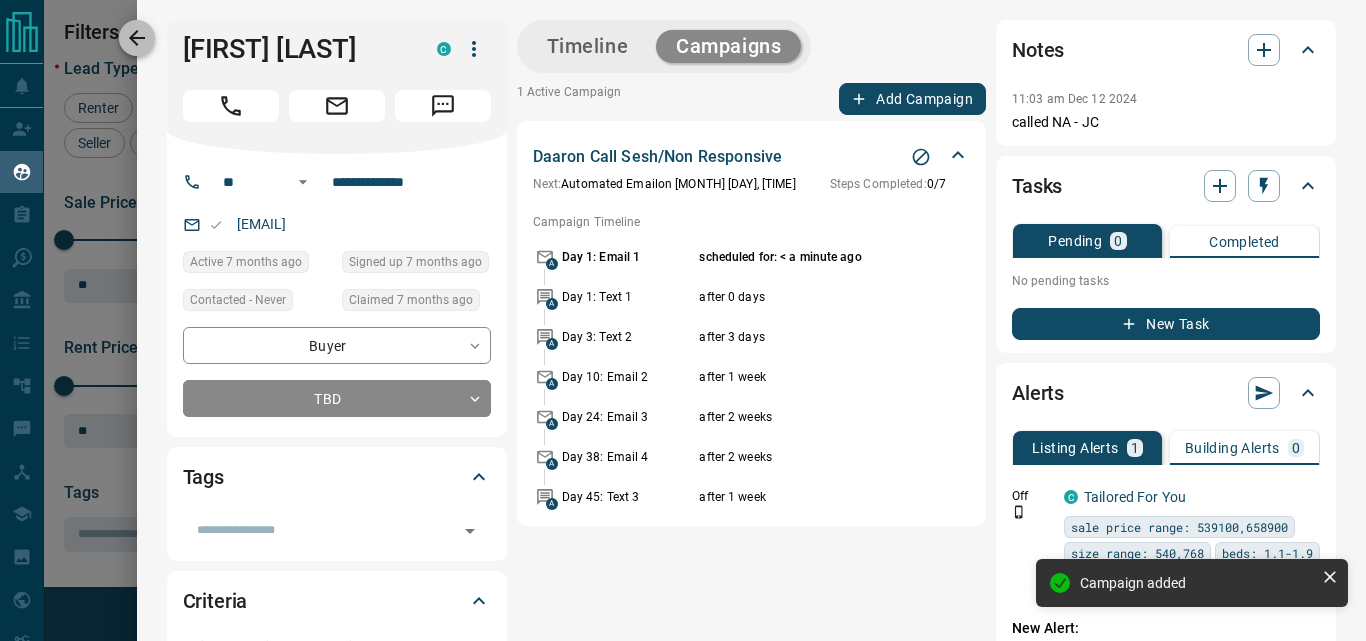click 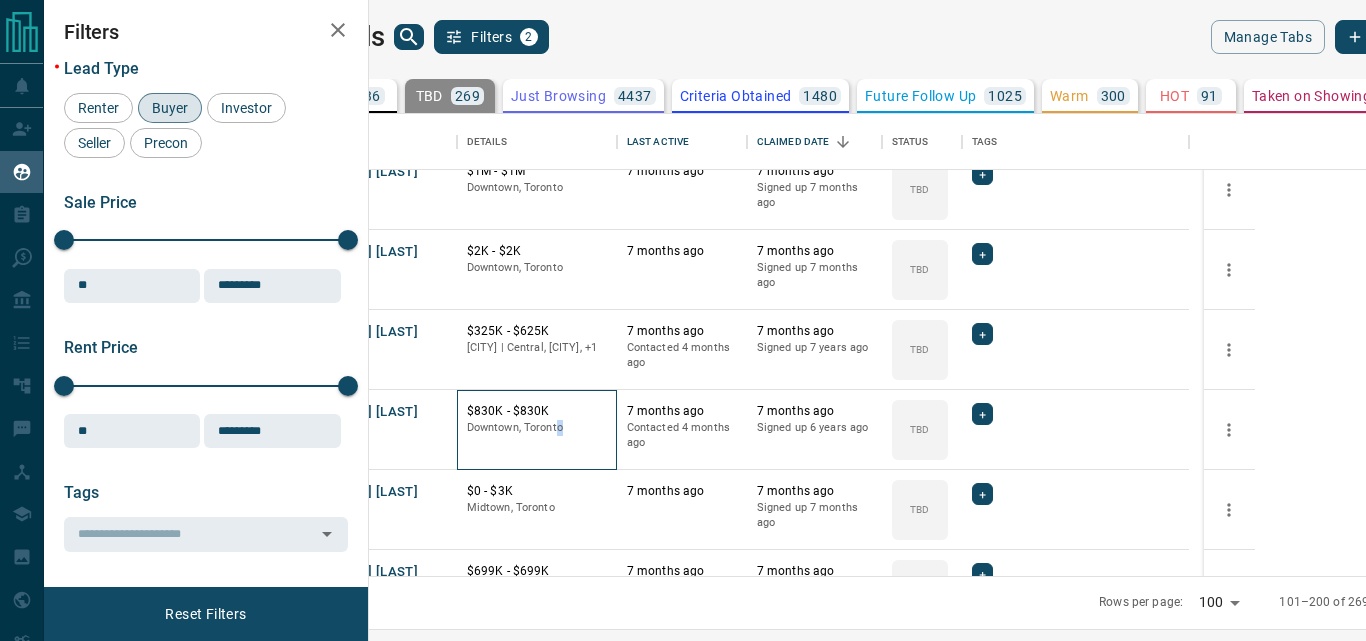 click on "[CURRENCY] [CITY]" at bounding box center (537, 430) 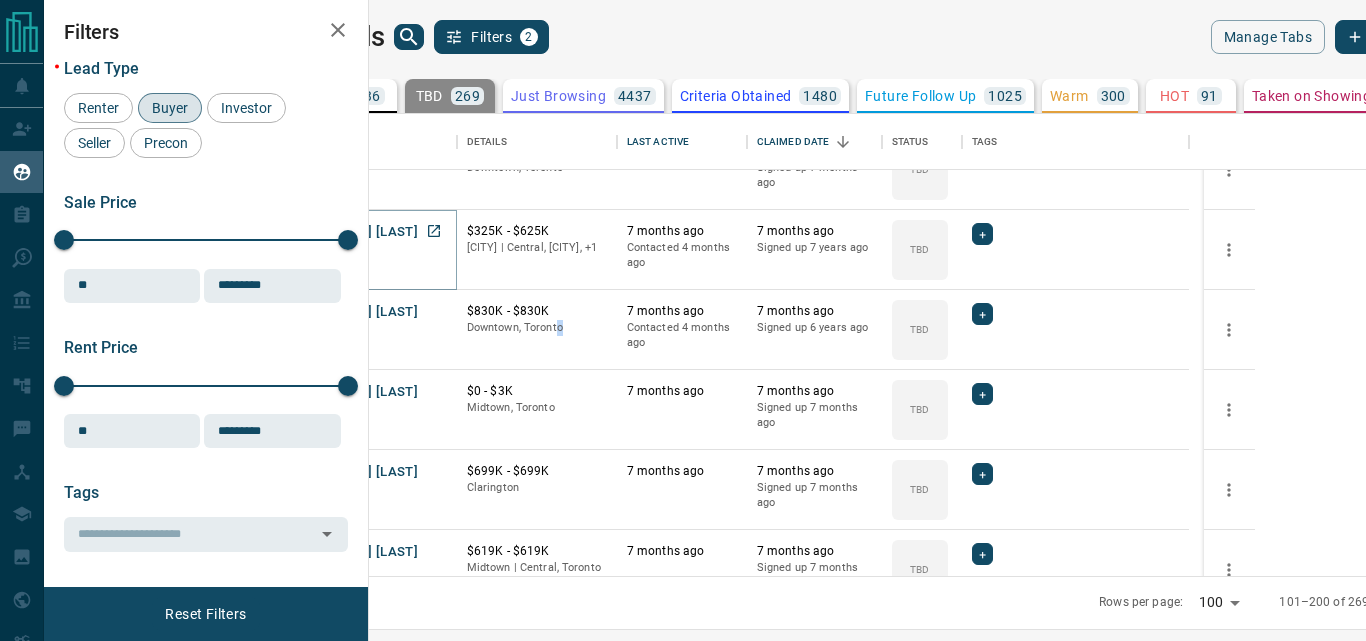 click on "[FIRST] [LAST]" at bounding box center [372, 232] 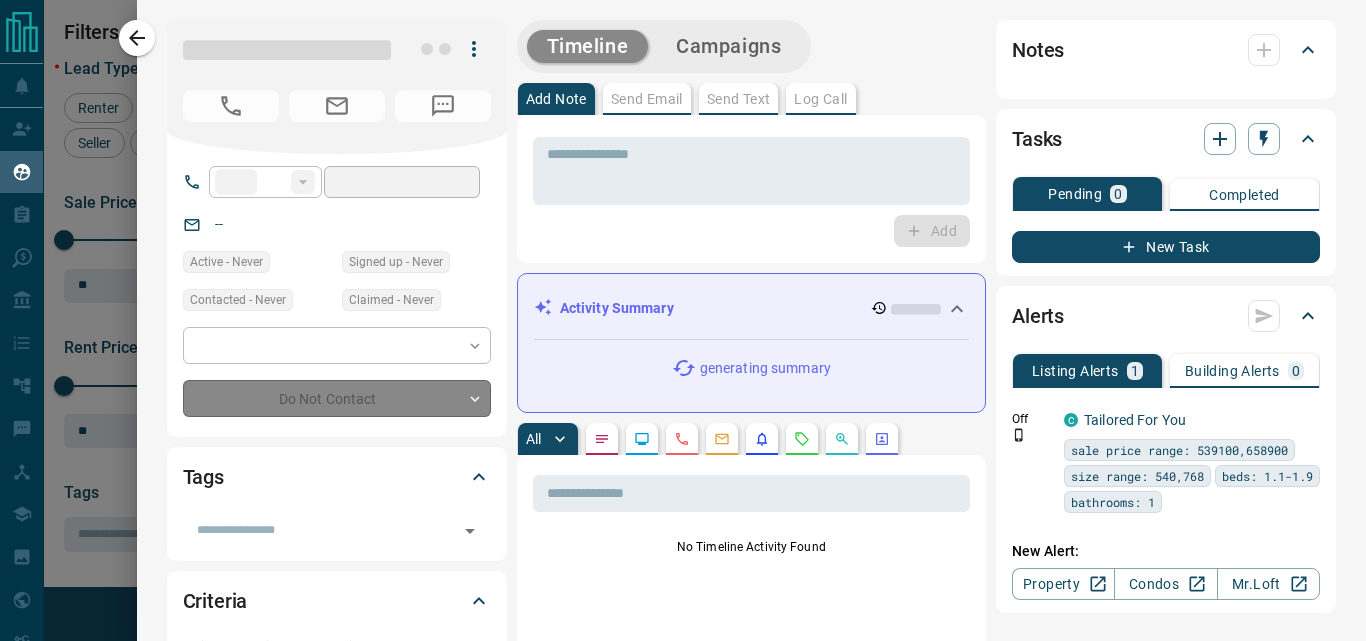 type on "**" 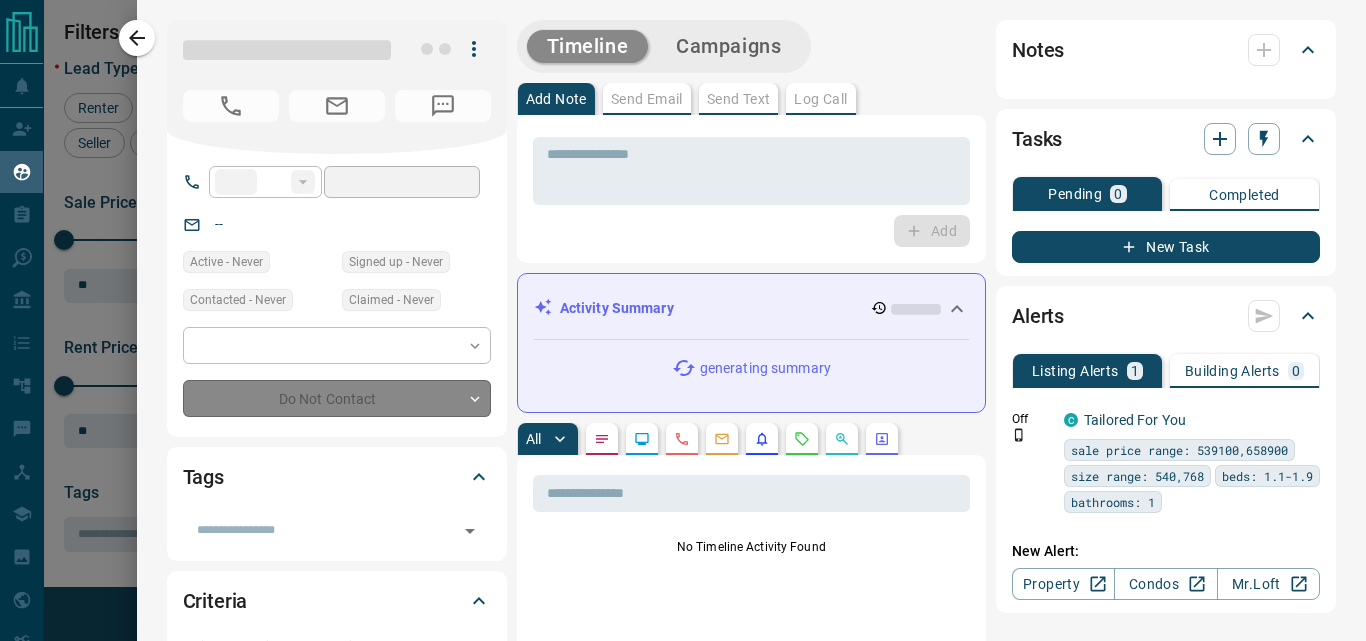 type on "**********" 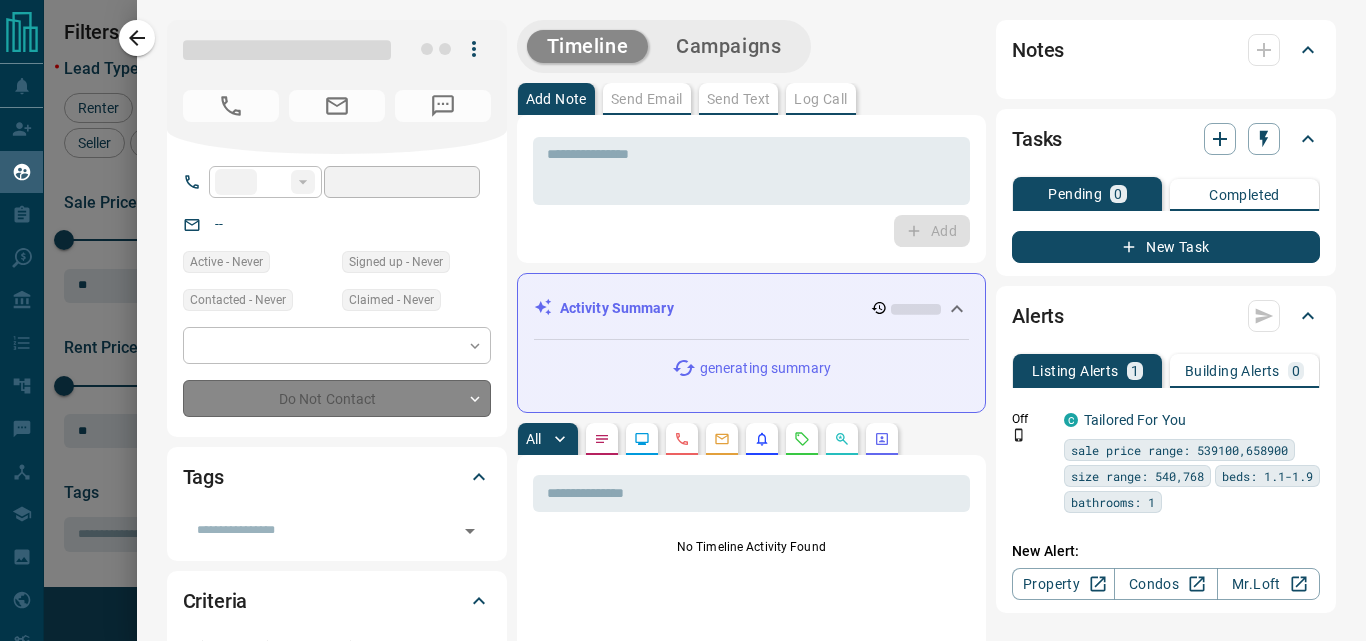 type on "*******" 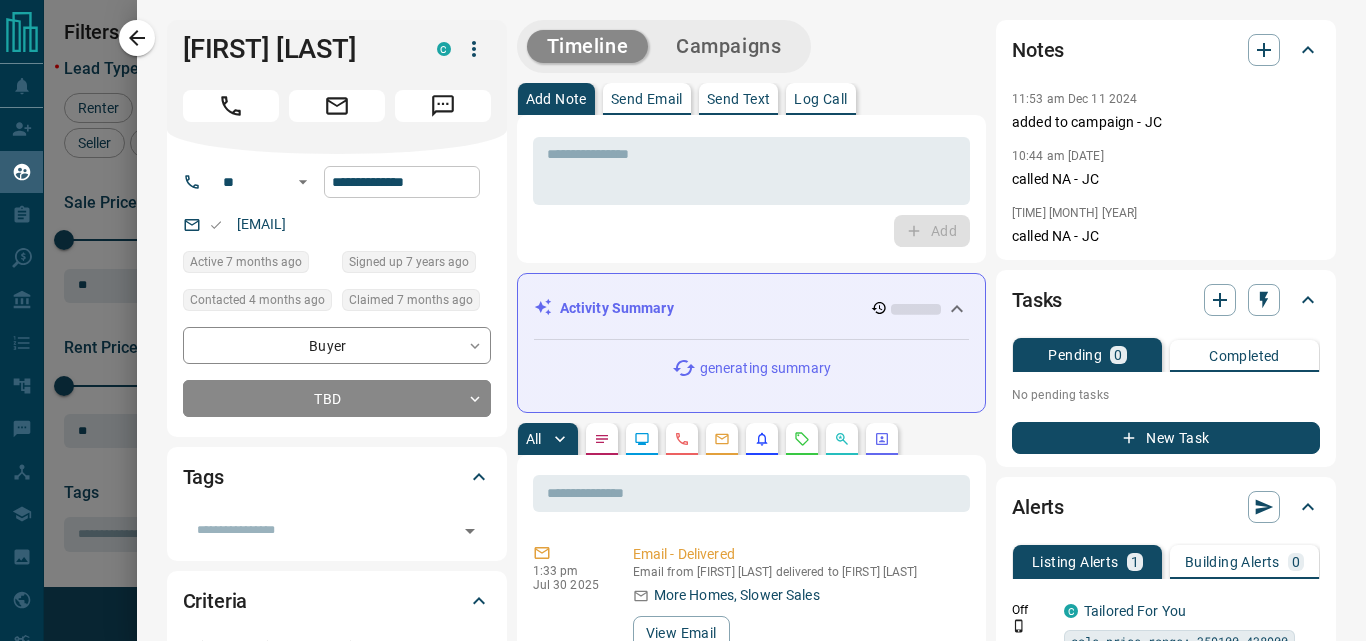 click on "**********" at bounding box center [402, 182] 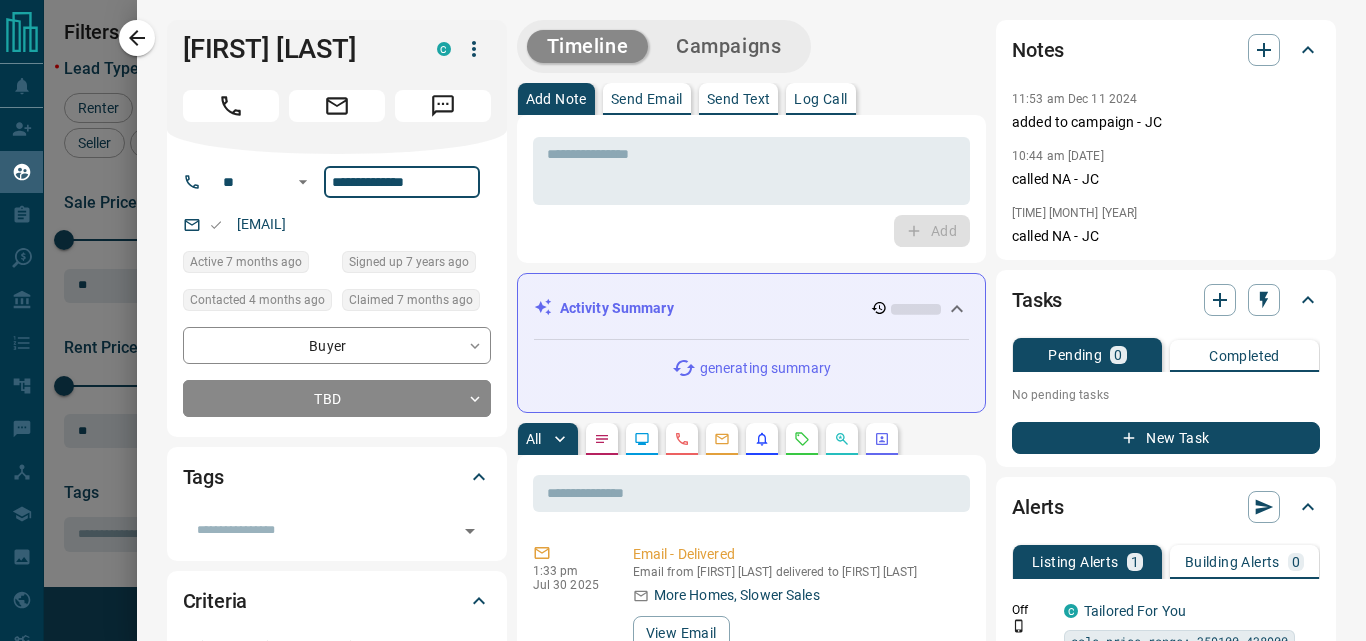 click on "**********" at bounding box center (402, 182) 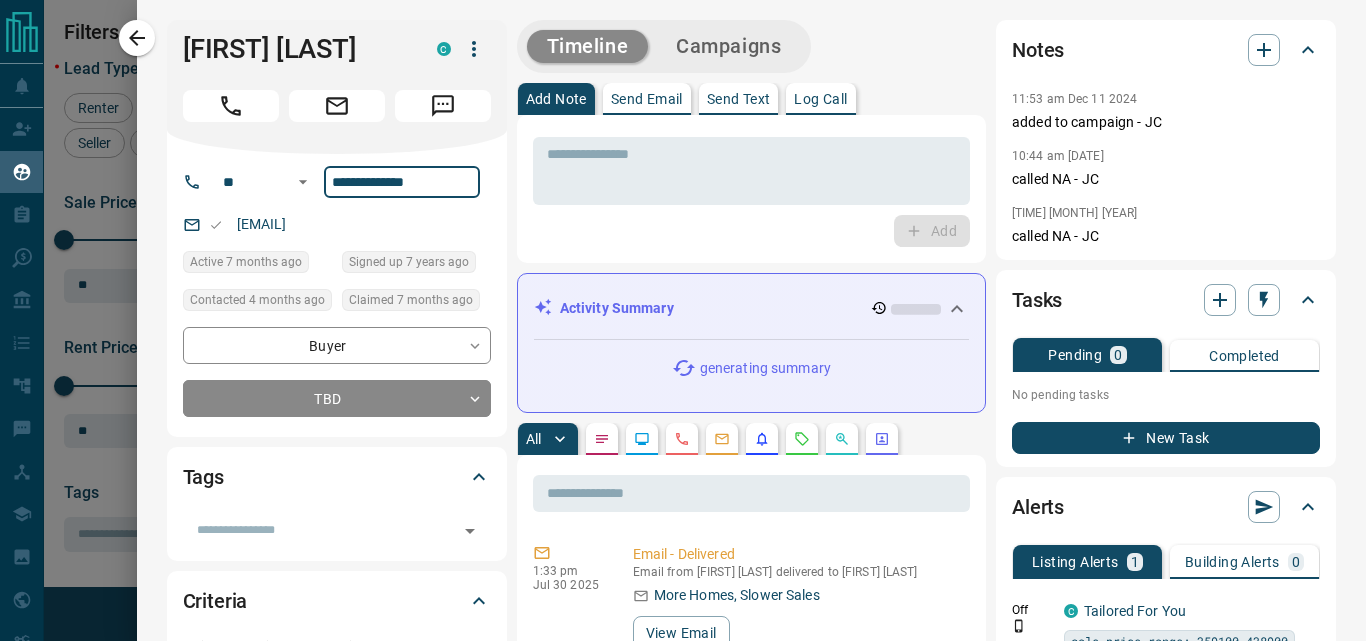 click on "**********" at bounding box center [402, 182] 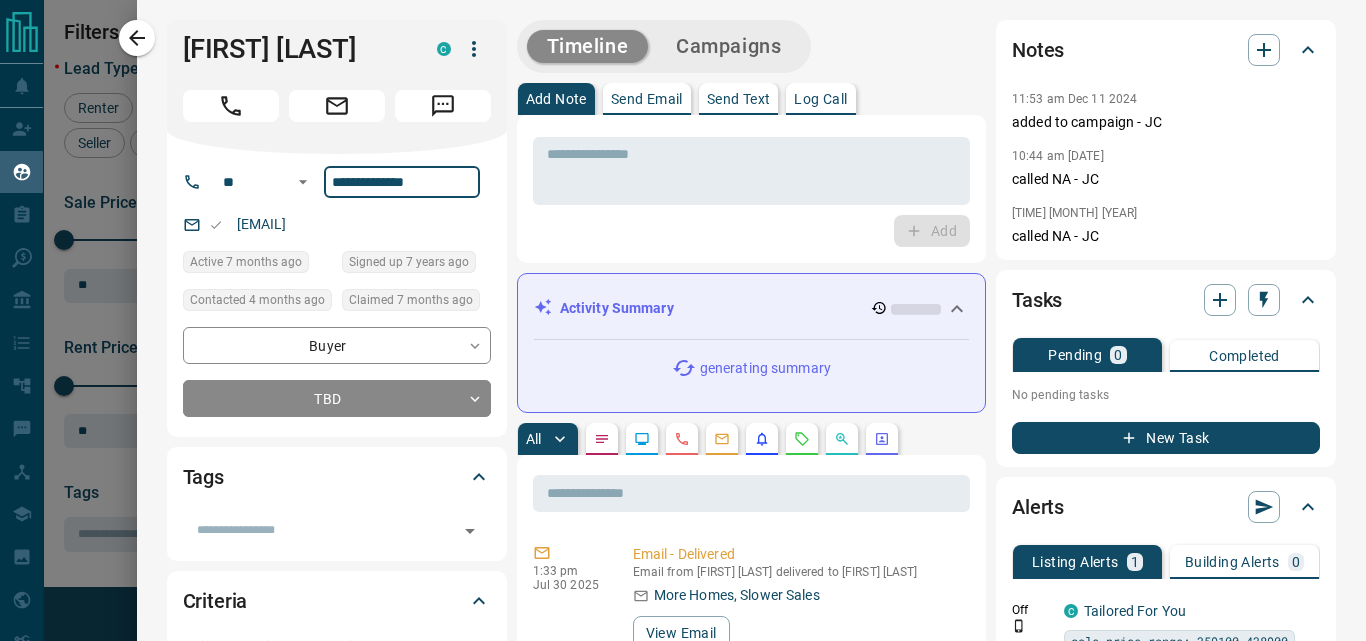 click on "**********" at bounding box center (402, 182) 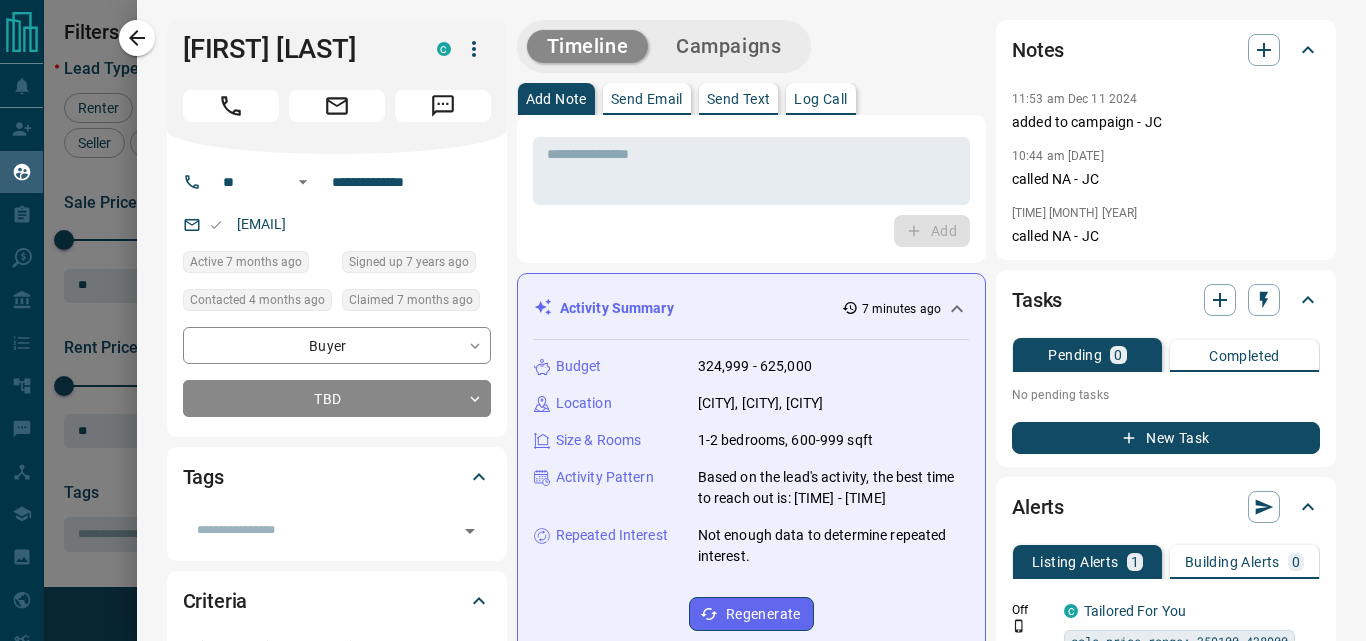 click at bounding box center (416, 671) 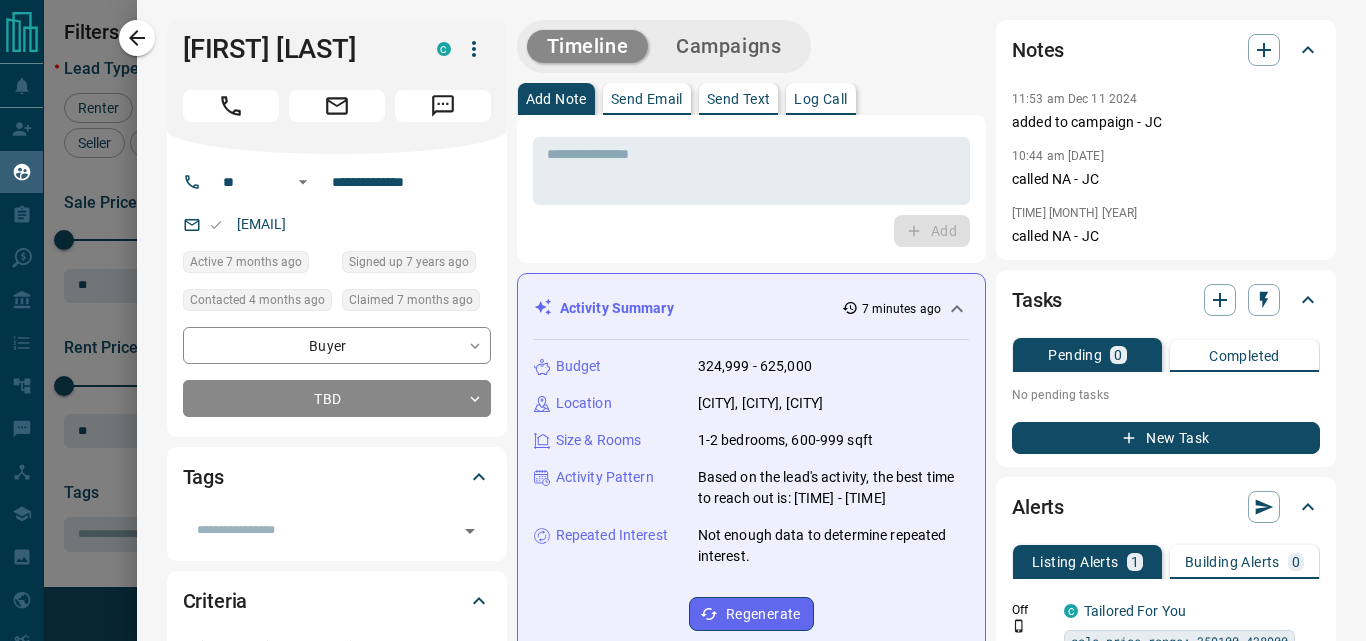 scroll, scrollTop: 400, scrollLeft: 0, axis: vertical 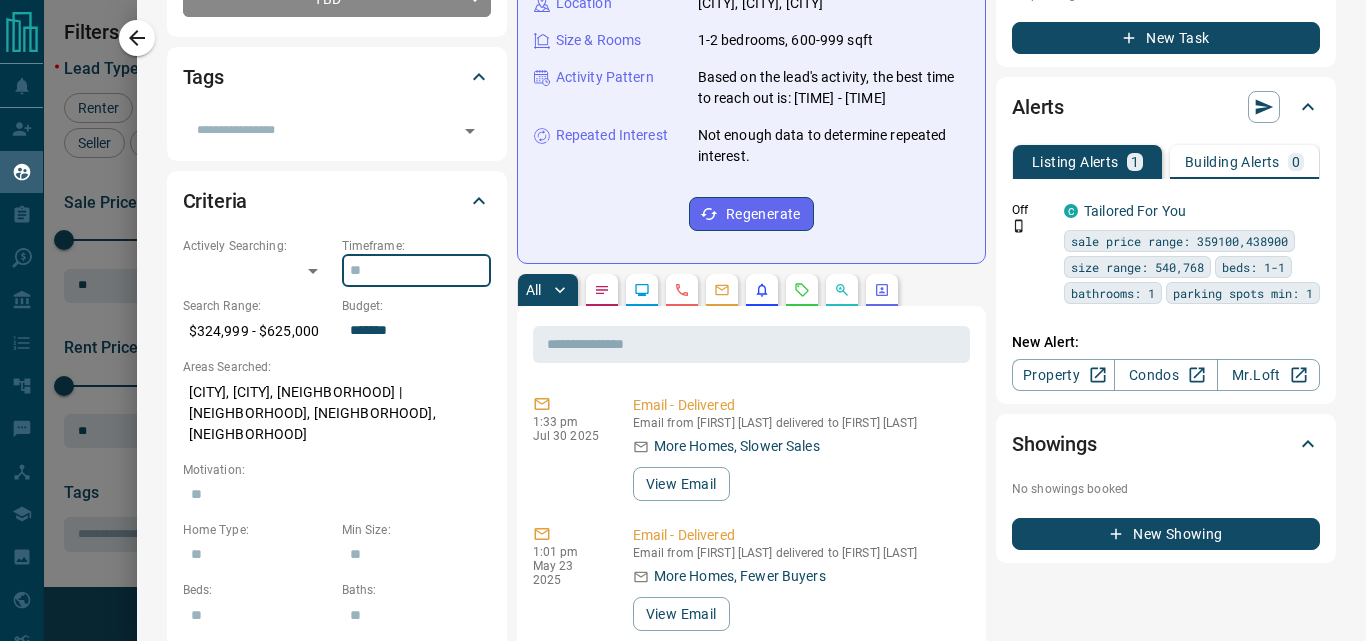 click at bounding box center (416, 271) 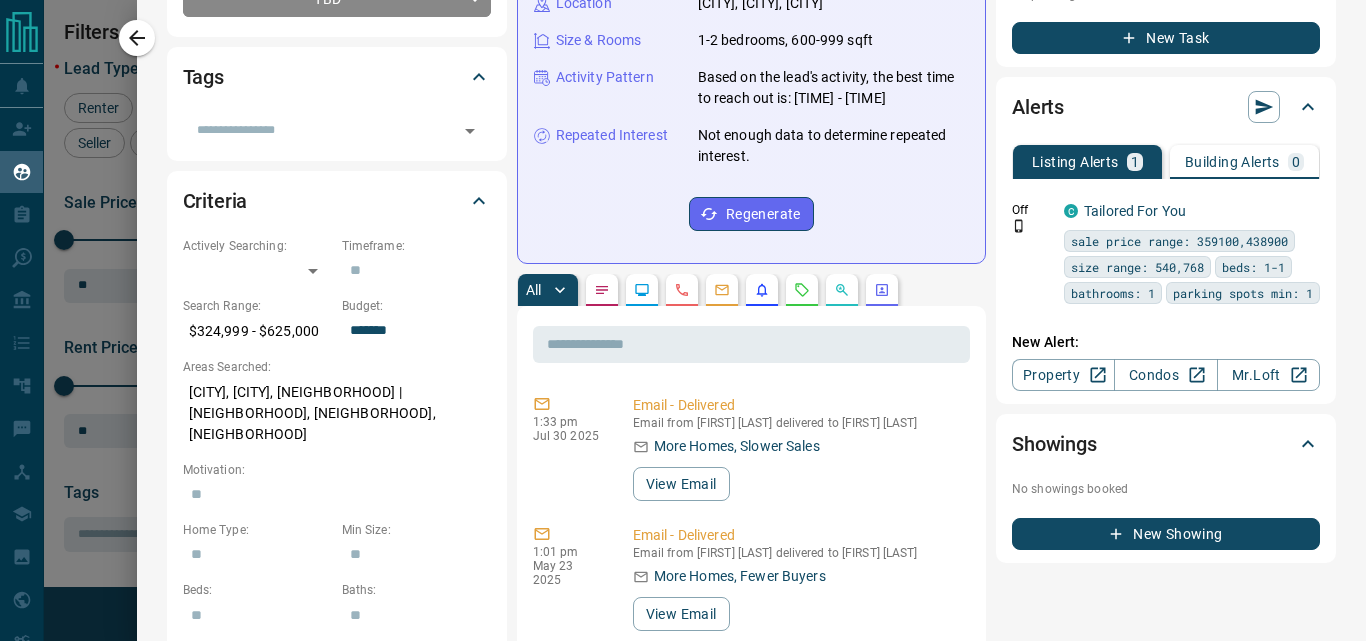 click on "Budget:" at bounding box center [416, 306] 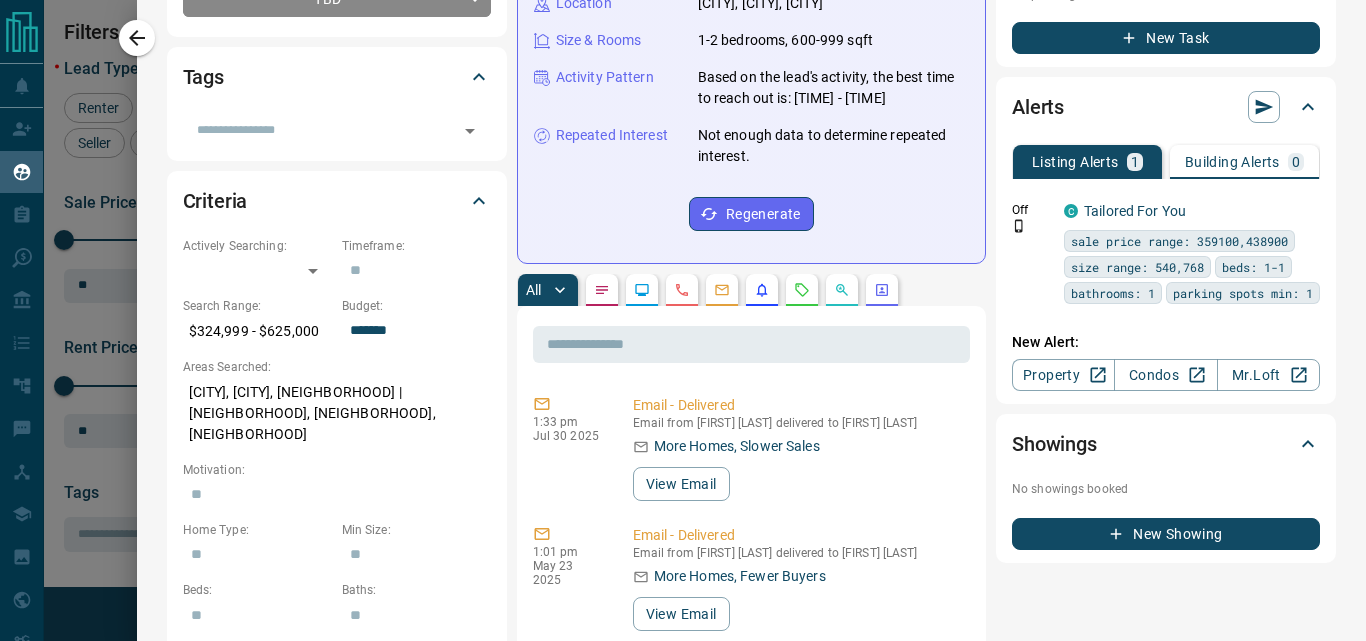 scroll, scrollTop: 700, scrollLeft: 0, axis: vertical 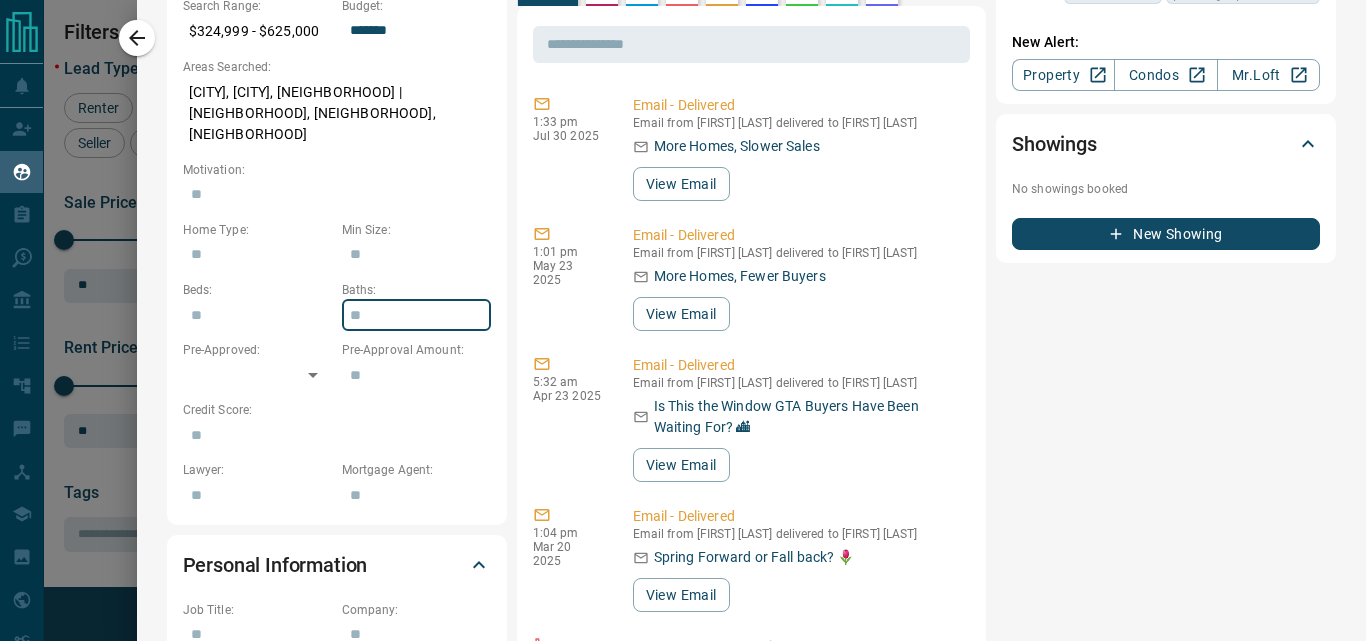 click at bounding box center [416, 315] 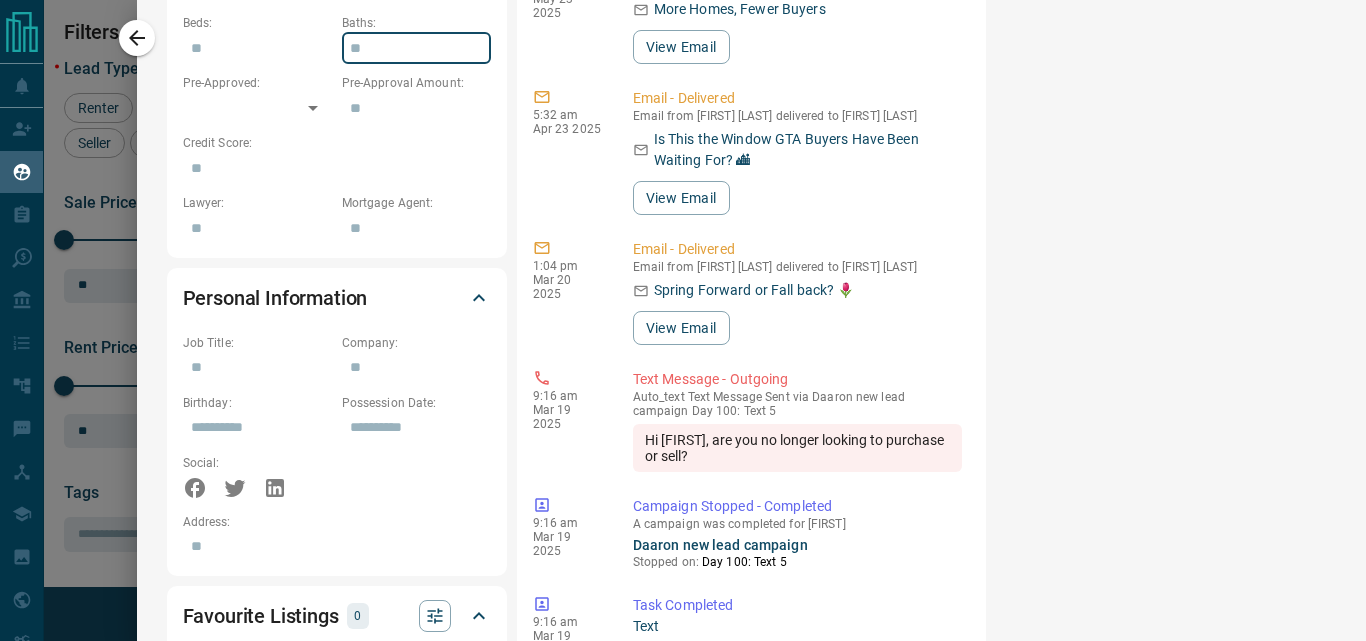 scroll, scrollTop: 1000, scrollLeft: 0, axis: vertical 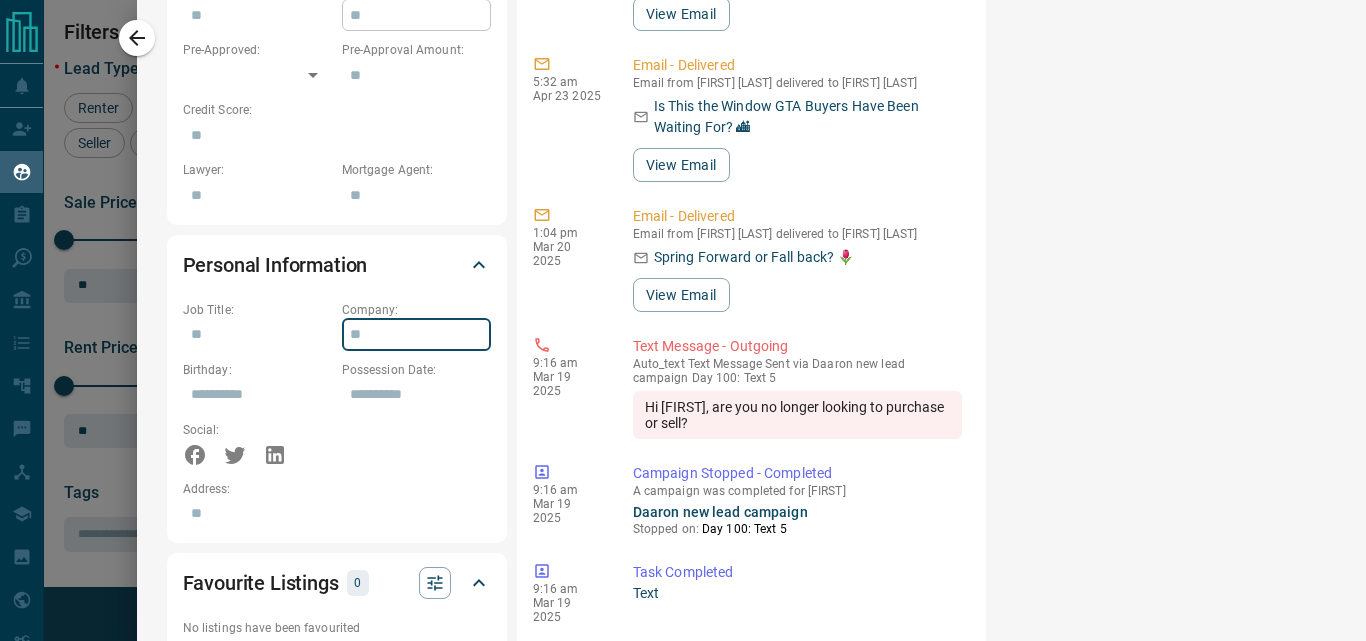 click at bounding box center (416, 335) 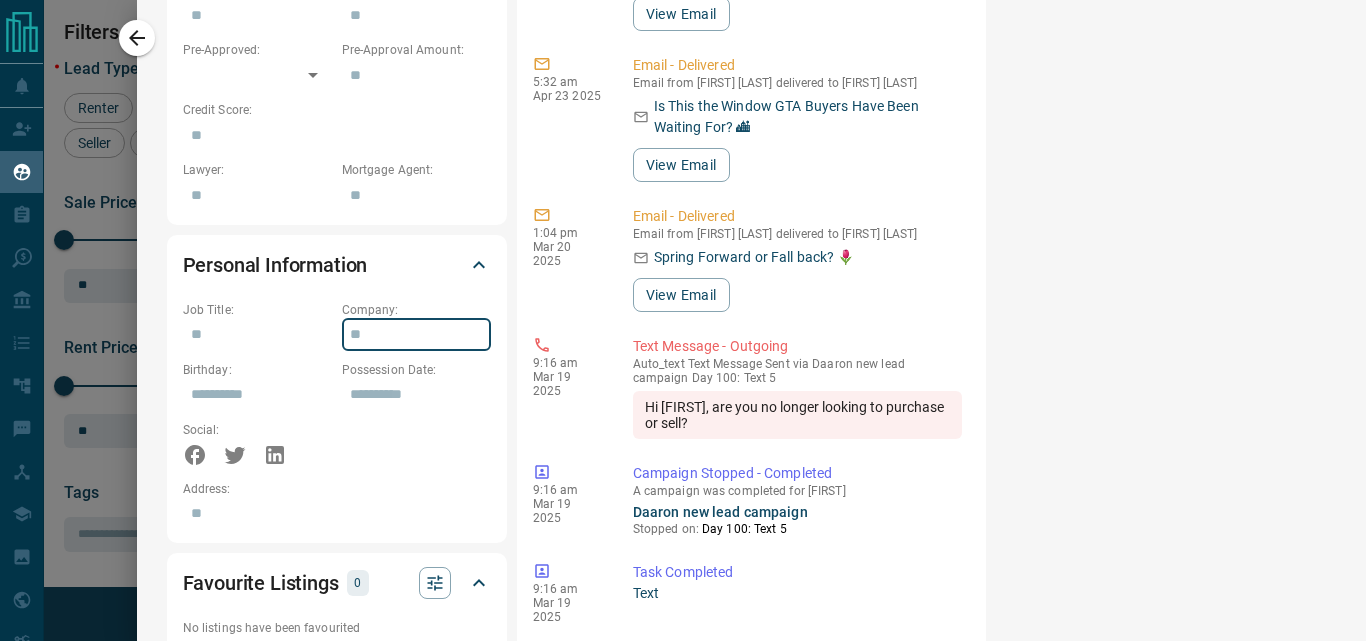 click at bounding box center [416, 335] 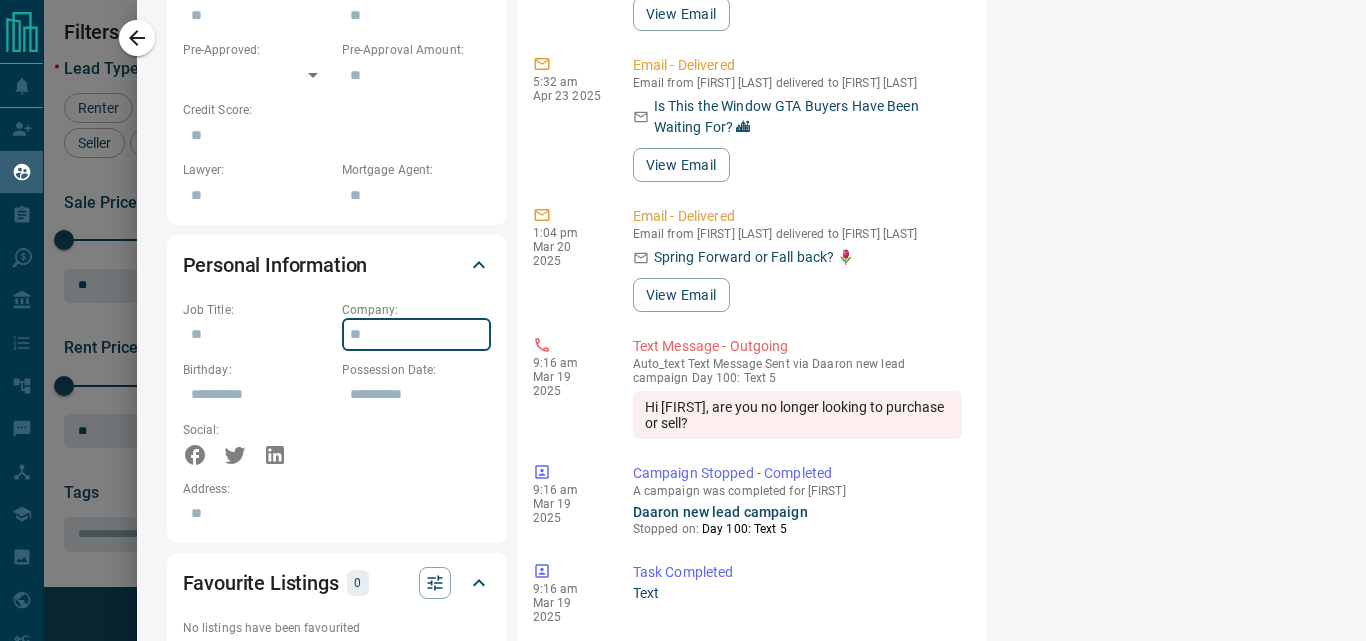 click at bounding box center [416, 335] 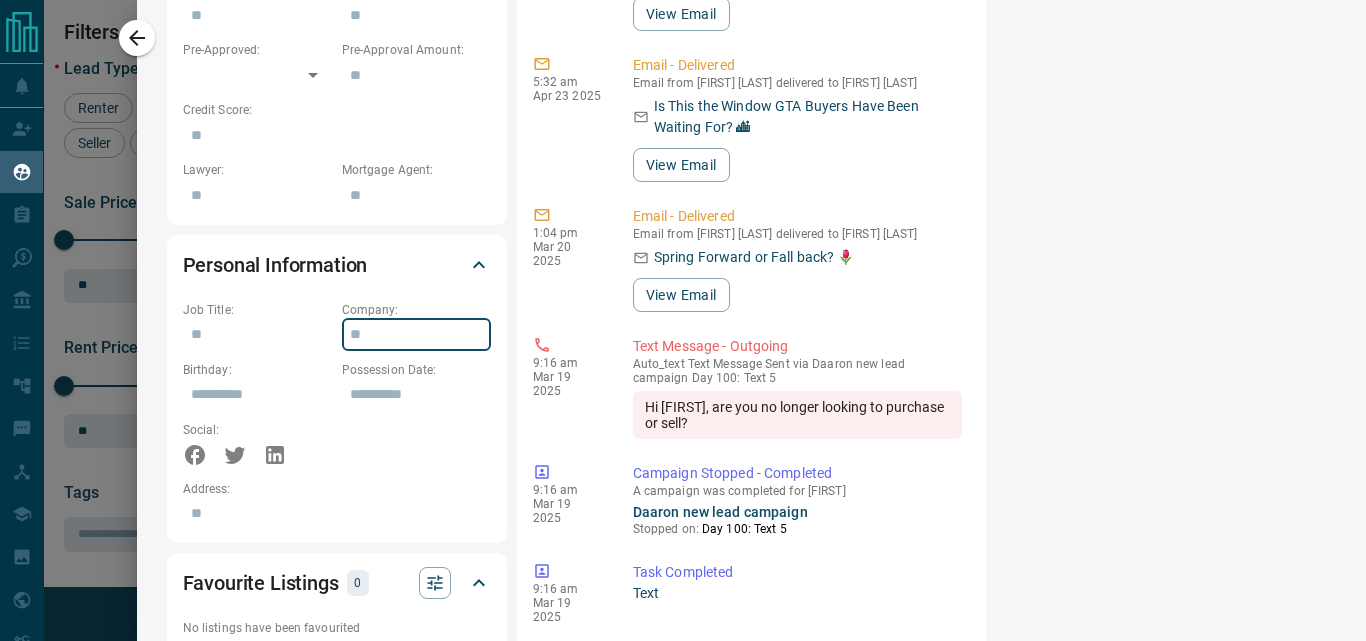 click at bounding box center (416, 335) 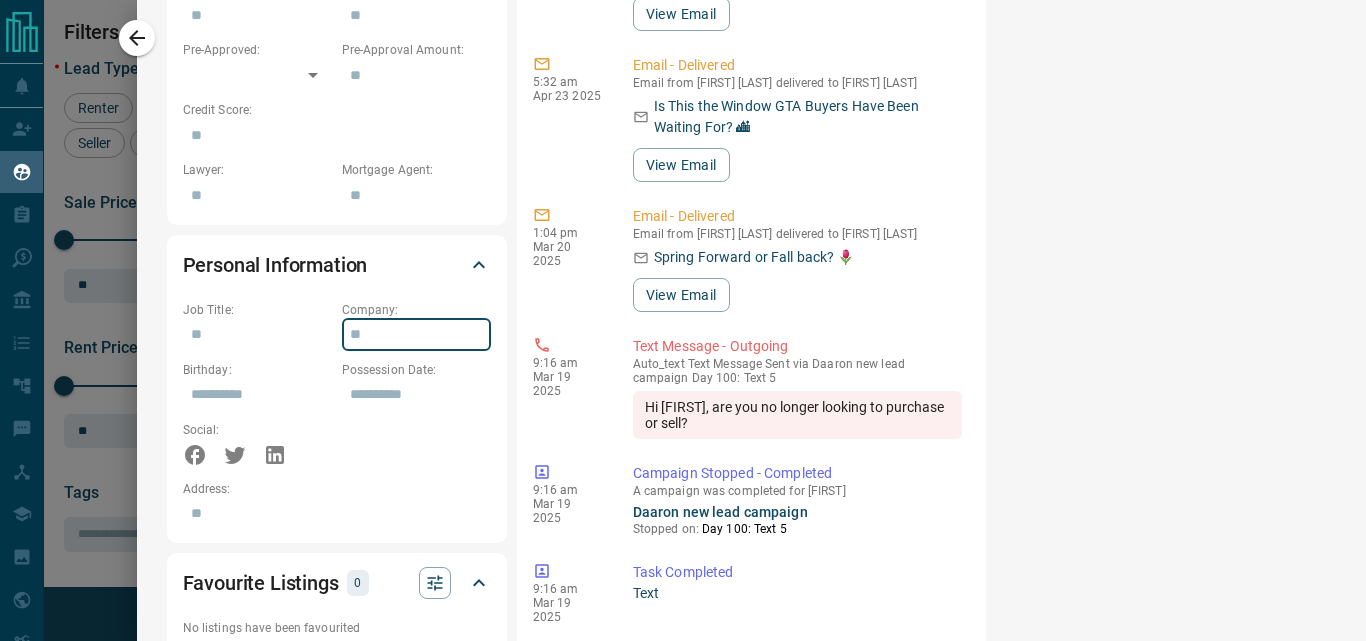 click at bounding box center [416, 335] 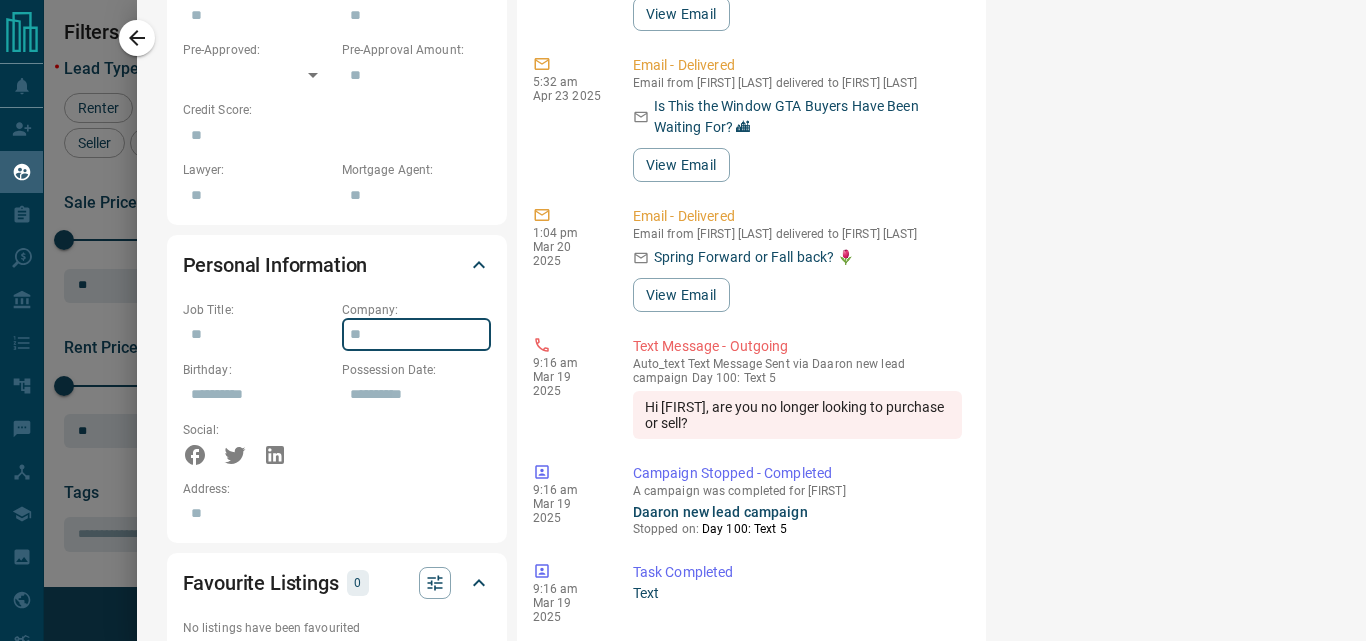 click at bounding box center [416, 335] 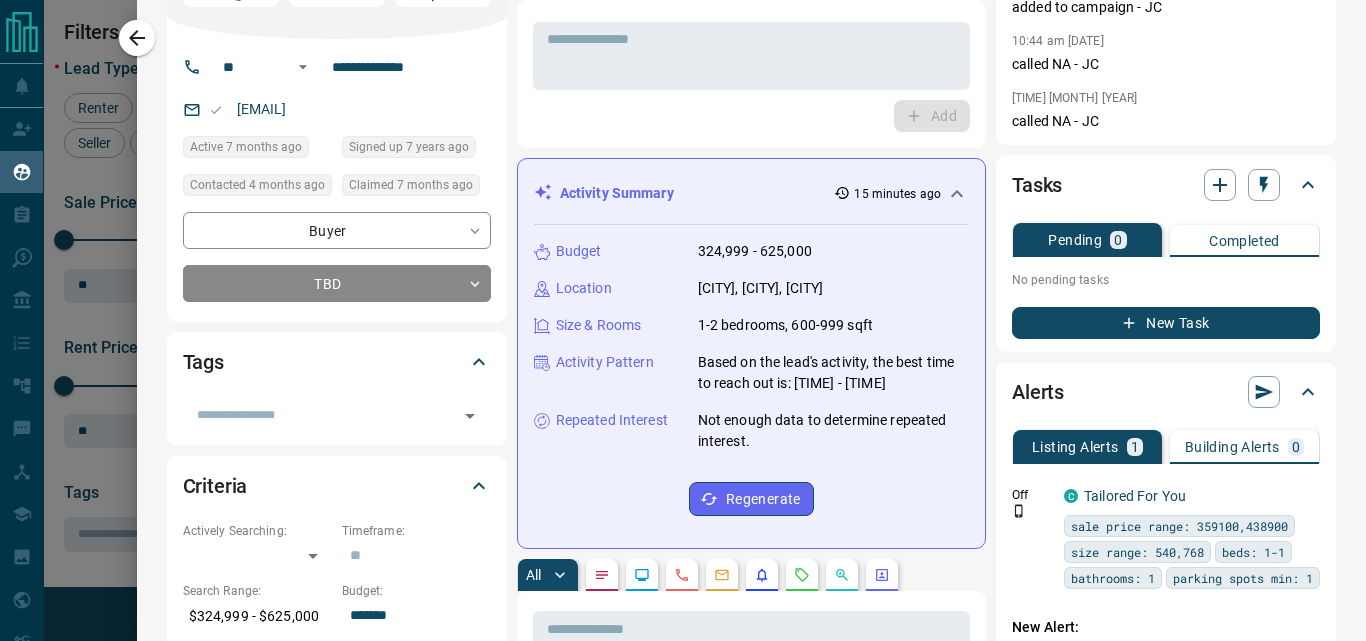 scroll, scrollTop: 0, scrollLeft: 0, axis: both 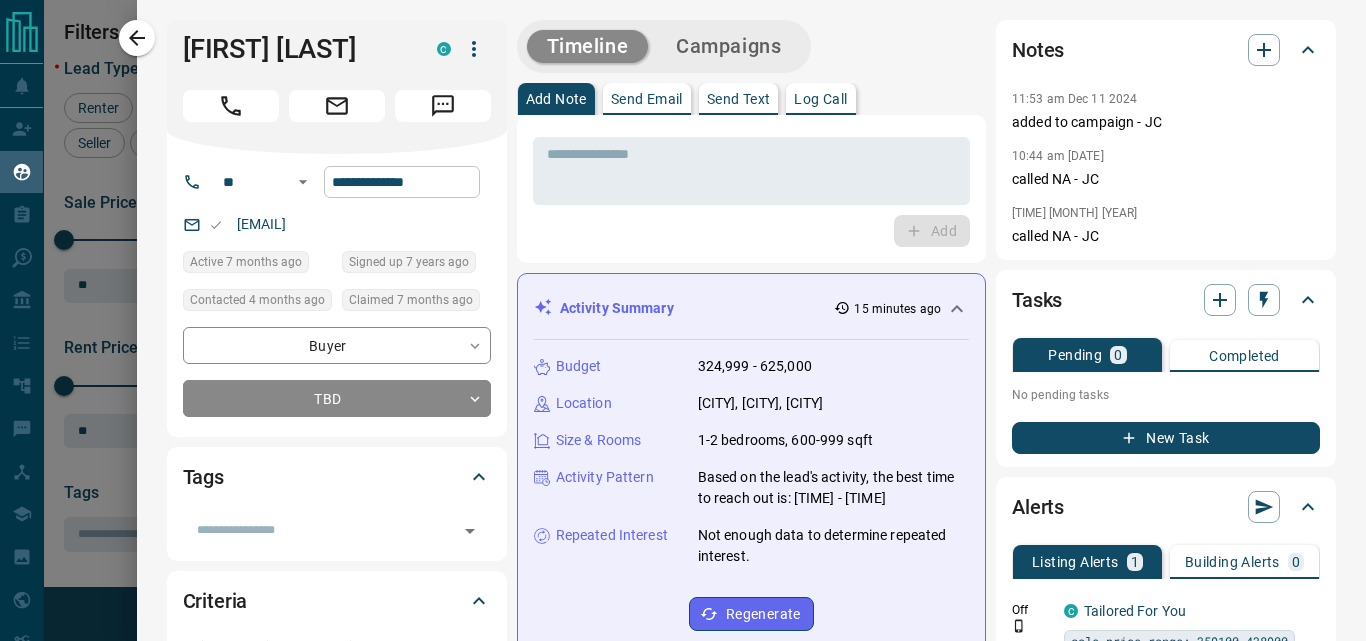 click on "**********" at bounding box center (402, 182) 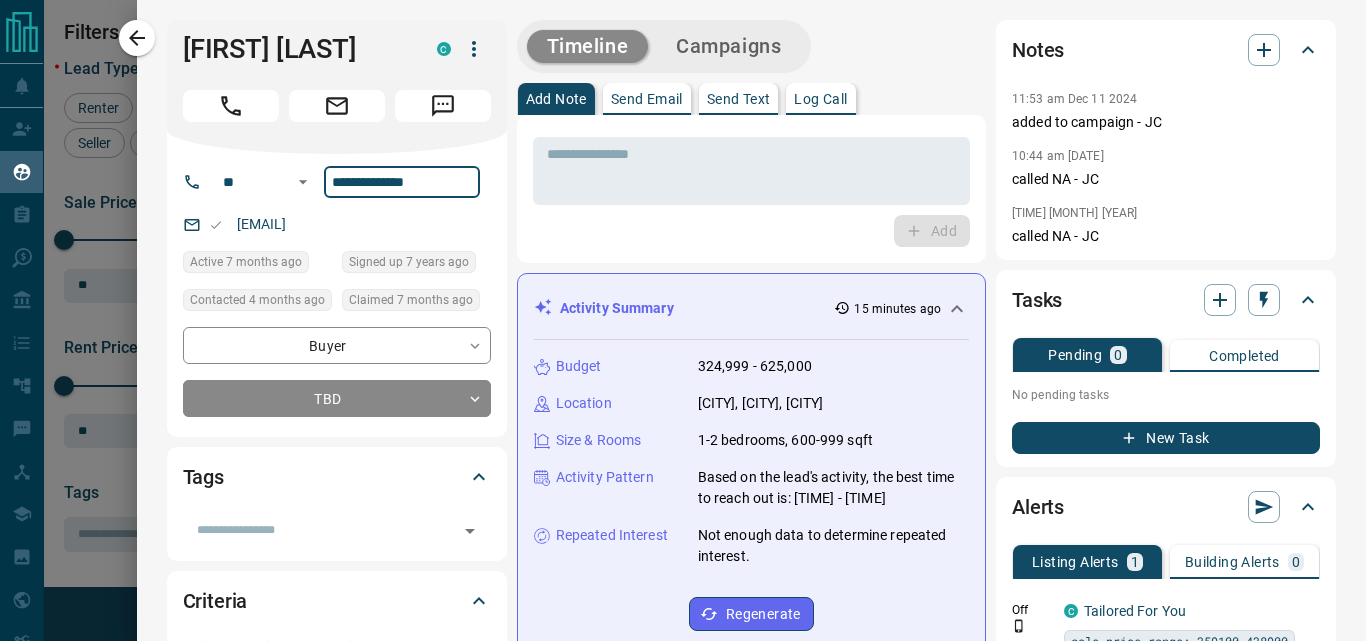 click on "**********" at bounding box center [402, 182] 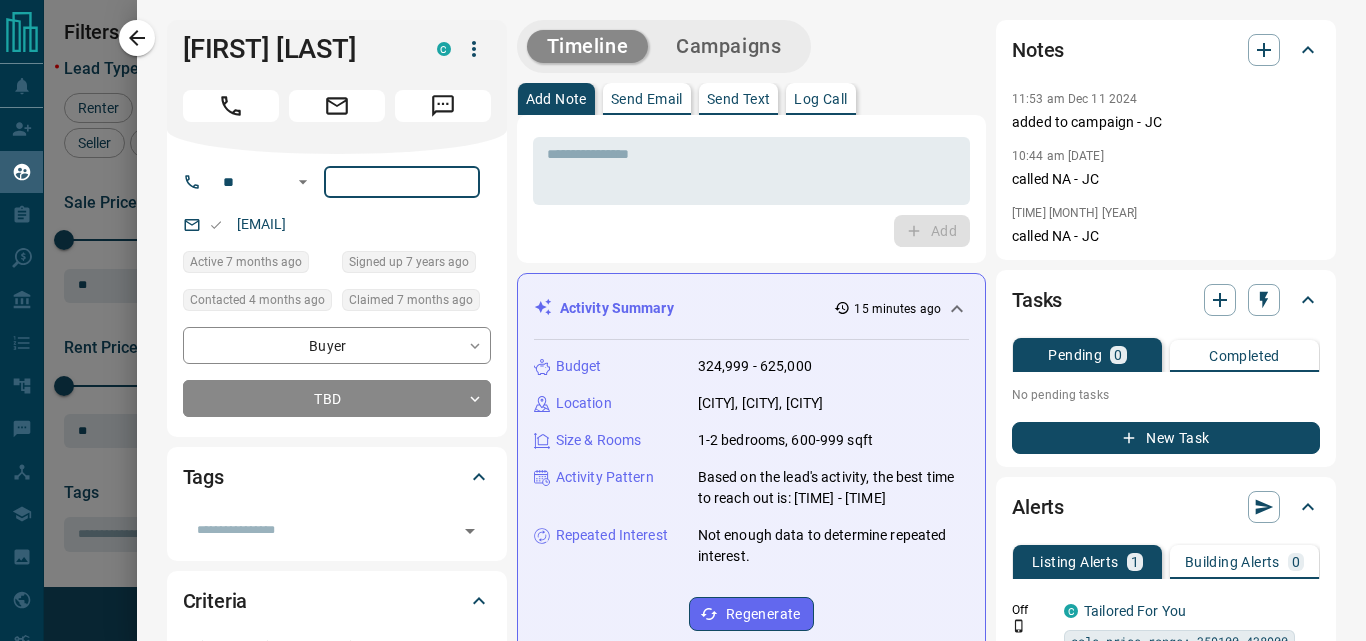 type 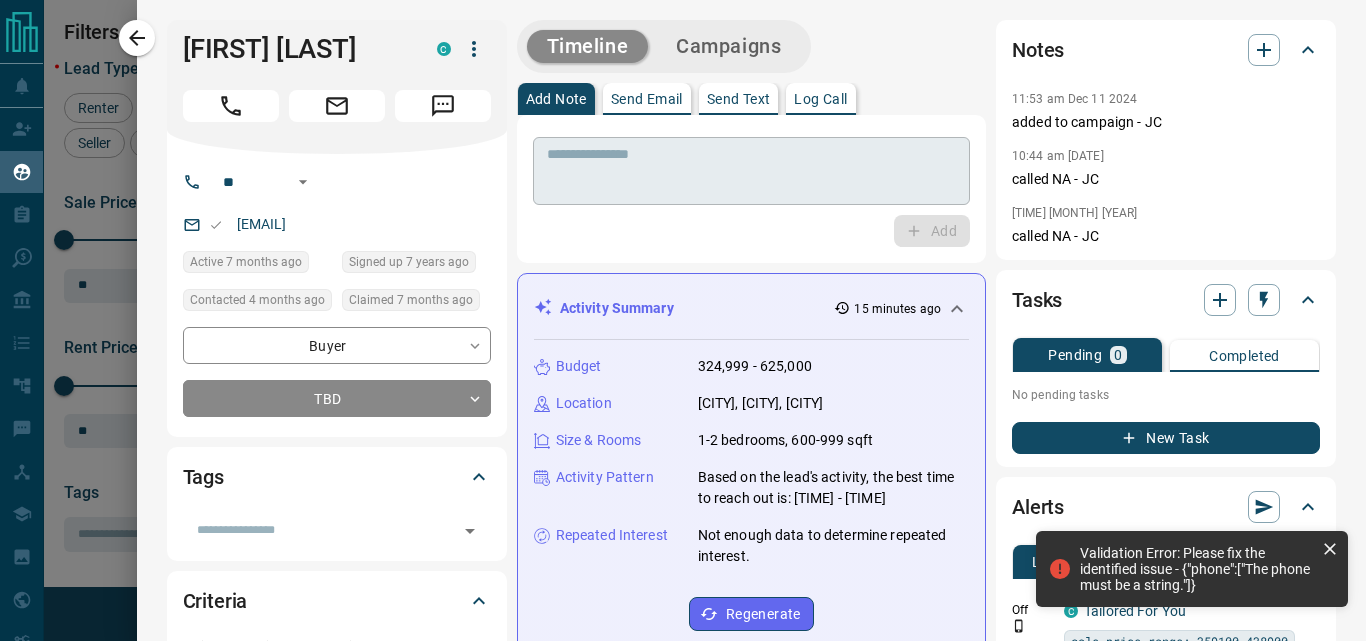 click at bounding box center [751, 171] 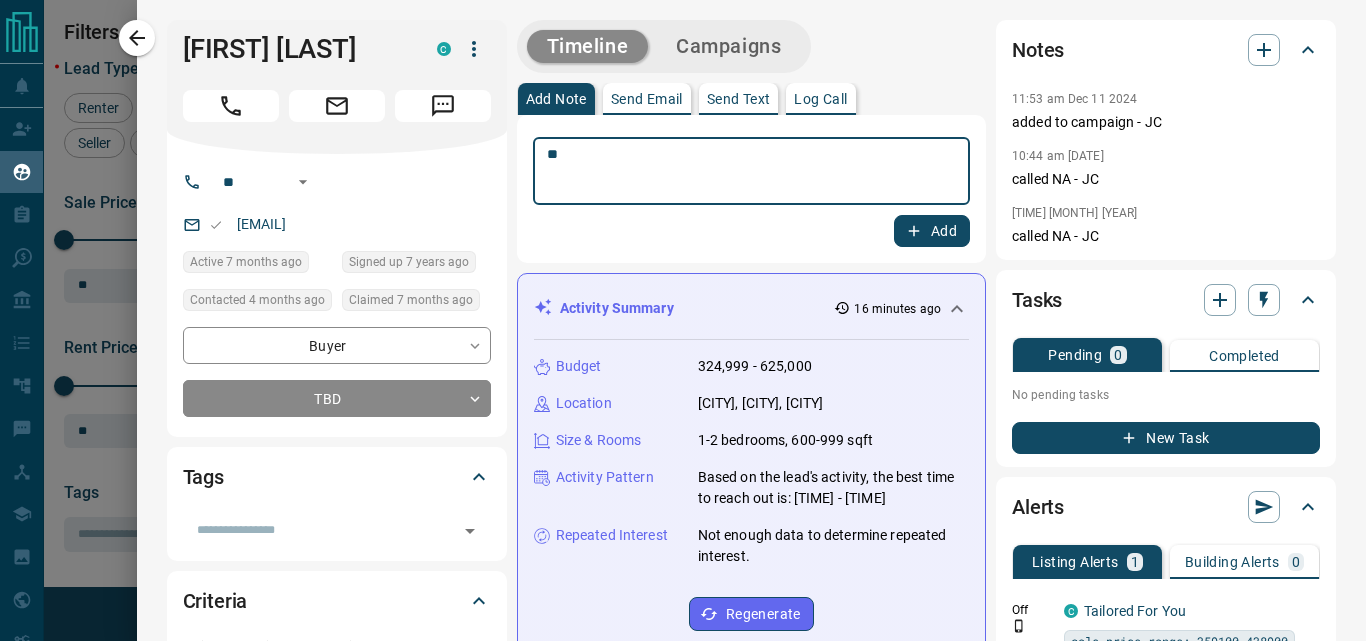 type on "**" 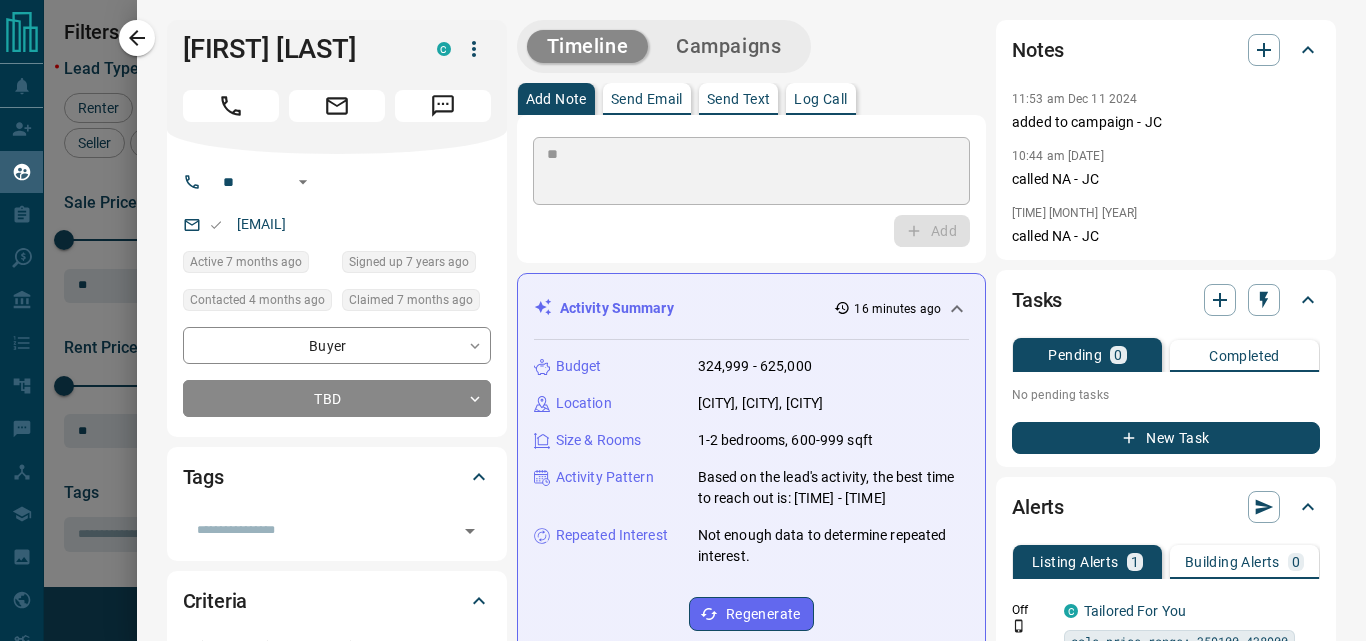type 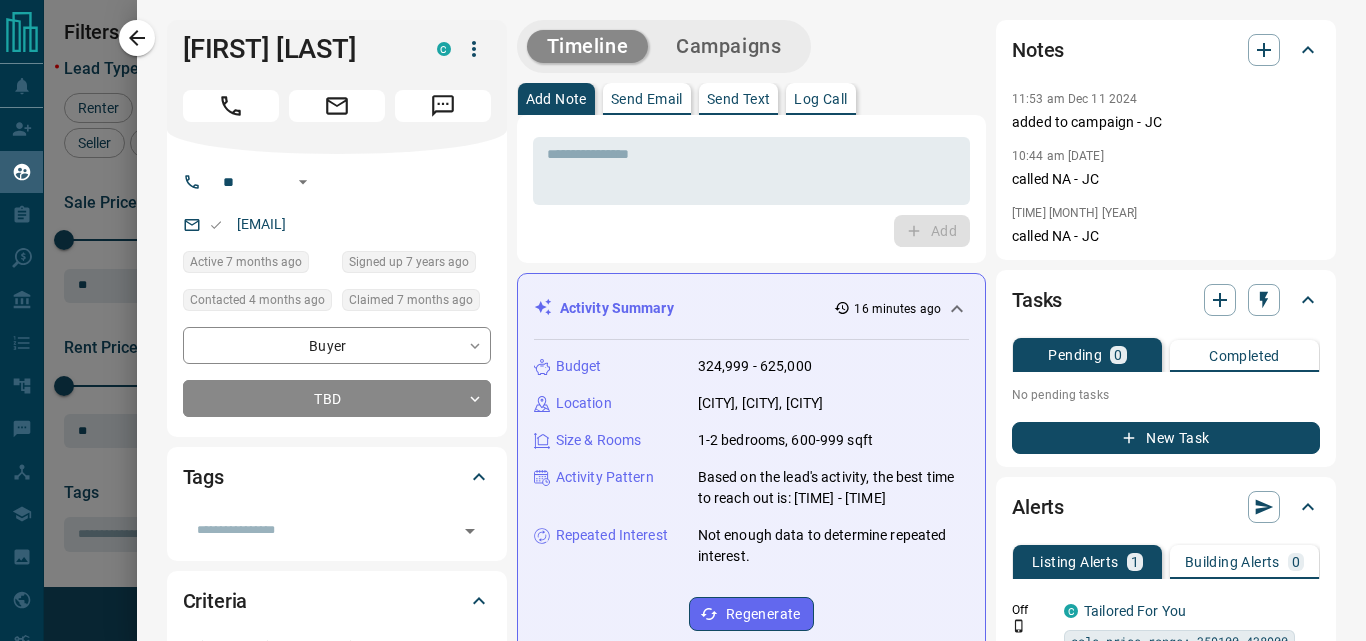click on "Campaigns" at bounding box center [728, 46] 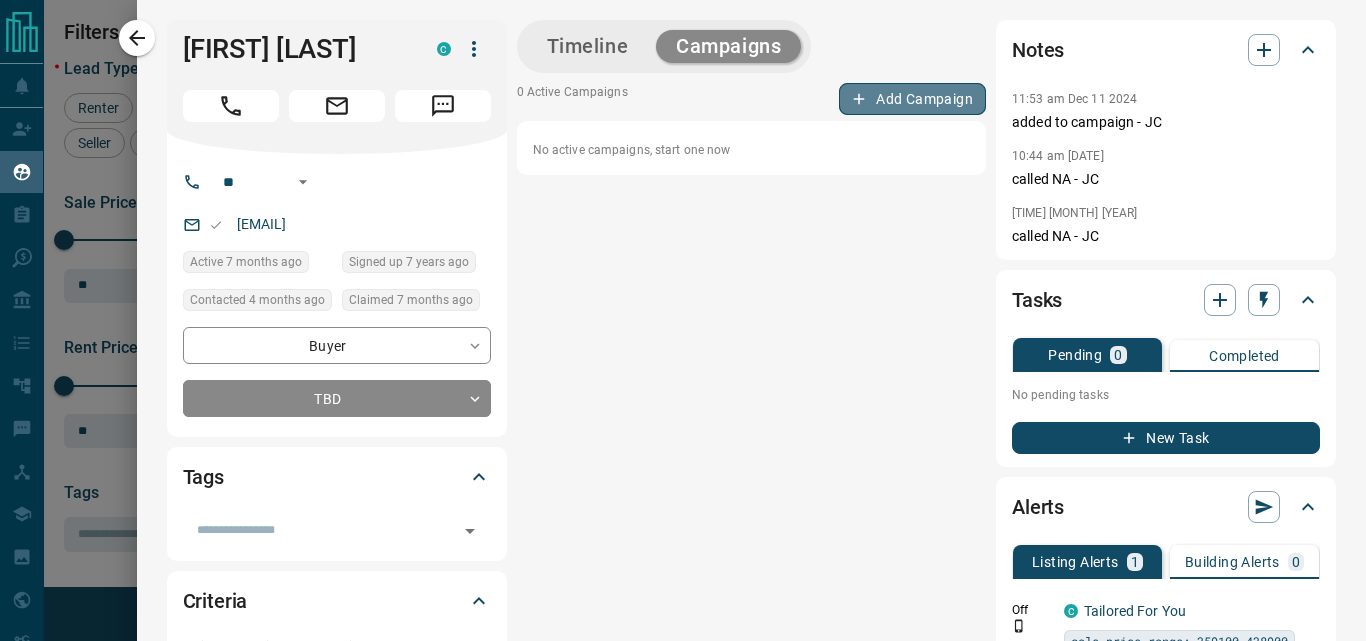 click on "Add Campaign" at bounding box center [912, 99] 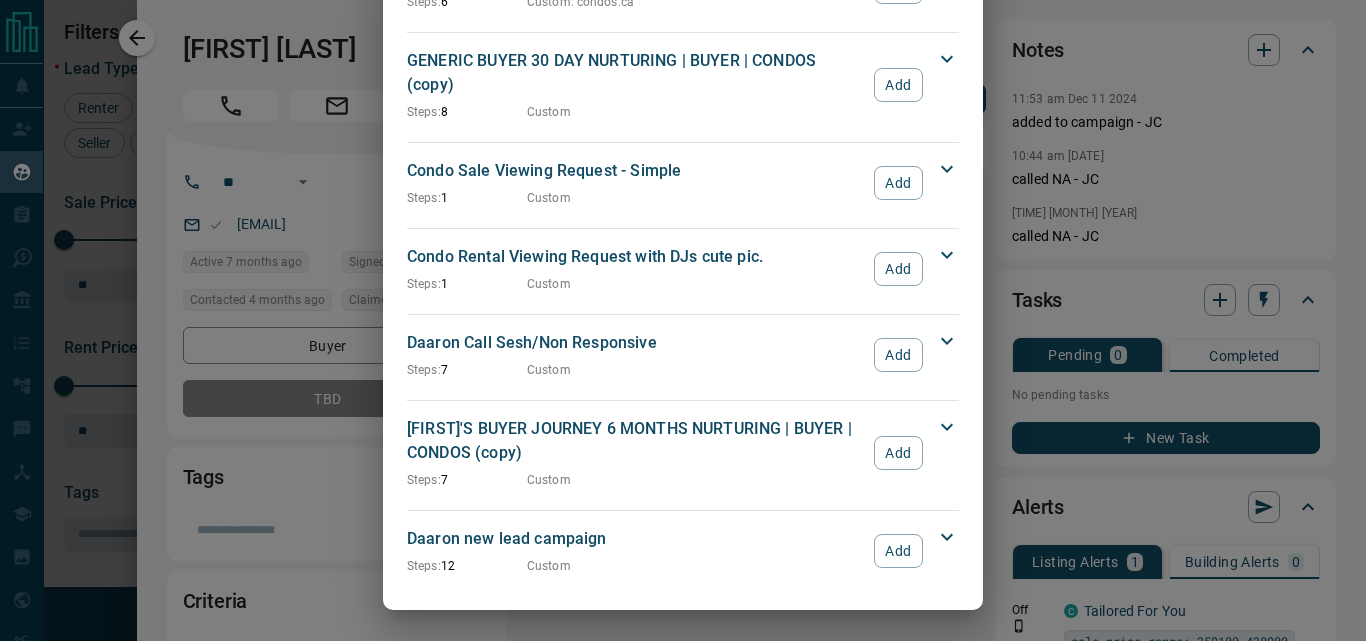 scroll, scrollTop: 2766, scrollLeft: 0, axis: vertical 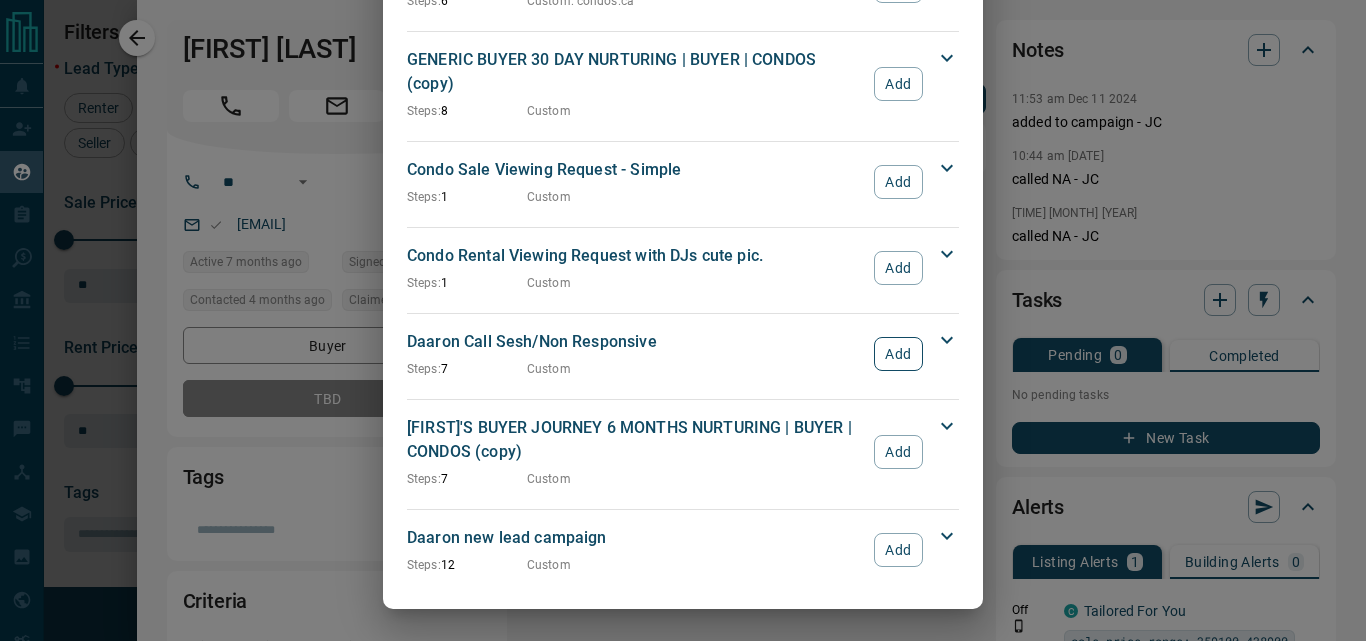 click on "Add" at bounding box center [898, 354] 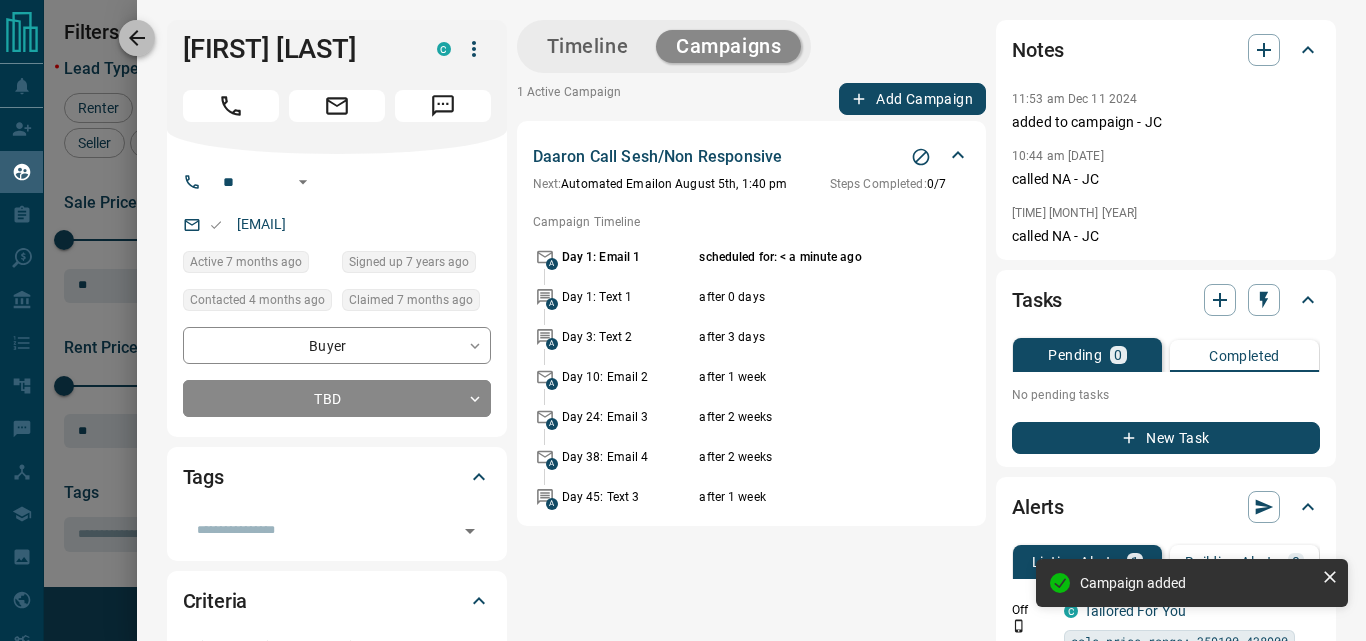 click 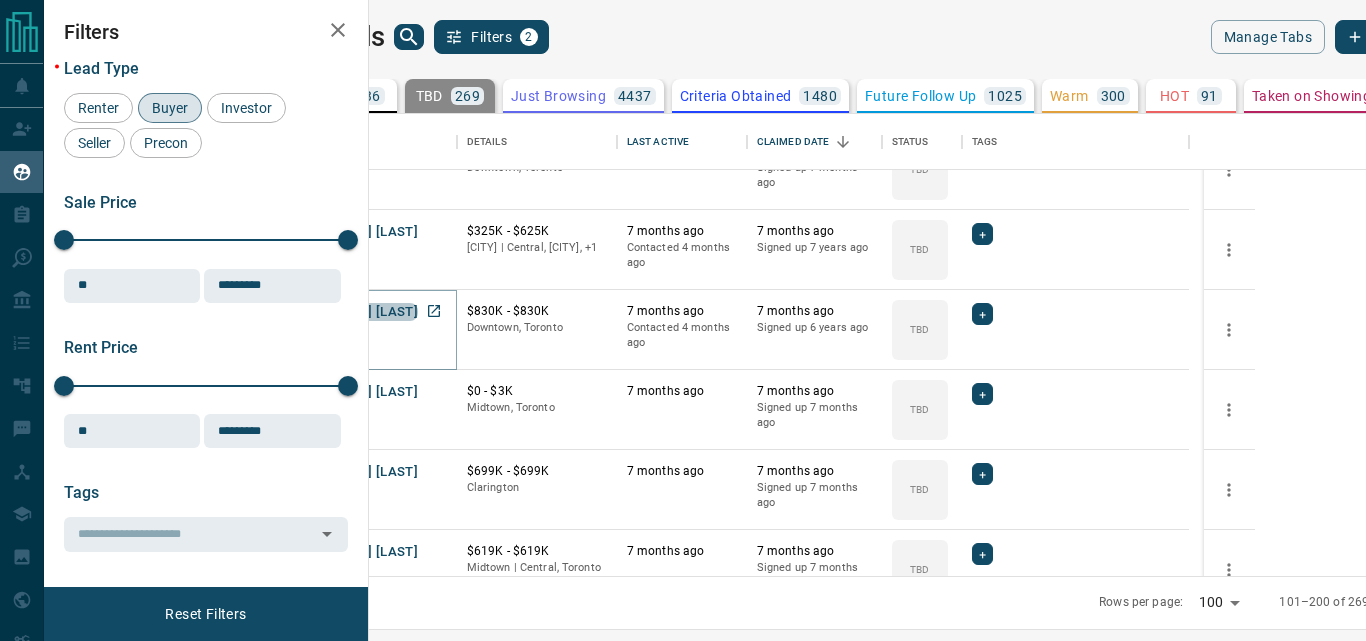 click on "[FIRST] [LAST]" at bounding box center (372, 312) 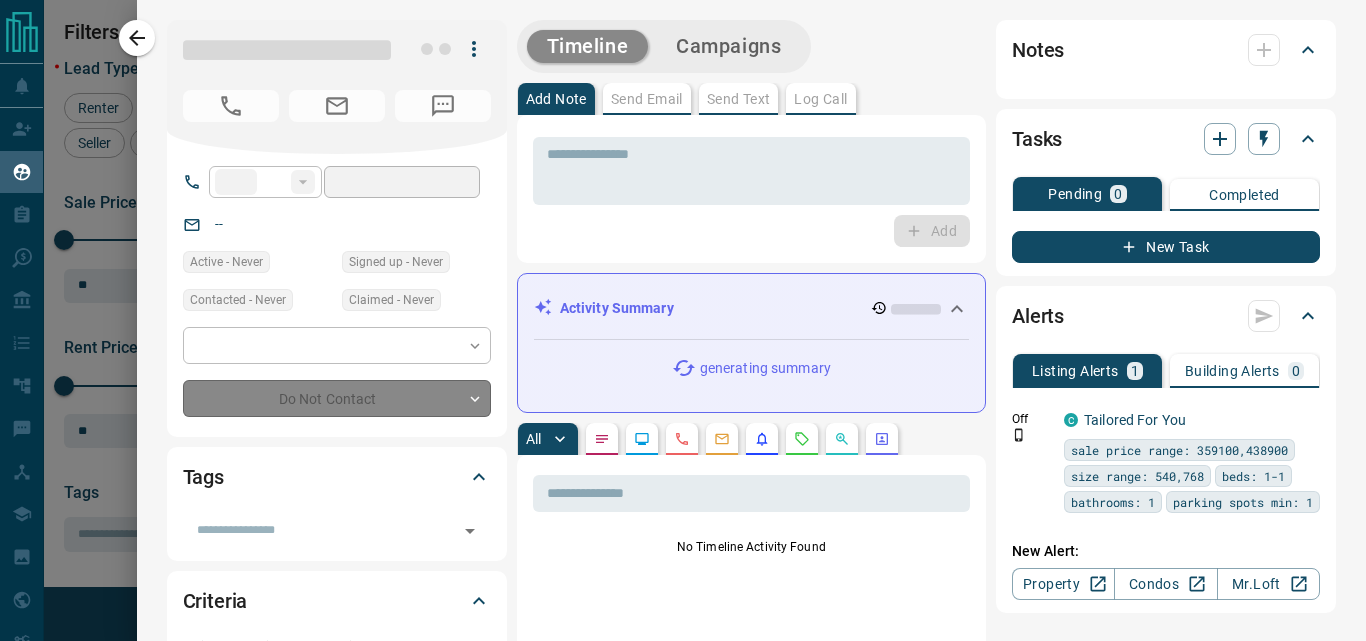 type on "**" 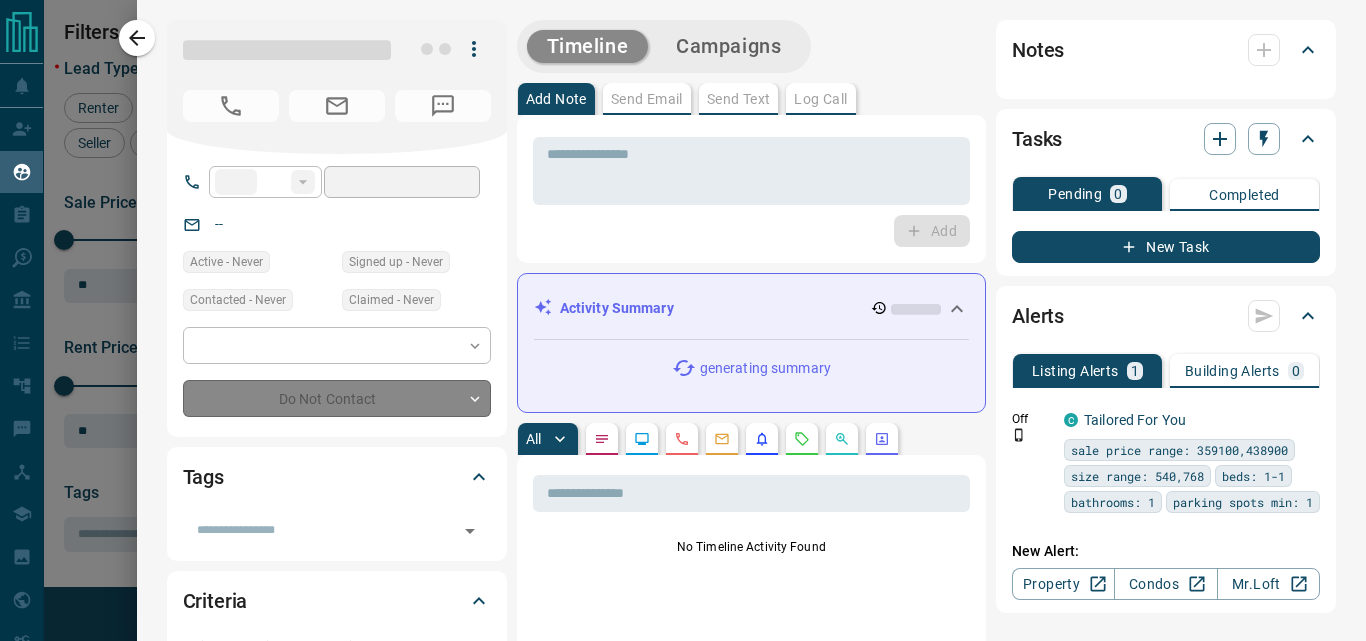 type on "**********" 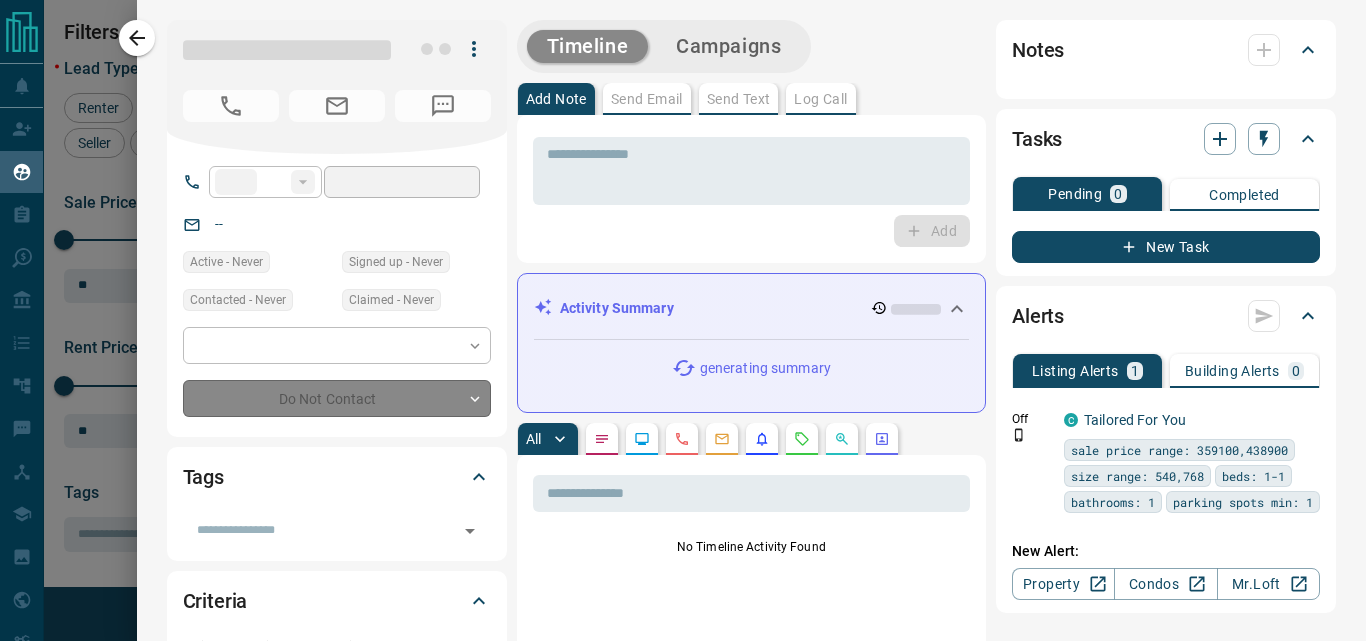 type on "**" 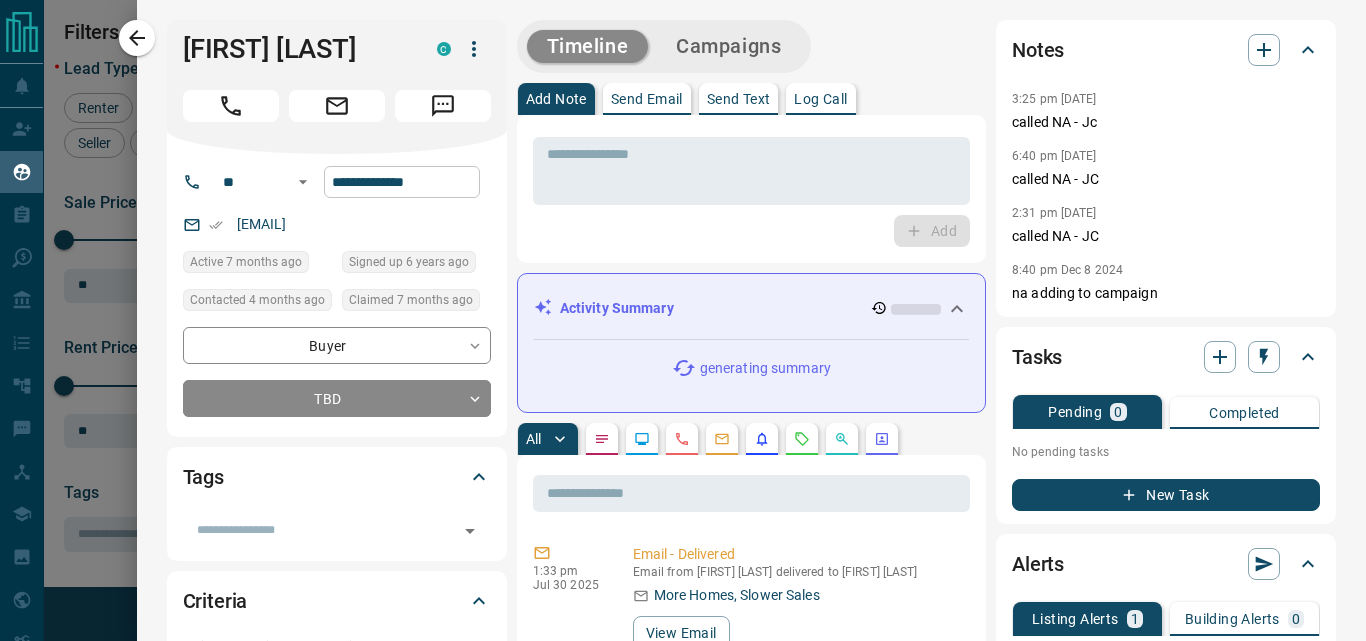 click on "**********" at bounding box center [402, 182] 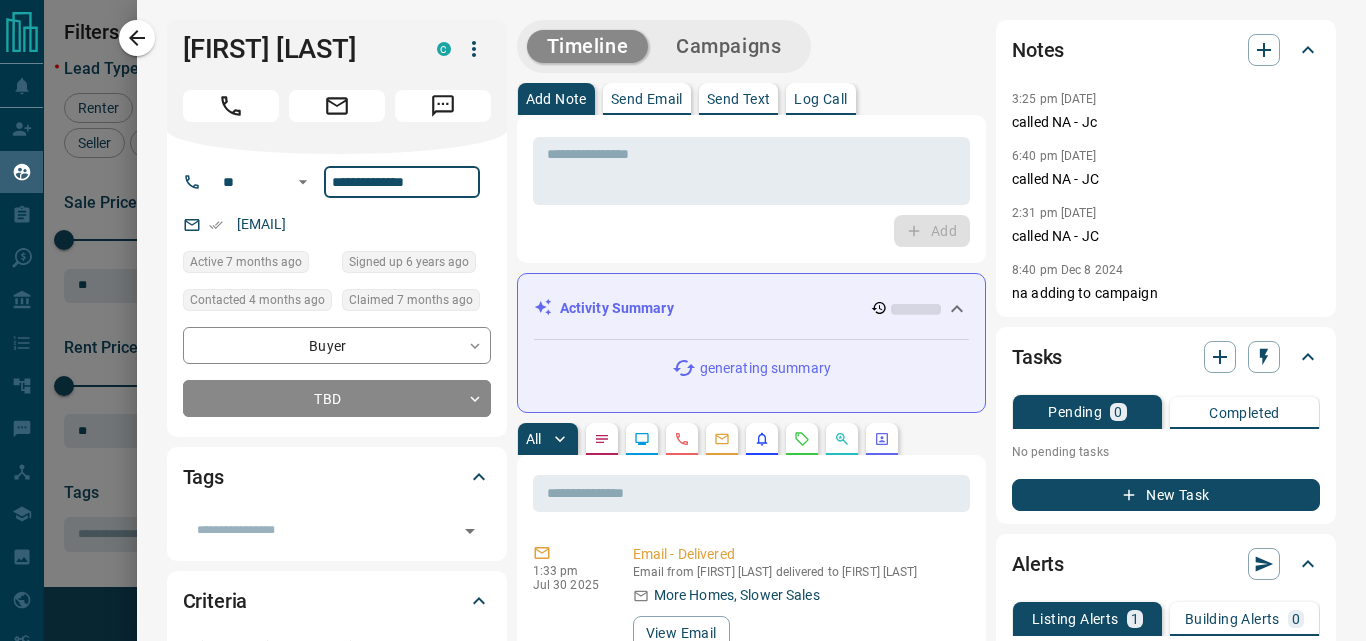 click on "**********" at bounding box center [402, 182] 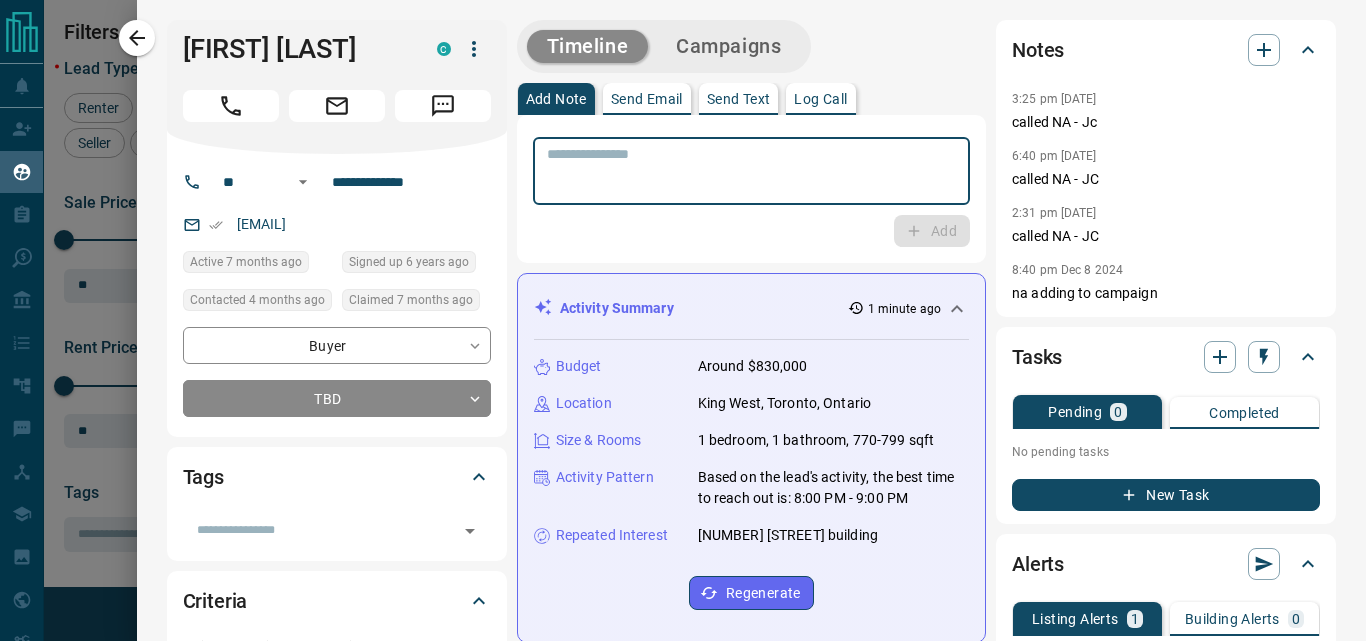 click at bounding box center (751, 171) 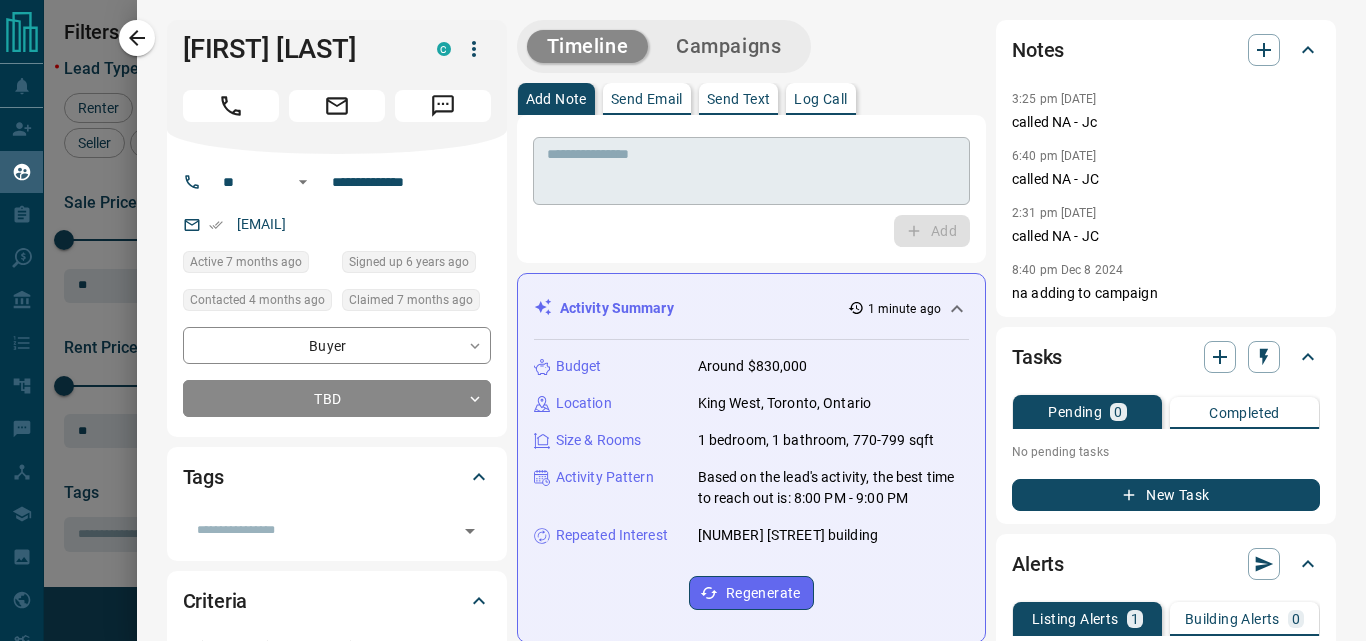 click at bounding box center (751, 171) 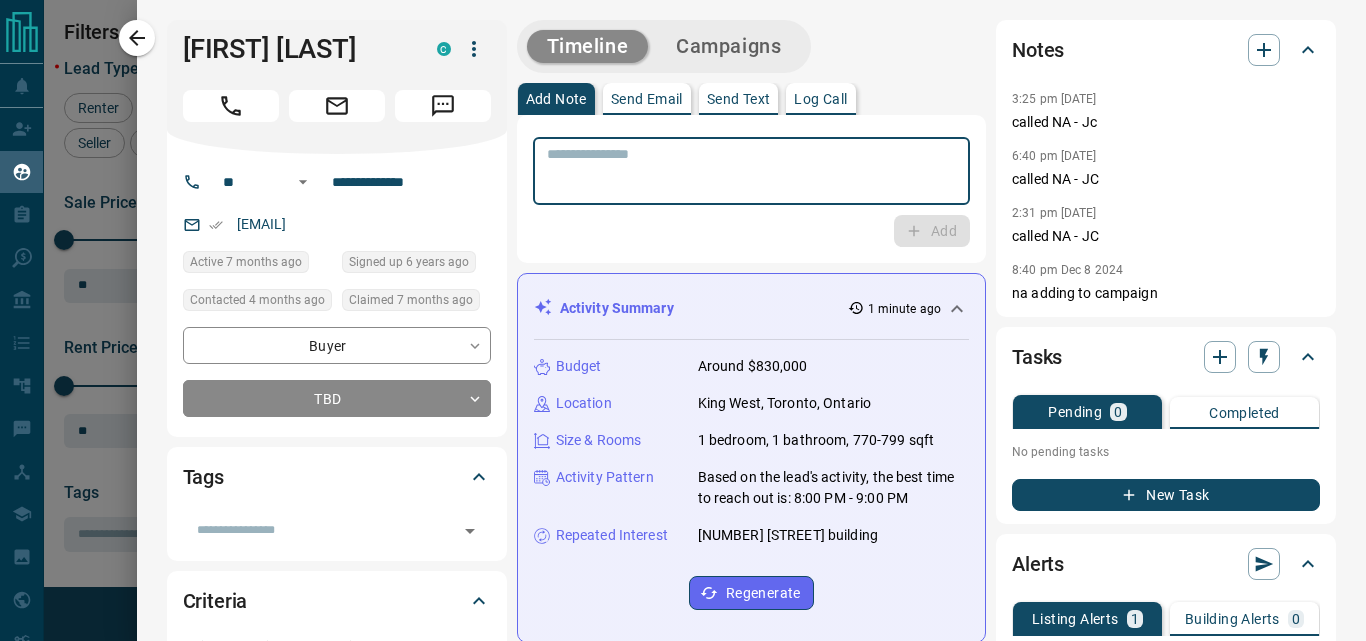click at bounding box center (751, 171) 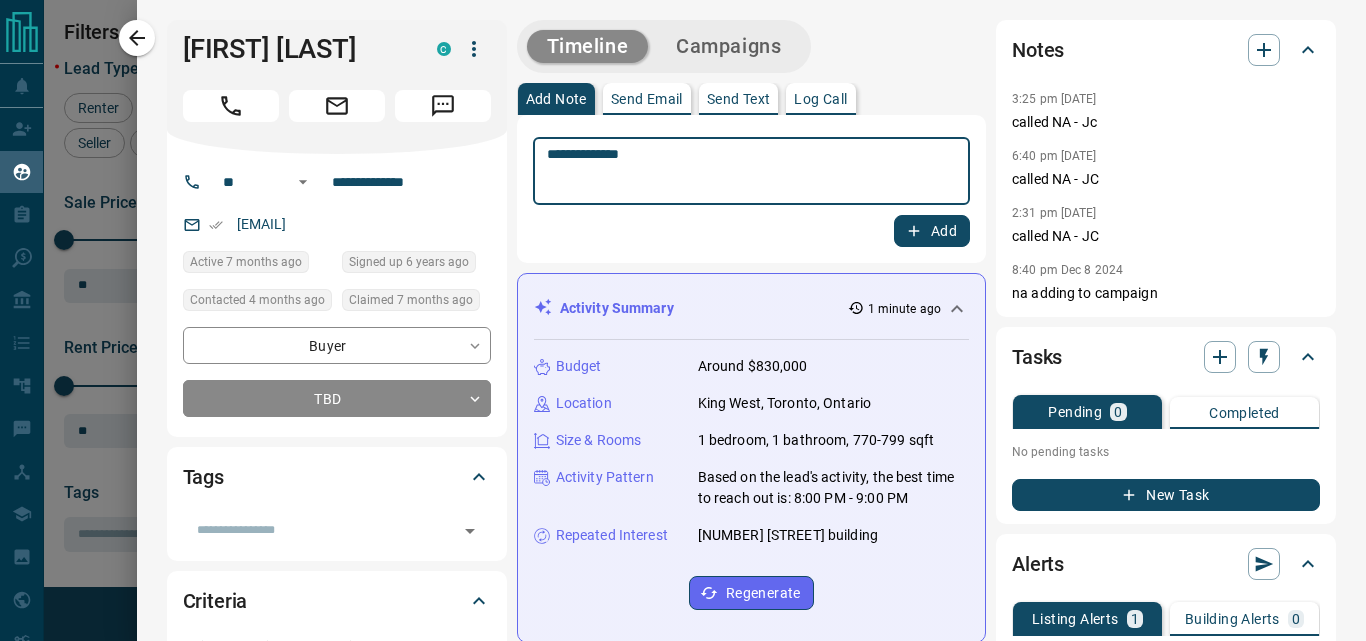 type on "**********" 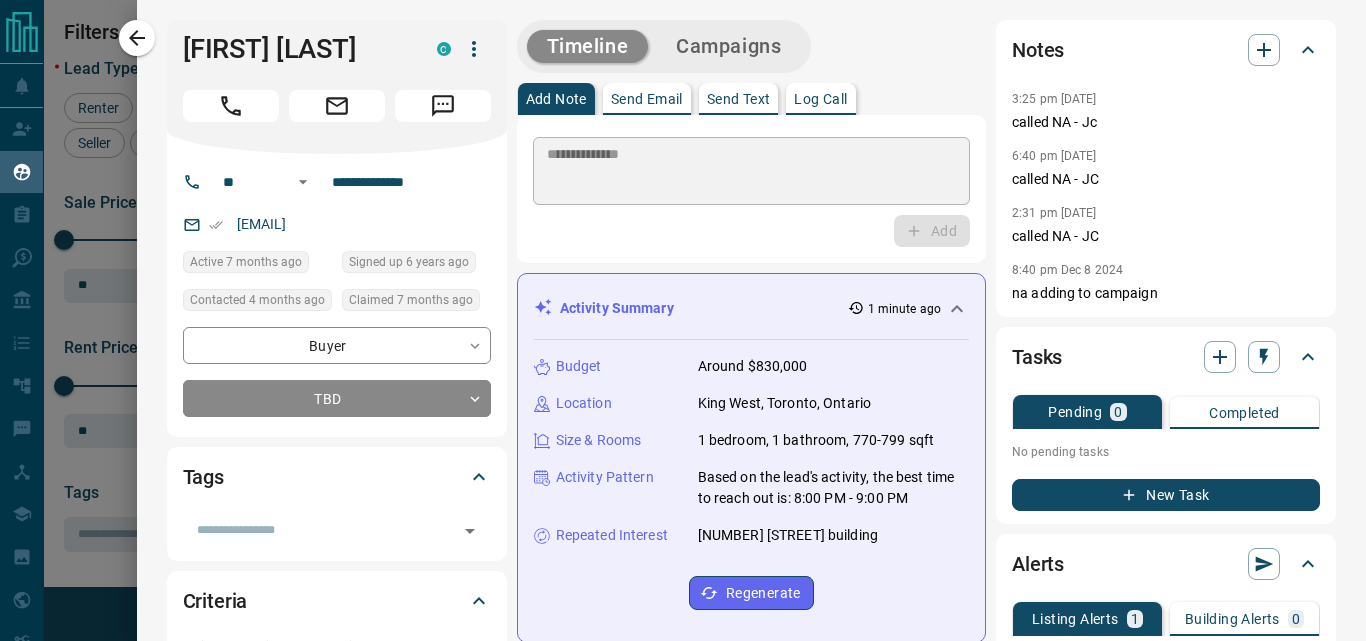 type 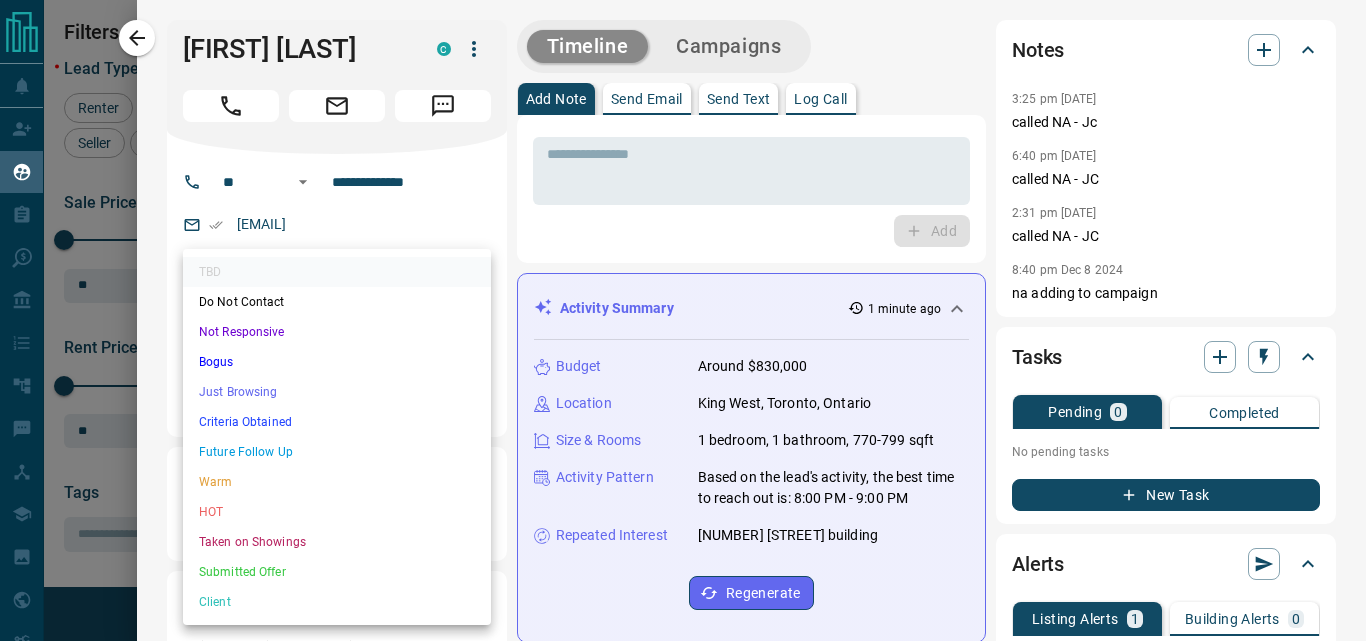 click on "Lead Transfers Claim Leads My Leads Tasks Opportunities Deals Campaigns Automations Messages Broker Bay Training Media Services Agent Resources Precon Worksheet My Team Mobile Apps Disclosure Logout My Leads Filters 2 Manage Tabs New Lead All 9437 TBD 269 Do Not Contact - Not Responsive 567 Bogus 983 Just Browsing 4437 Criteria Obtained 1480 Future Follow Up 1026 Warm 300 HOT 91 Taken on Showings 94 Submitted Offer 34 Client 156 Name Details Last Active Claimed Date Status Tags [FIRST] [LAST] Buyer P [CURRENCY] - [CURRENCY] [NEIGHBORHOOD], [CITY] 7 months ago 7 months ago Signed up 7 months ago TBD + [FIRST] [LAST] Buyer C [CURRENCY] - [CURRENCY] [NEIGHBORHOOD], [CITY] 7 months ago 7 months ago Signed up 7 months ago TBD + [FIRST] [LAST] Buyer C [CURRENCY] - [CURRENCY] [NEIGHBORHOOD], [CITY] 7 months ago 7 months ago Signed up 7 months ago TBD + [FIRST] [LAST] Buyer C [CURRENCY] - [CURRENCY] [NEIGHBORHOOD] | [NEIGHBORHOOD], [CITY], +1 7 months ago Contacted 4 months ago 7 months ago Signed up 7 years ago TBD + [FIRST] [LAST] Buyer C [CURRENCY] - [CURRENCY] [NEIGHBORHOOD], [CITY] 7 months ago Contacted 4 months ago TBD" at bounding box center [683, 308] 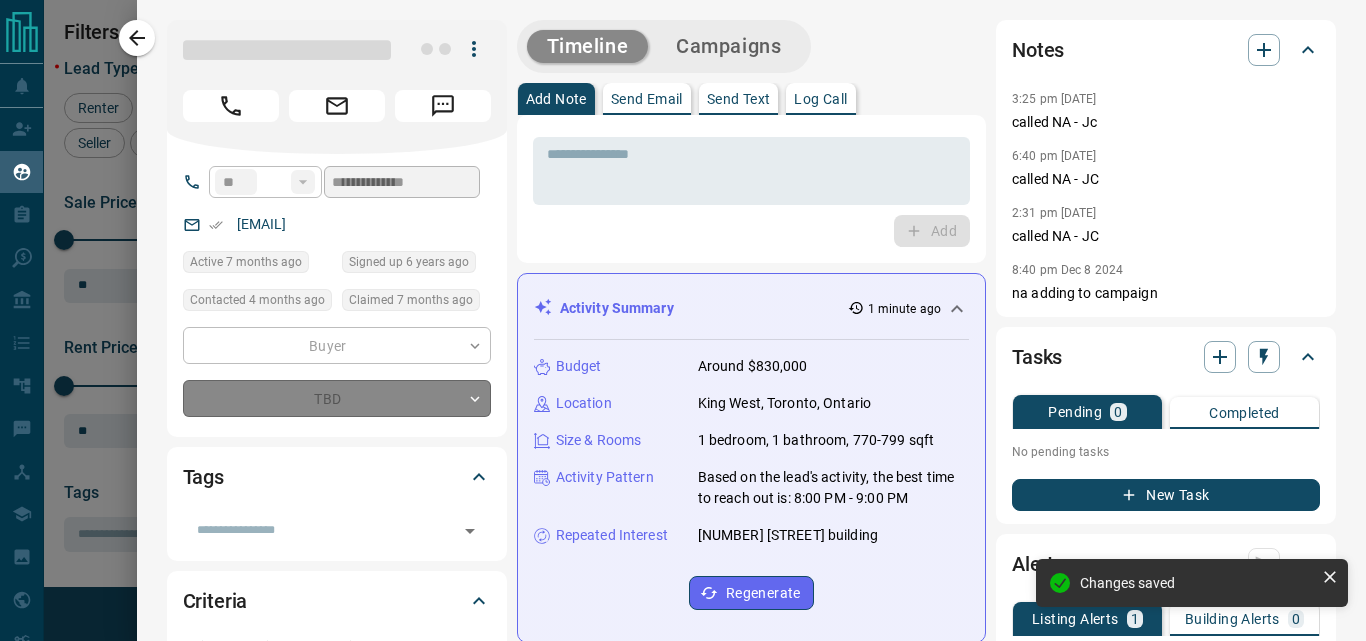 type on "*" 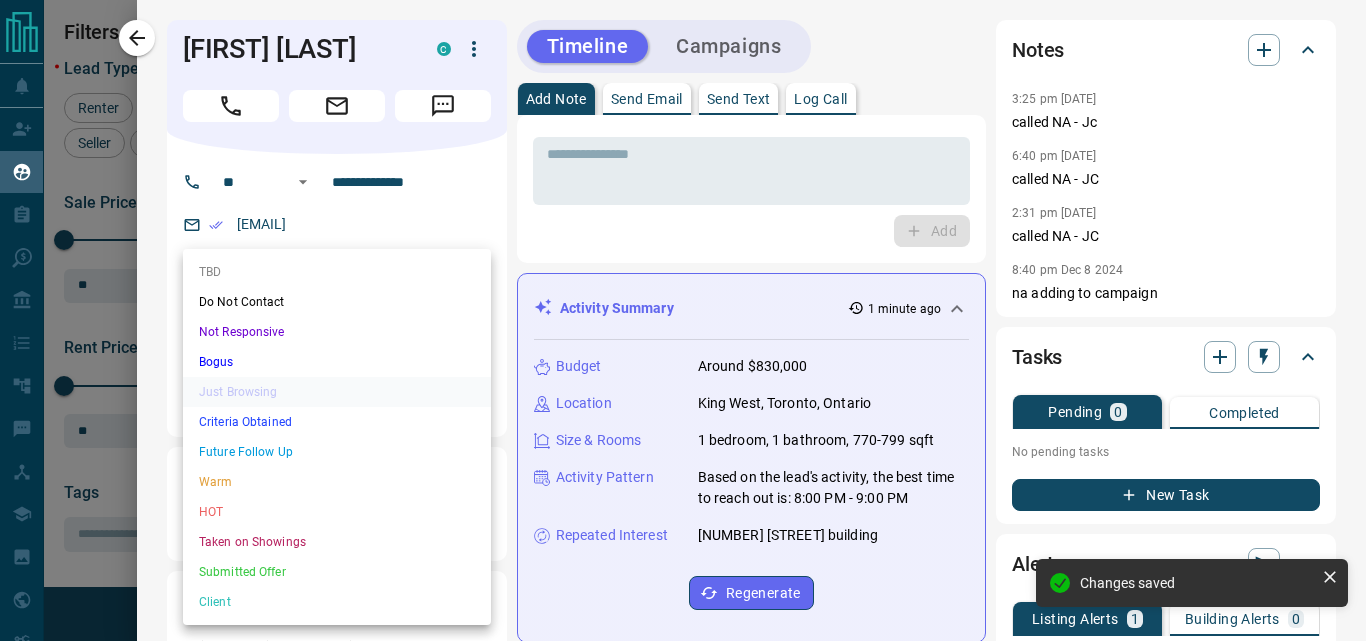 drag, startPoint x: 297, startPoint y: 398, endPoint x: 199, endPoint y: 136, distance: 279.72845 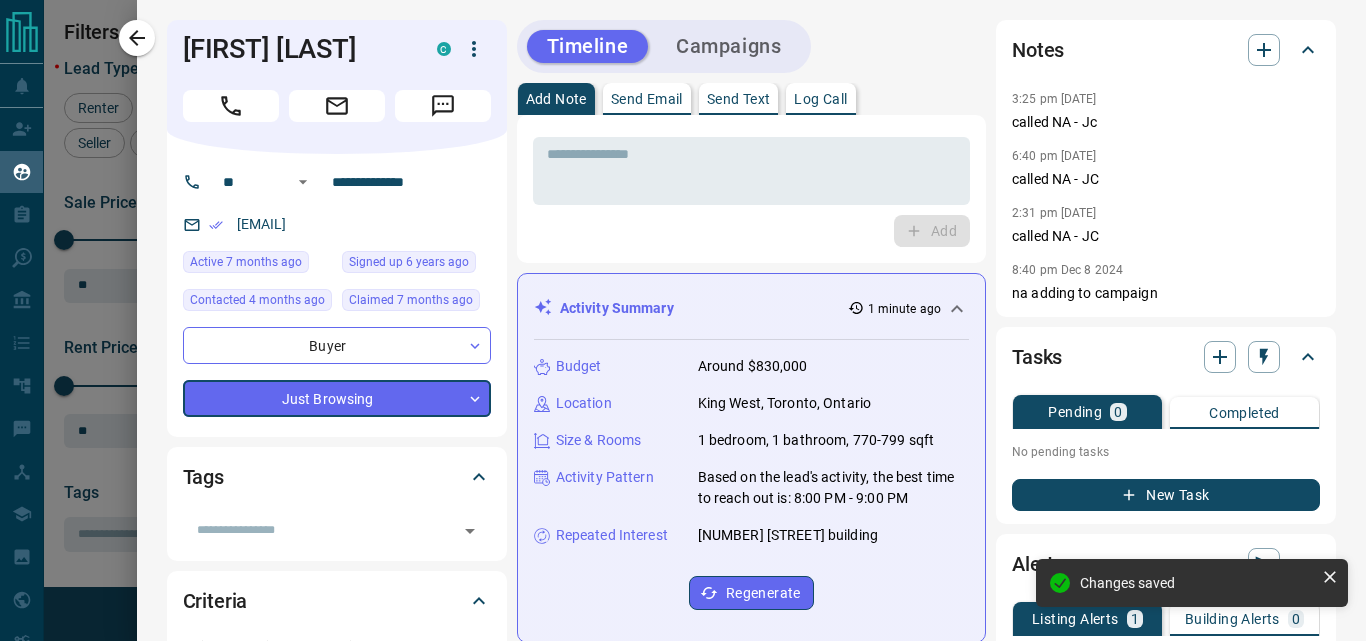 click on "Campaigns" at bounding box center (728, 46) 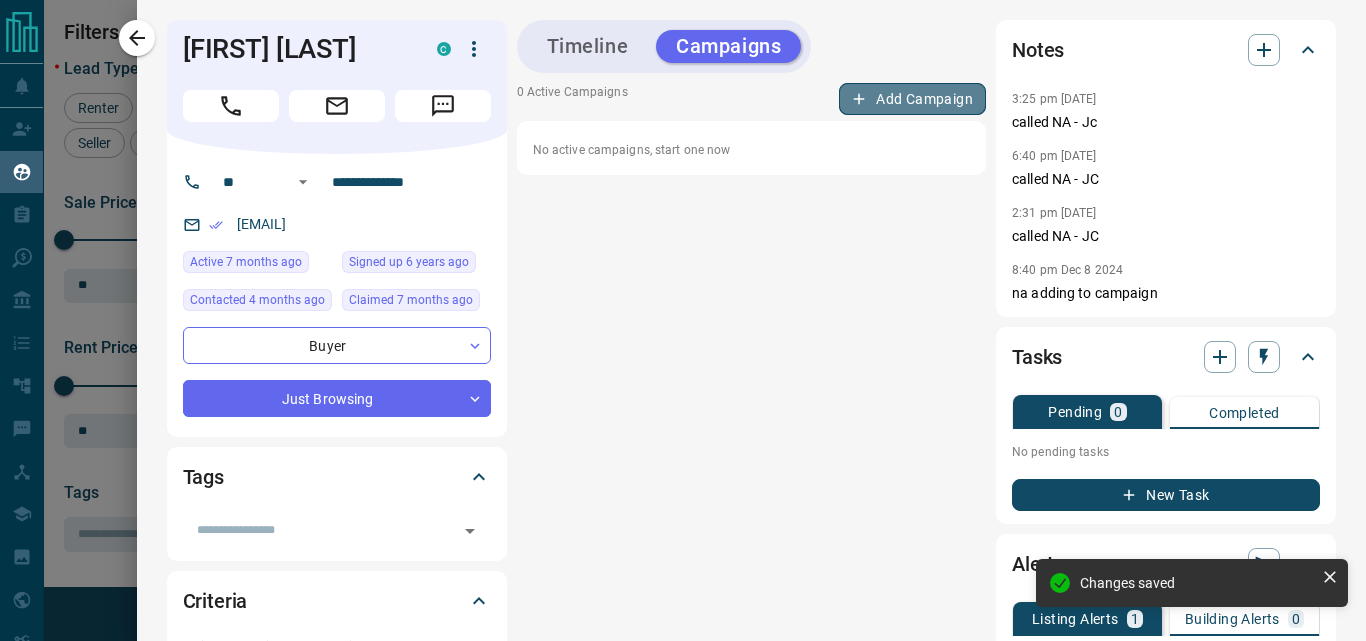 click on "Add Campaign" at bounding box center (912, 99) 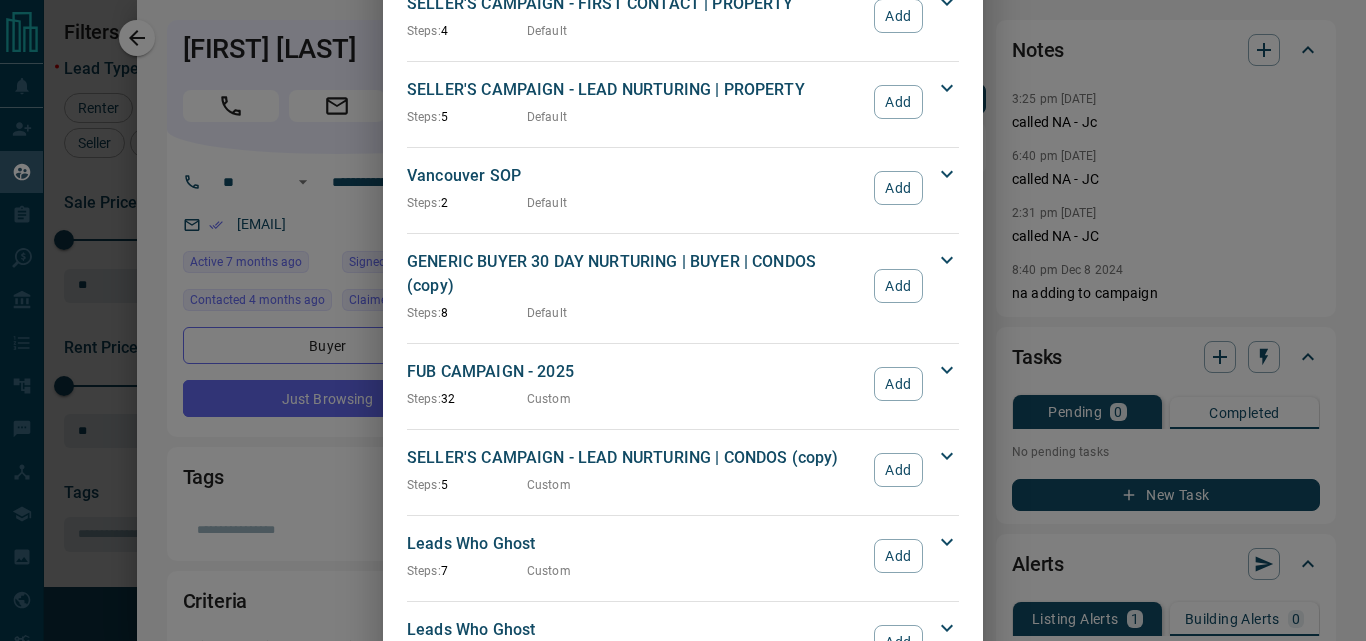 scroll, scrollTop: 2066, scrollLeft: 0, axis: vertical 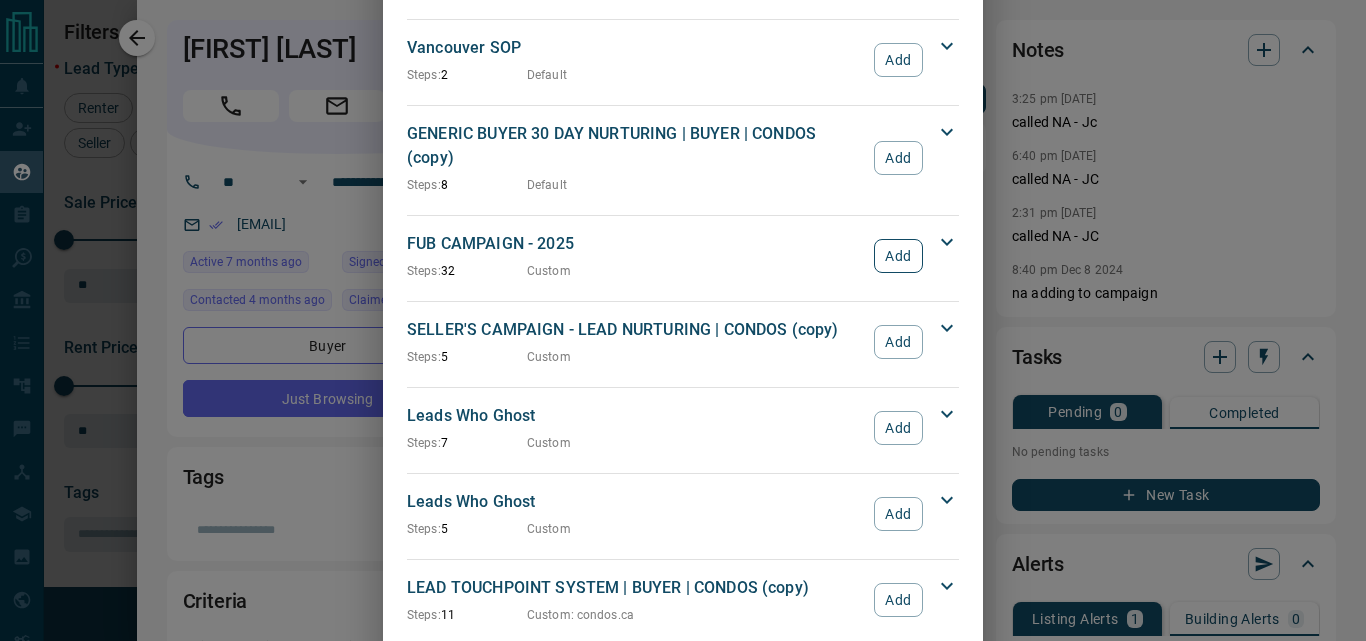 click on "Add" at bounding box center (898, 256) 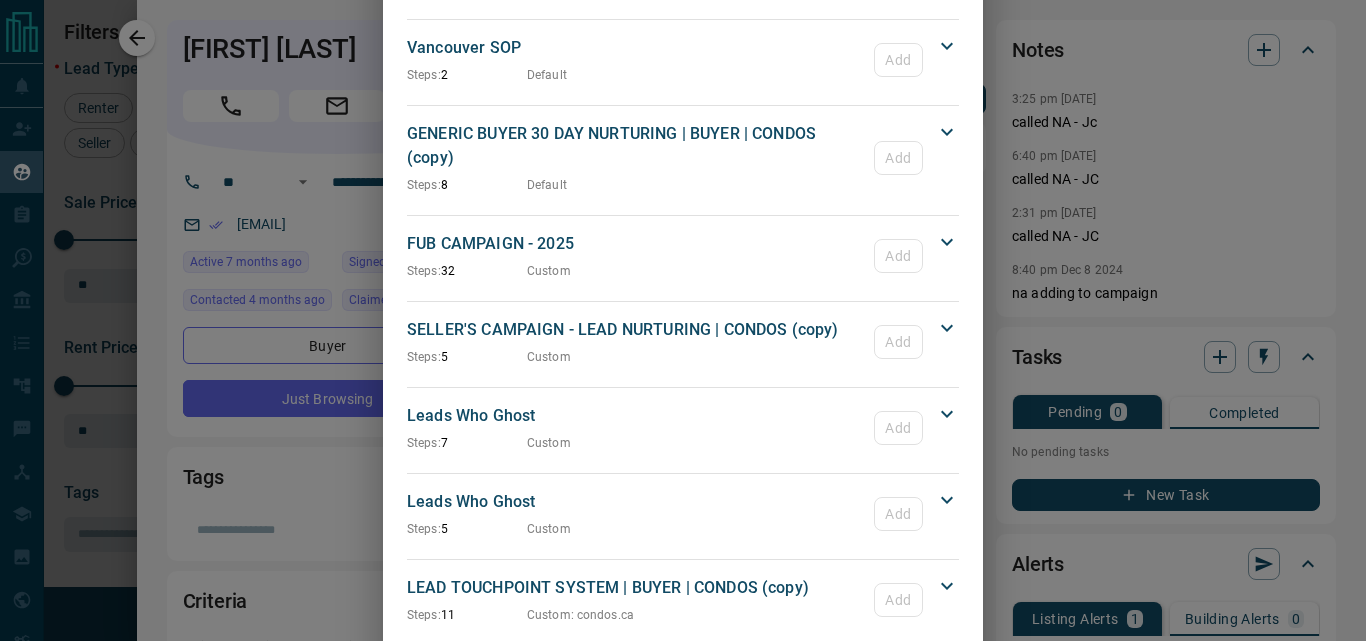 click on "GENERIC BUYER 30 DAY NURTURING | BUYER | CONDOS Steps:  8 Default Add Campaign Timeline A Touch 1 A Touch 2  after 5 days A Touch 3  after 5 days A Touch 4  after 5 days A Touch 5  after 5 days A Touch 6  after 5 days A Touch 7  after 5 days A Touch 8  after 5 days LEAD TOUCHPOINT SYSTEM | BUYER | VANCOUVER Steps:  17 Default : condos.ca Add Campaign Timeline A 1st Call A 1st Email  after 15 minutes A 1st Text Message  after 0 days A 2nd Email  after 1 day A 2nd Call  after 0 minutes A 2nd Text  after 60 minutes A Email Buyer's Guide  after 1 day A Email - Manual  after 0 minutes A 3rd Email  after 1 day A 3rd Call   after 0 minutes A 4th Email  after 1 day A 4th Call   after 0 minutes A 5th Email  after 1 day A 5th Call (Final Call)  after 0 minutes A 6th Email  after 1 day A 7th Email (Final Email)  after 1 day A Email - Manual  after 1 day HAPPY HOUR | BUYER | CONDOS Steps:  15 Default : condos.ca Add Campaign Timeline A Initial Text Message A Second Text  after 1 day A Third Call  after 15 minutes A A A A" at bounding box center (683, -346) 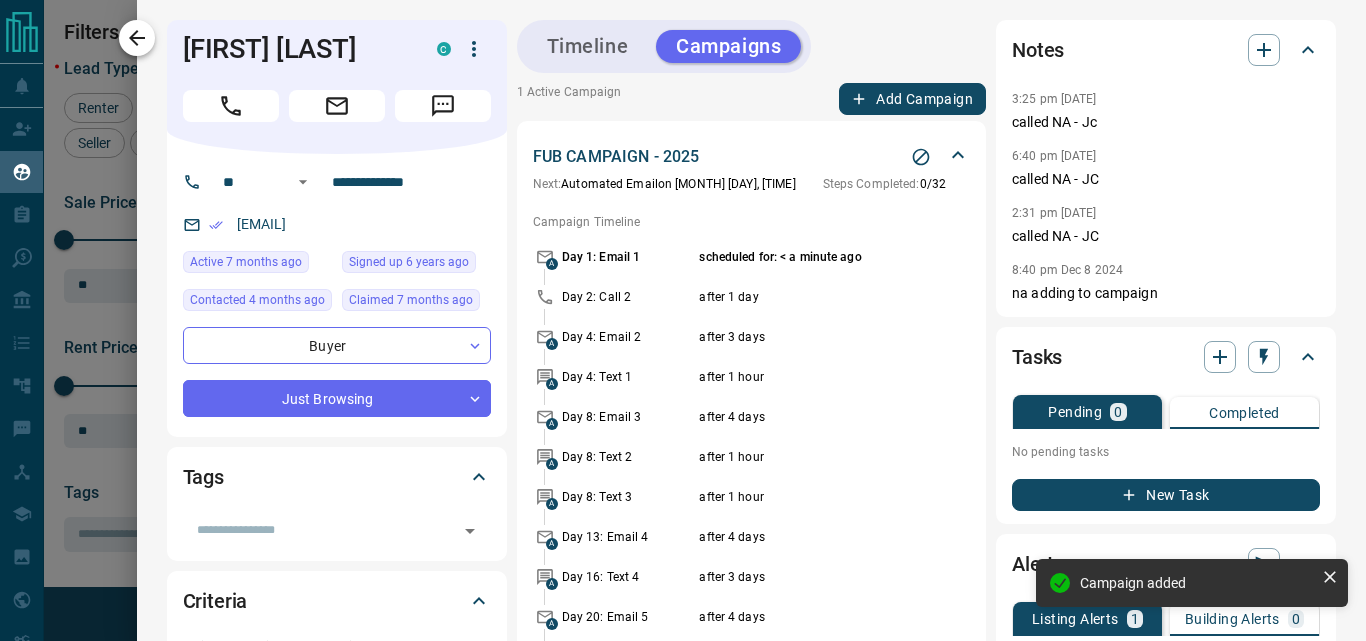 click 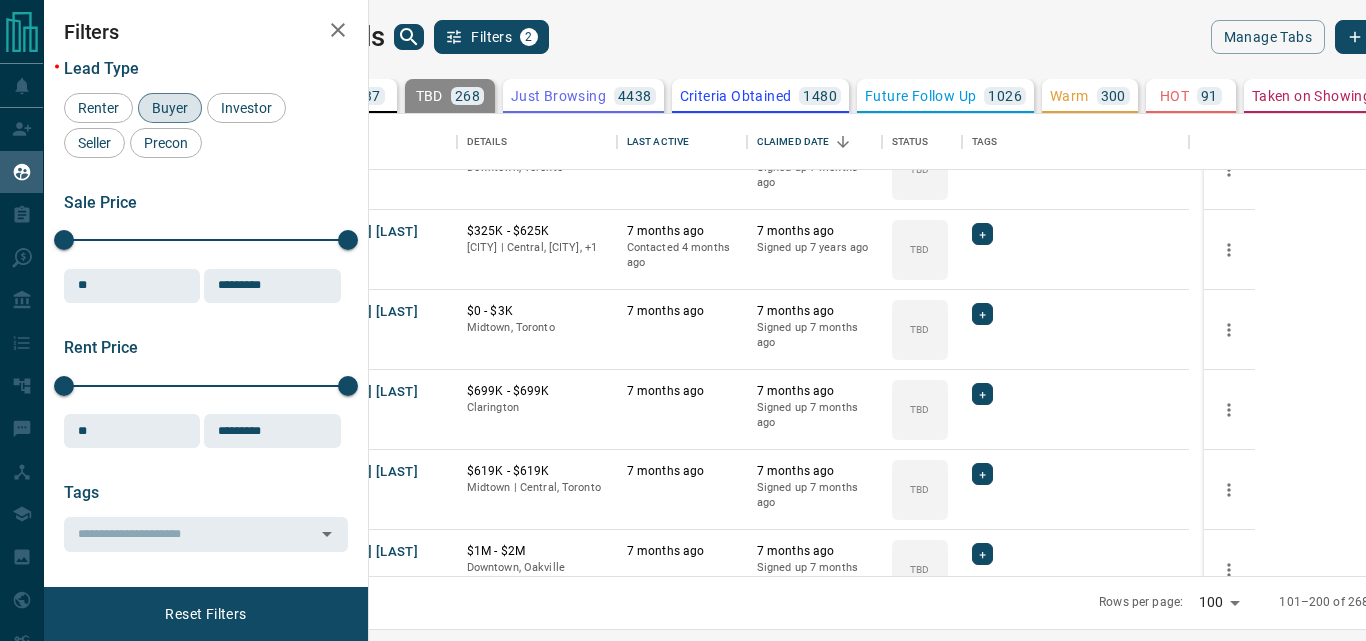 click on "Filters" at bounding box center [206, 32] 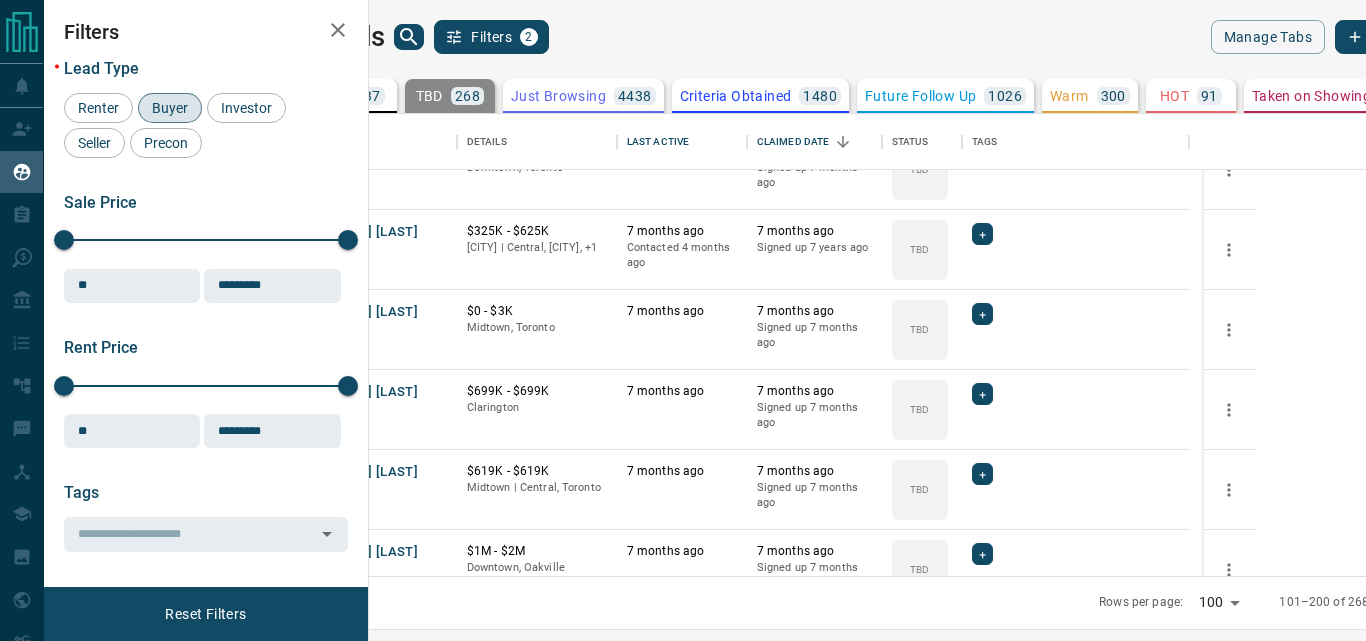 click on "Filters" at bounding box center (206, 32) 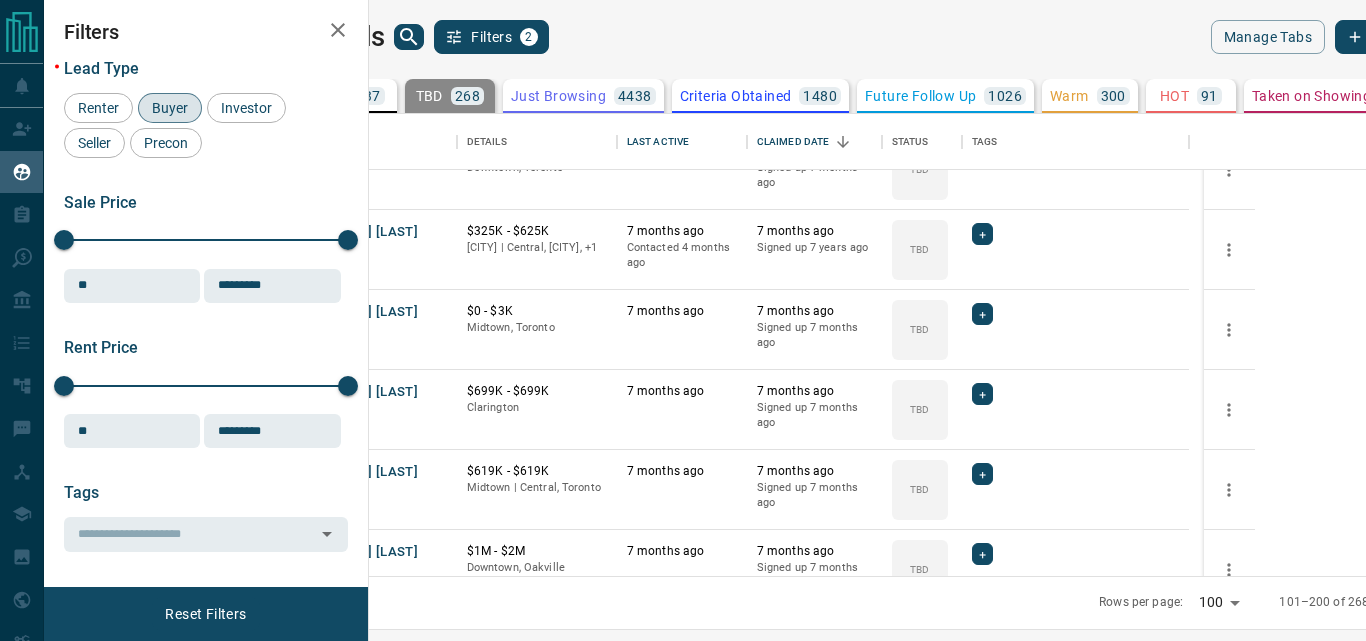 click on "Filters" at bounding box center (206, 32) 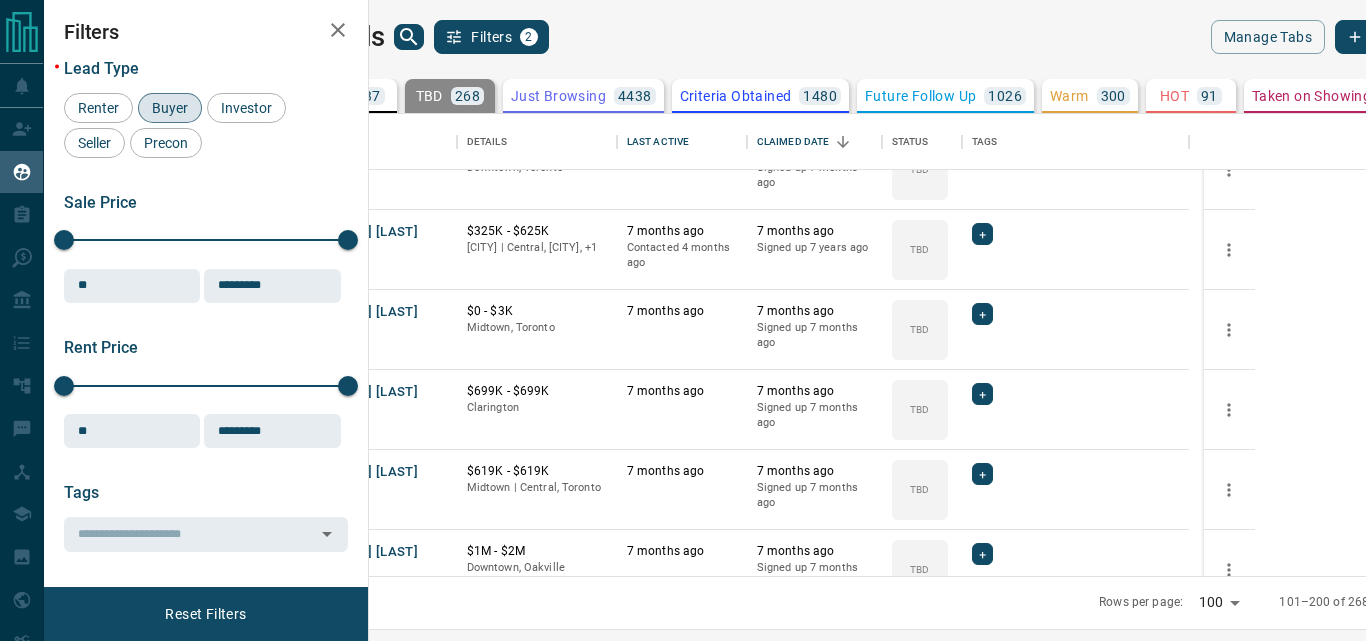 click on "Filters" at bounding box center [206, 32] 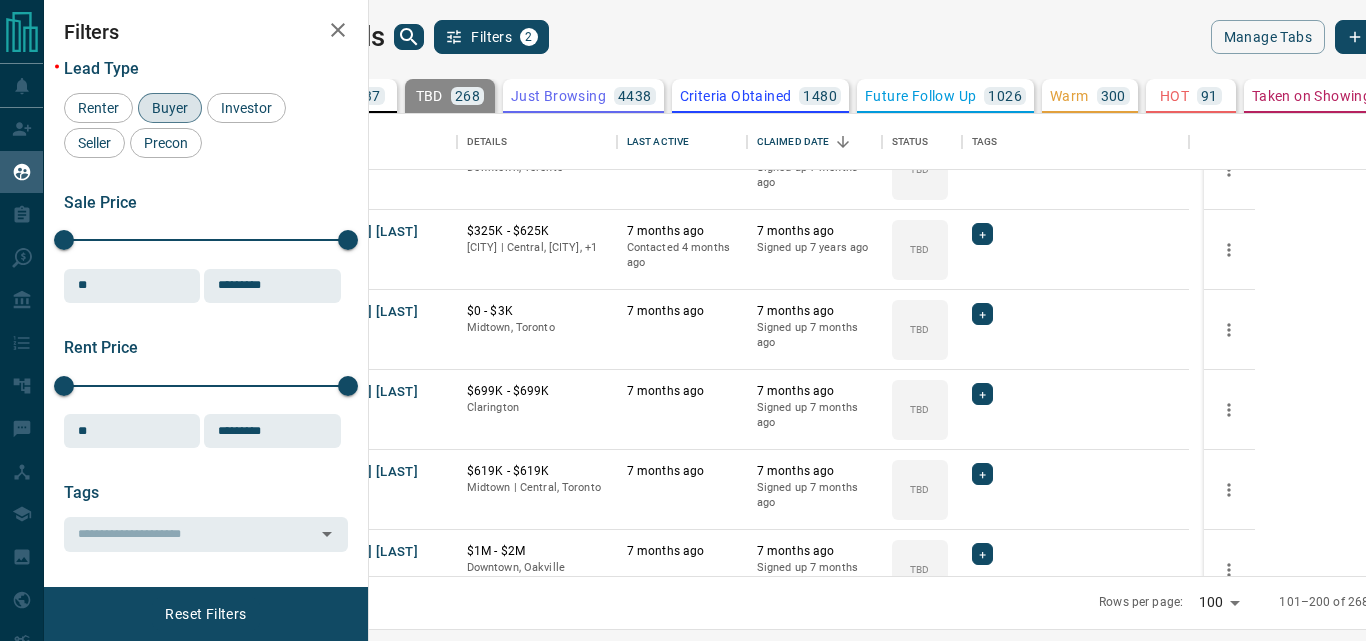 click on "Filters" at bounding box center (206, 32) 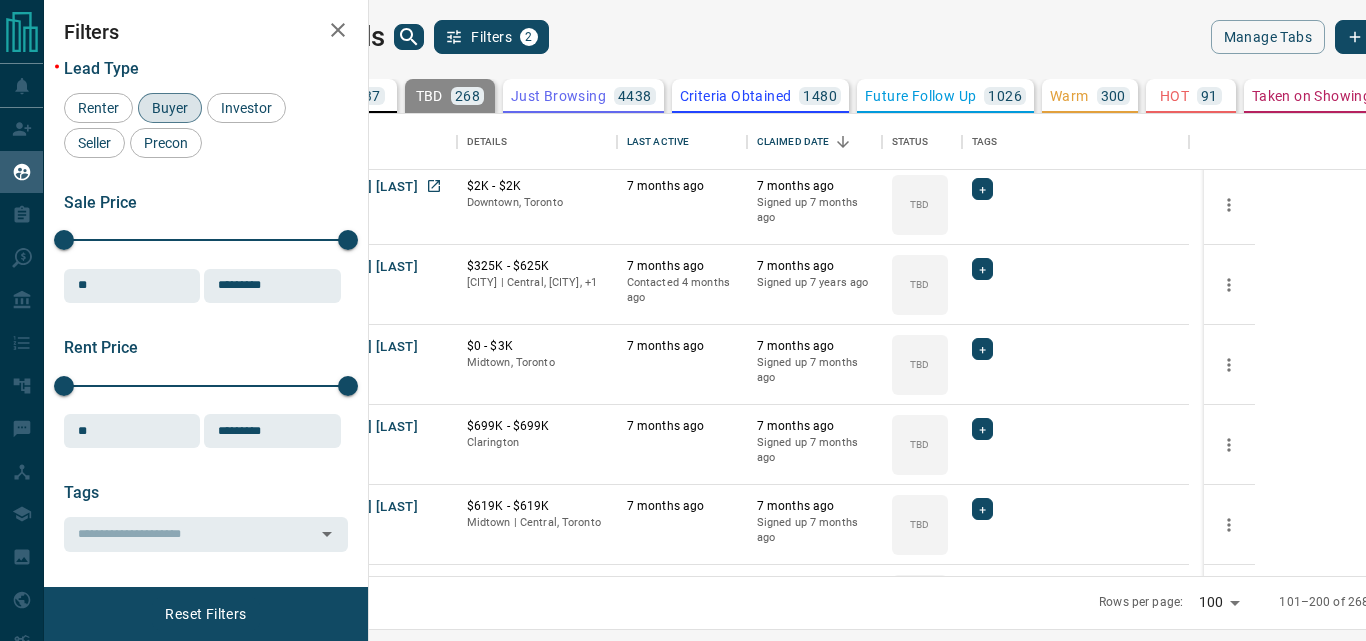 scroll, scrollTop: 2040, scrollLeft: 0, axis: vertical 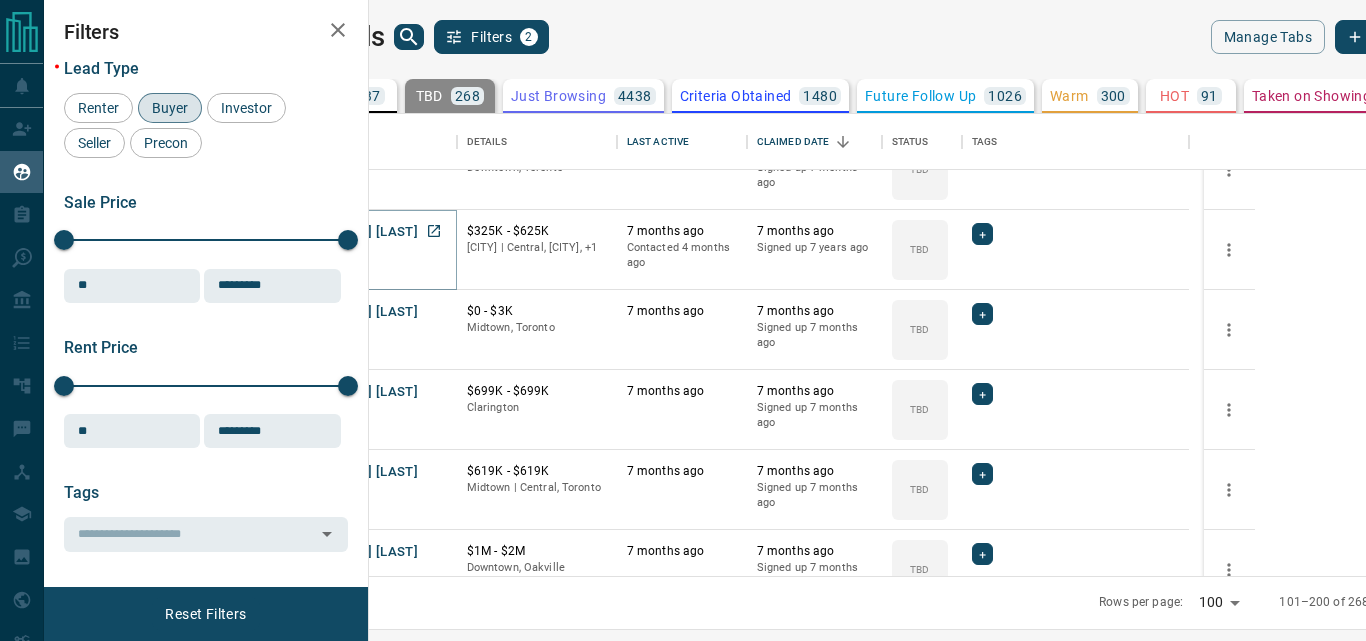 click on "[FIRST] [LAST]" at bounding box center (372, 232) 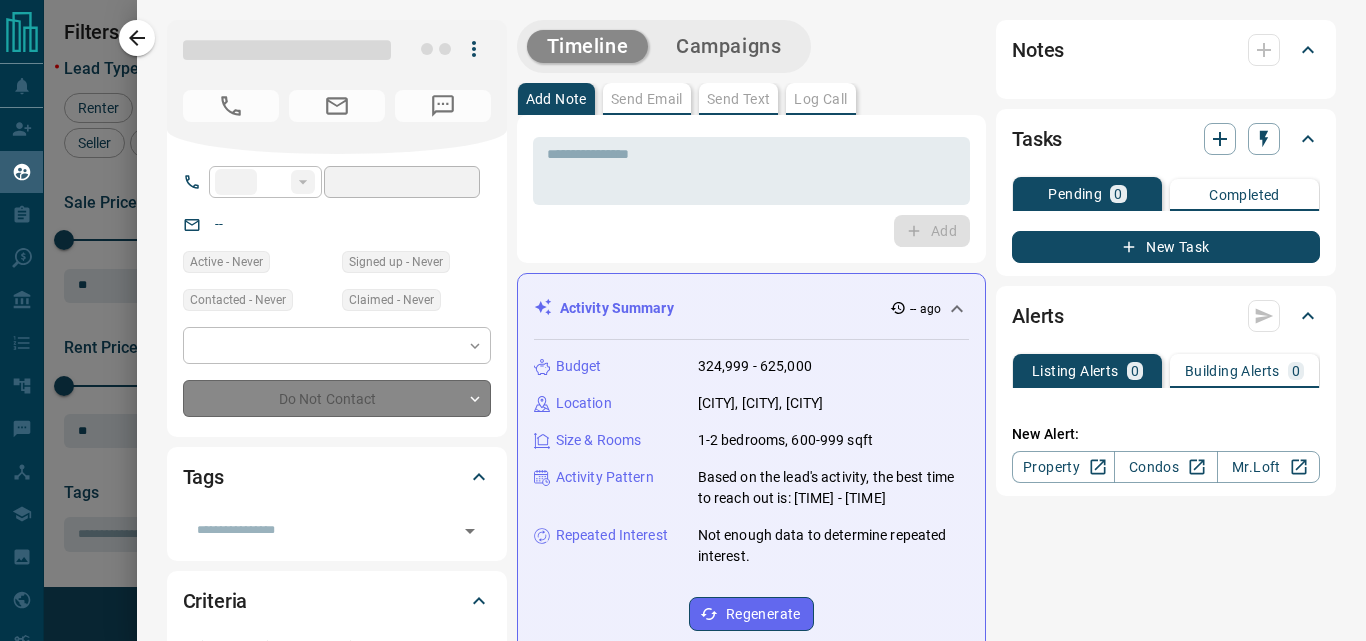 type on "**" 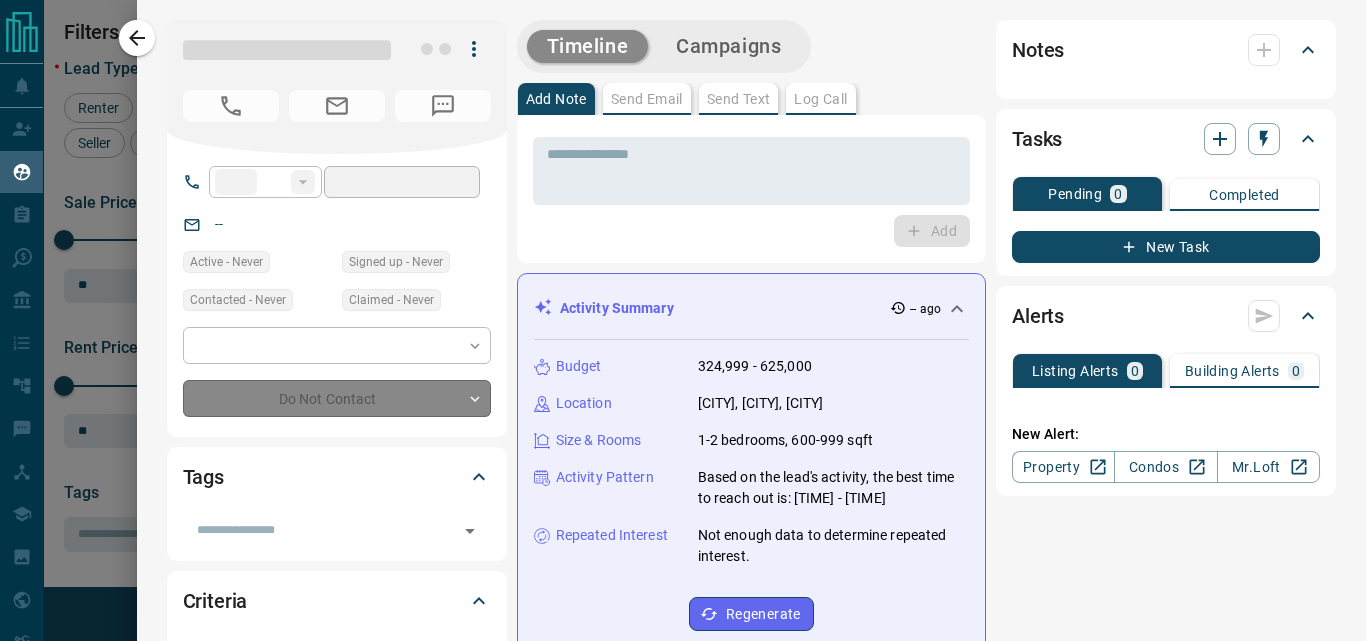 type on "**********" 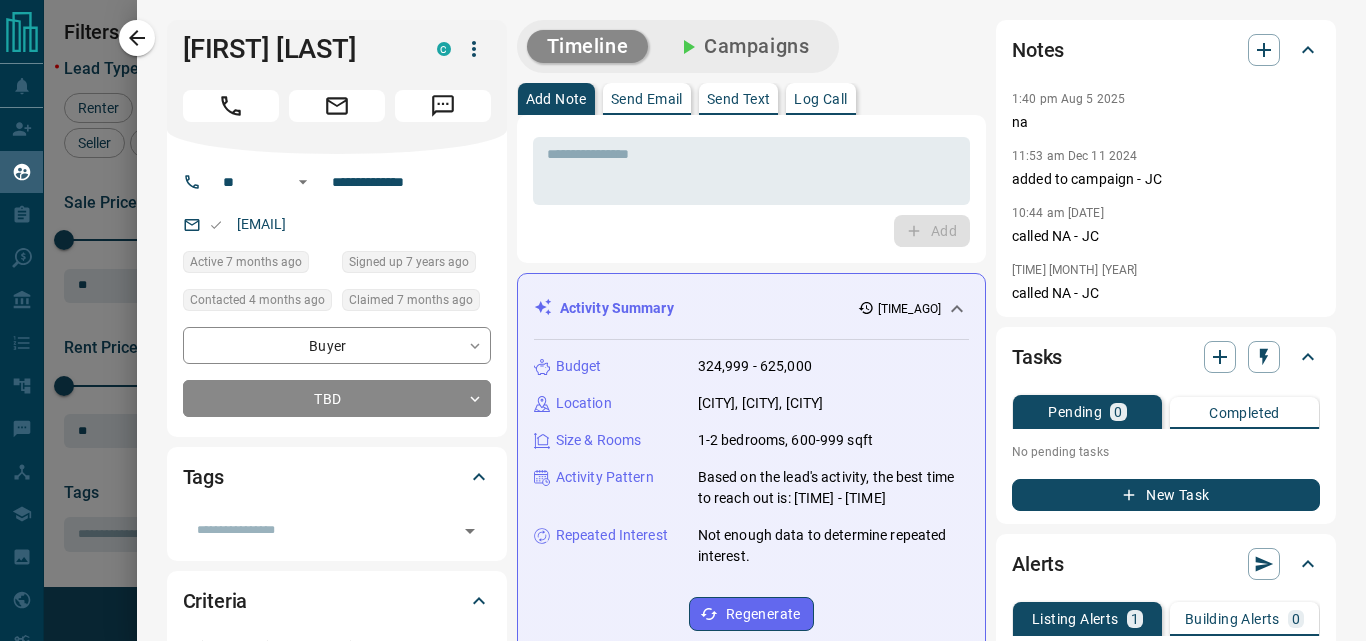 click on "**********" at bounding box center (337, 295) 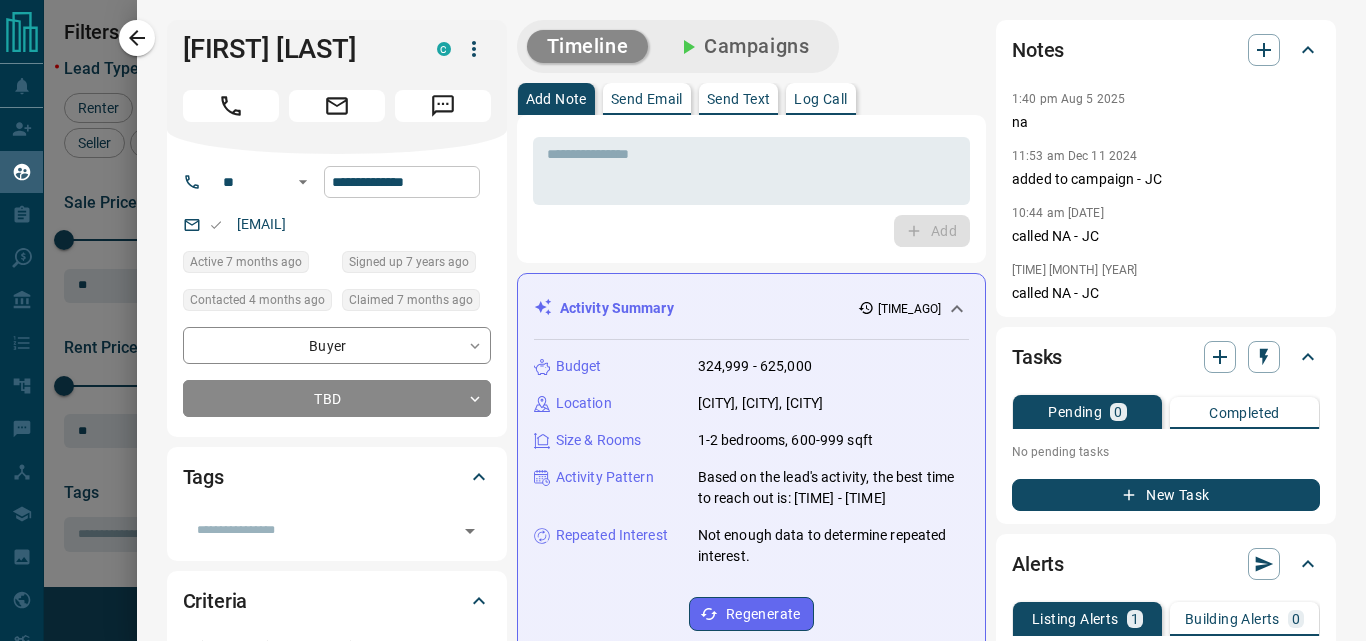 click on "**********" at bounding box center (402, 182) 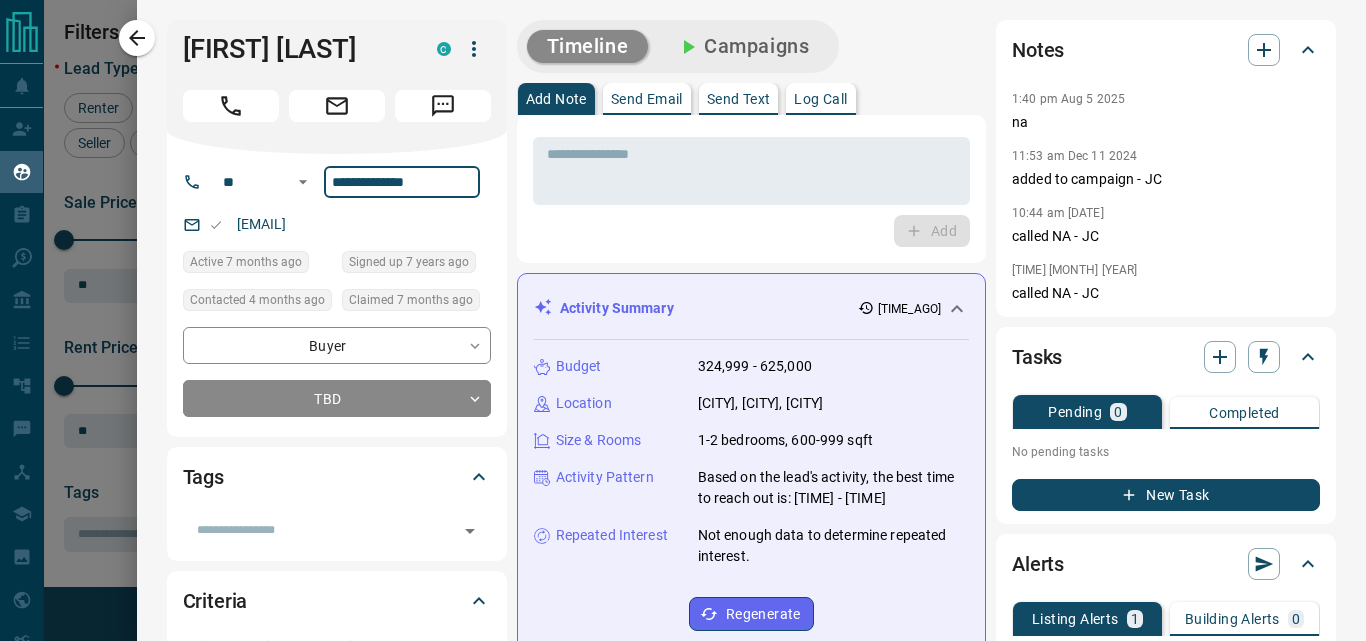 click on "**********" at bounding box center (402, 182) 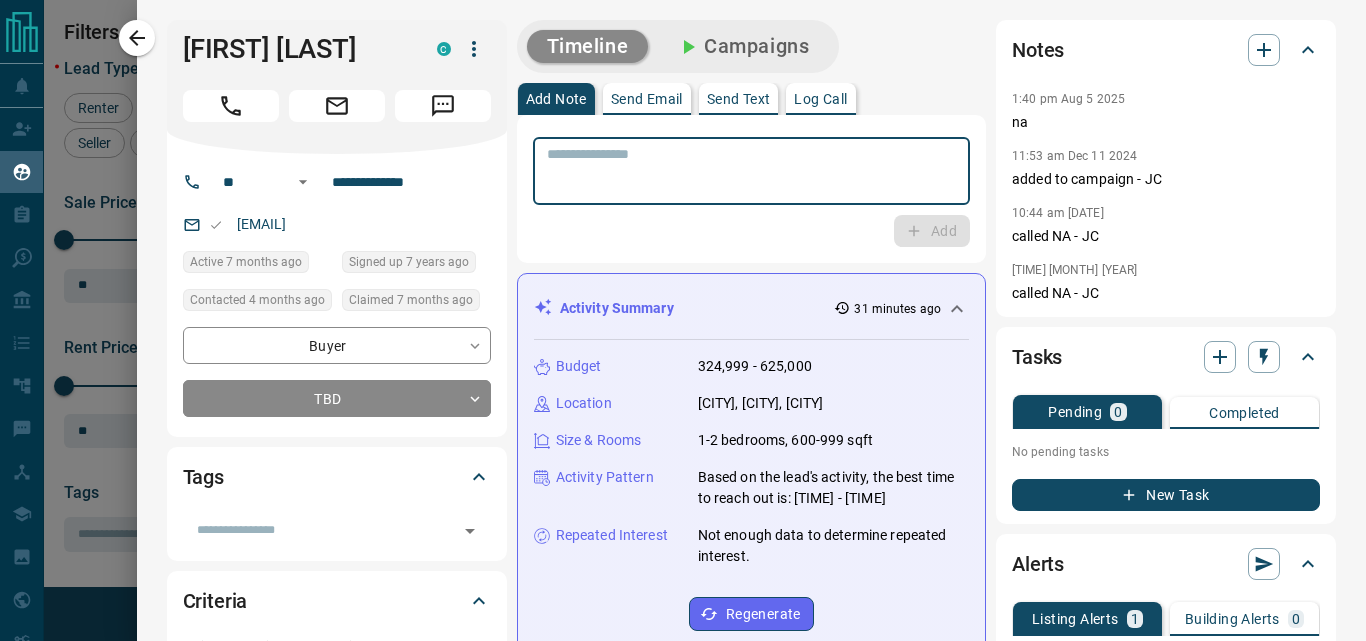click at bounding box center (751, 171) 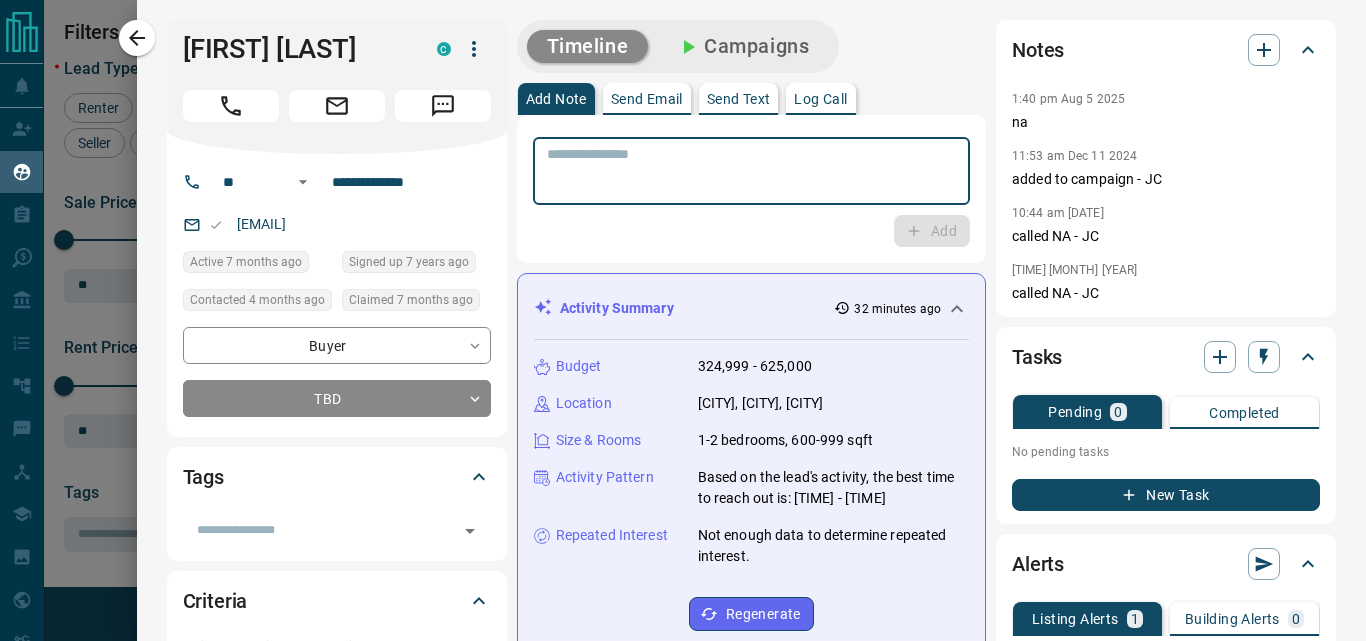 click at bounding box center (751, 171) 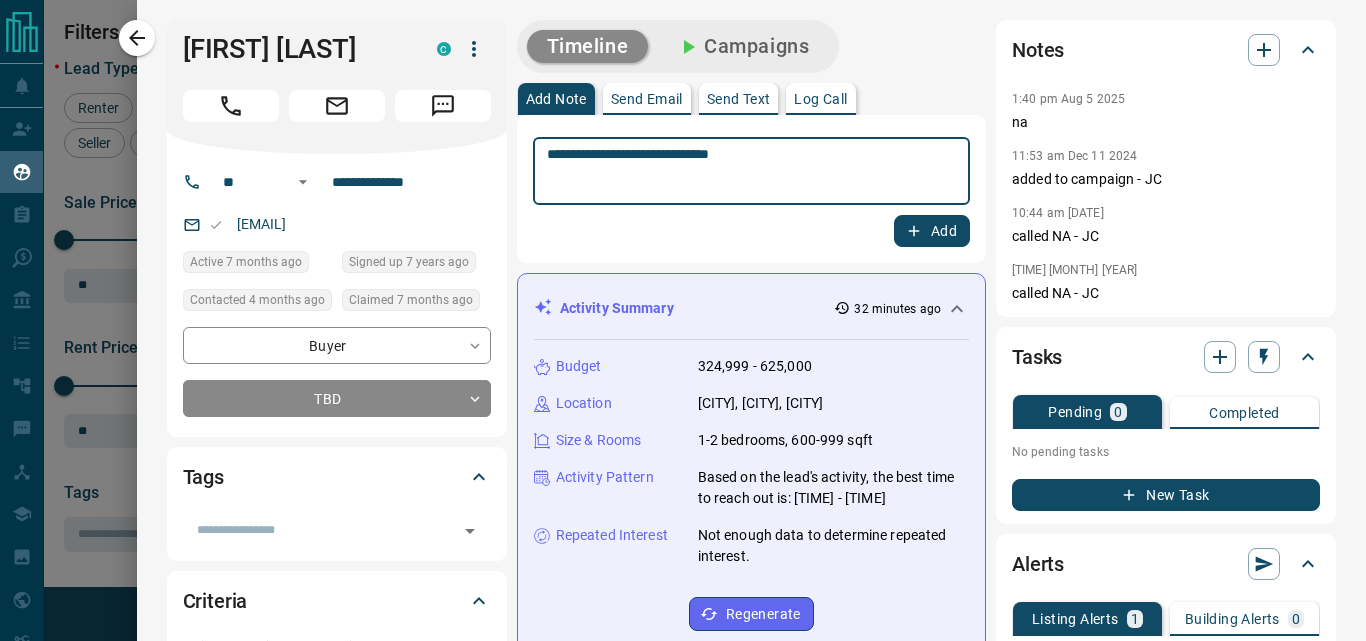 type on "**********" 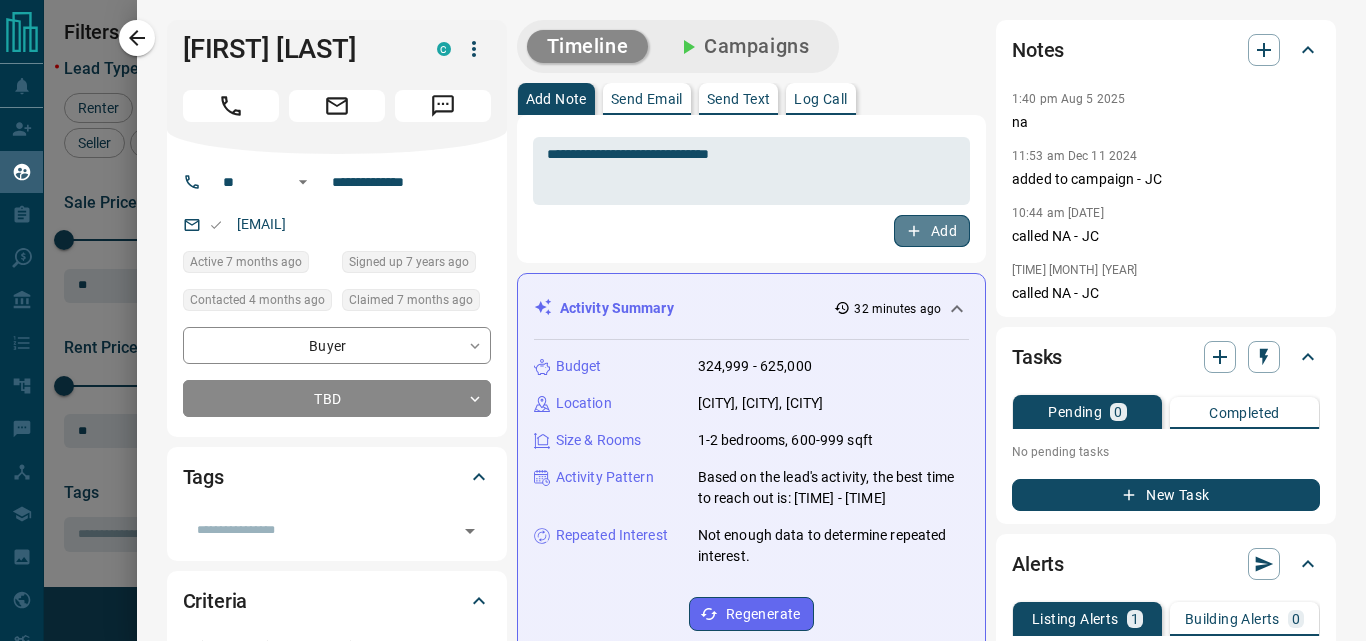 click on "Add" at bounding box center (932, 231) 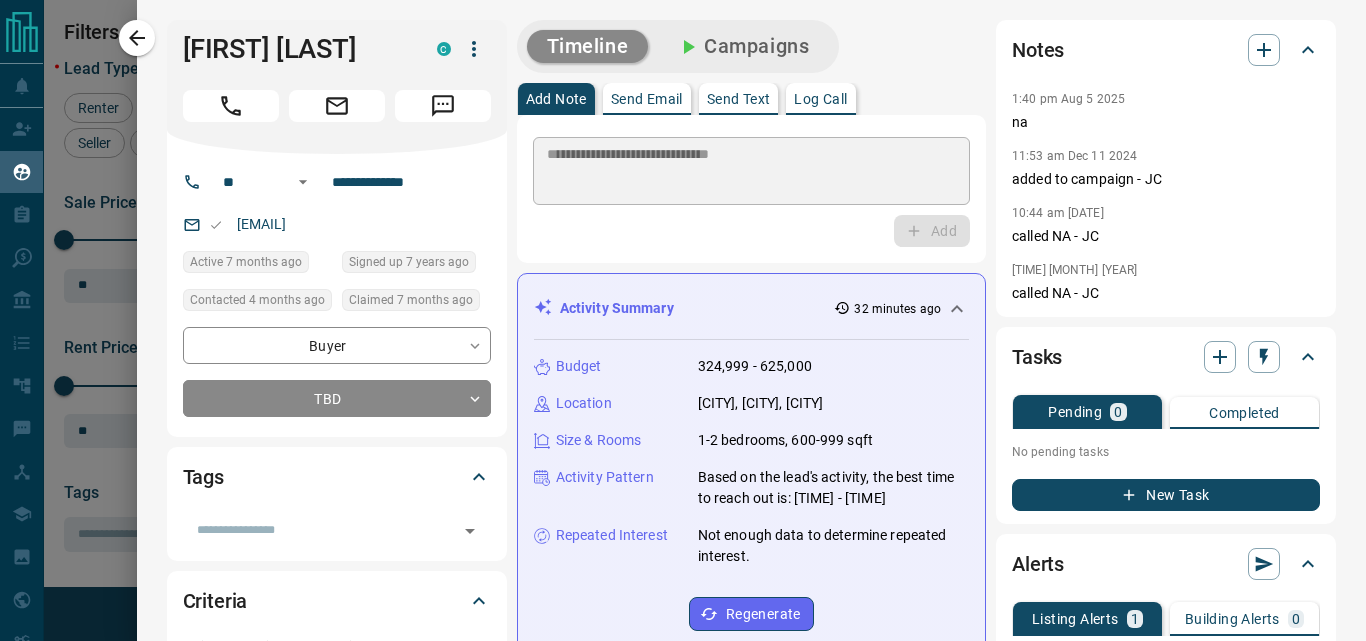 type 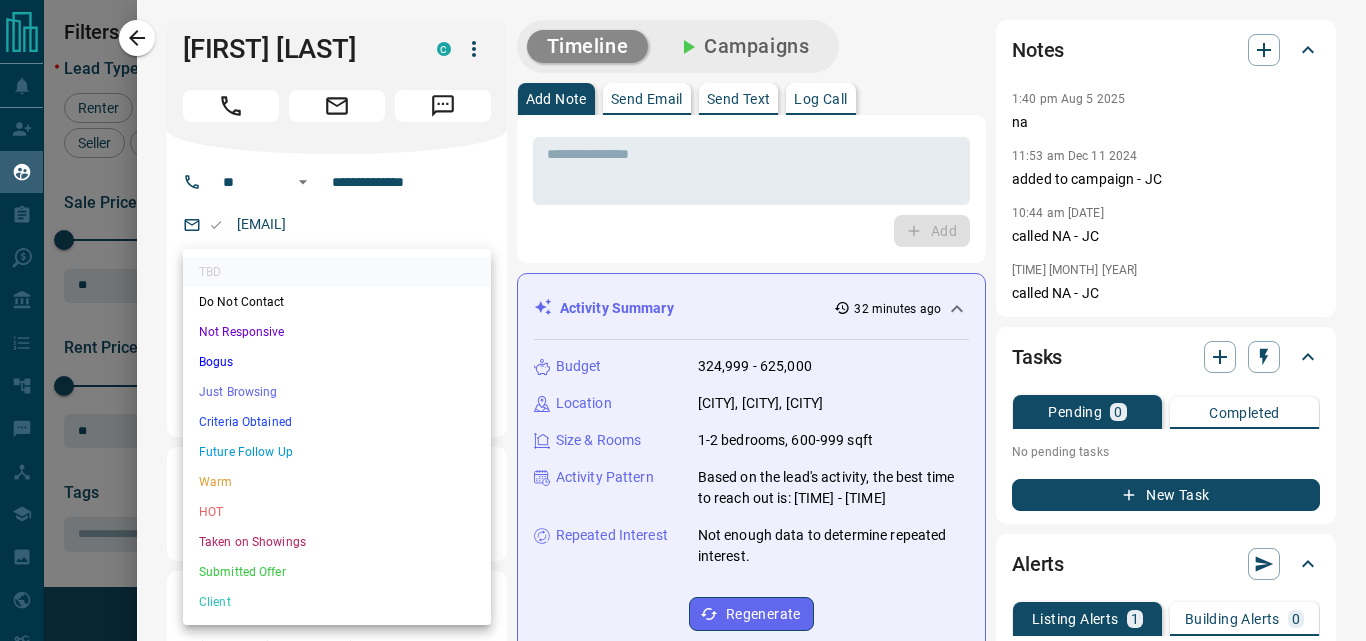 click on "Lead Transfers Claim Leads My Leads Tasks Opportunities Deals Campaigns Automations Messages Broker Bay Training Media Services Agent Resources Precon Worksheet My Team Mobile Apps Disclosure Logout My Leads Filters 2 Manage Tabs New Lead All 9436 TBD 268 Do Not Contact - Not Responsive 567 Bogus 983 Just Browsing 4437 Criteria Obtained 1480 Future Follow Up 1026 Warm 300 HOT 91 Taken on Showings 94 Submitted Offer 34 Client 156 Name Details Last Active Claimed Date Status Tags [FIRST] [LAST] Buyer P [CURRENCY] - [CURRENCY] [NEIGHBORHOOD], [CITY] 7 months ago 7 months ago Signed up 7 months ago TBD + [FIRST] [LAST] Buyer C [CURRENCY] - [CURRENCY] [NEIGHBORHOOD], [CITY] 7 months ago 7 months ago Signed up 7 months ago TBD + [FIRST] [LAST] Buyer C [CURRENCY] - [CURRENCY] [NEIGHBORHOOD], [CITY] 7 months ago 7 months ago Signed up 7 months ago TBD + [FIRST] [LAST] Buyer C [CURRENCY] - [CURRENCY] [NEIGHBORHOOD] | [NEIGHBORHOOD], [CITY], +1 7 months ago Contacted 4 months ago 7 months ago Signed up 7 years ago TBD + [FIRST] [LAST] Buyer P [CURRENCY] - [CURRENCY] [NEIGHBORHOOD], [CITY] 7 months ago 7 months ago TBD + [FIRST] [LAST] P +" at bounding box center [683, 308] 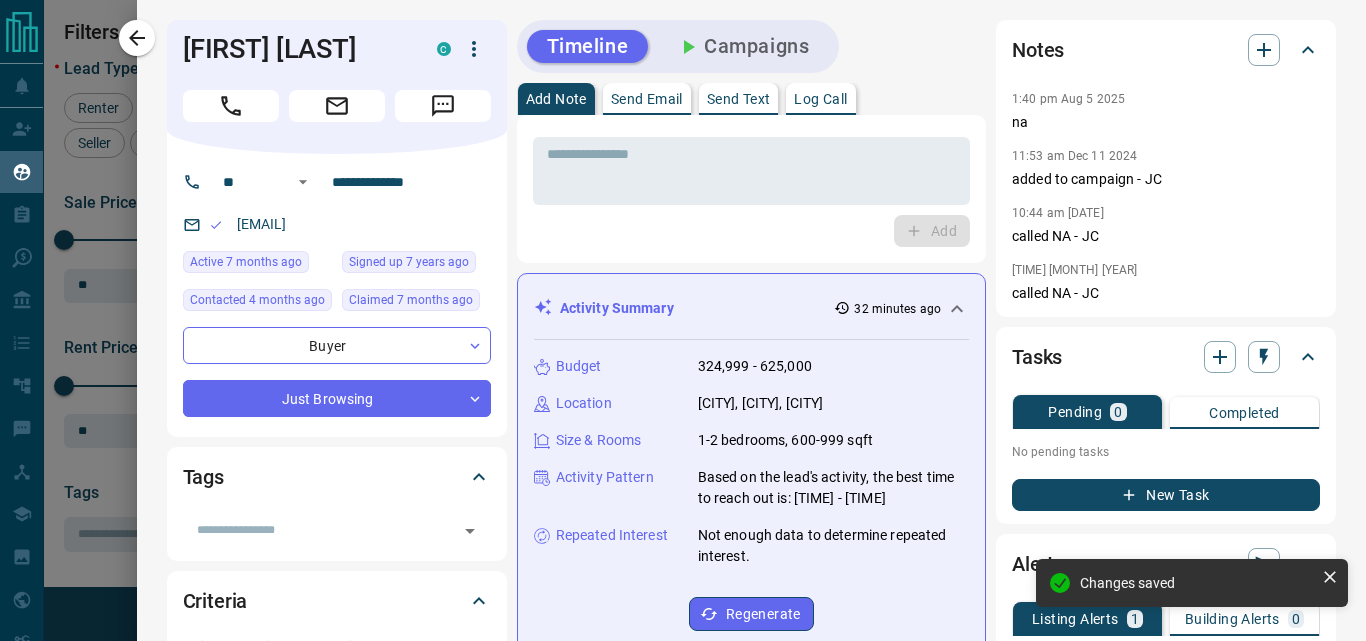 type on "*" 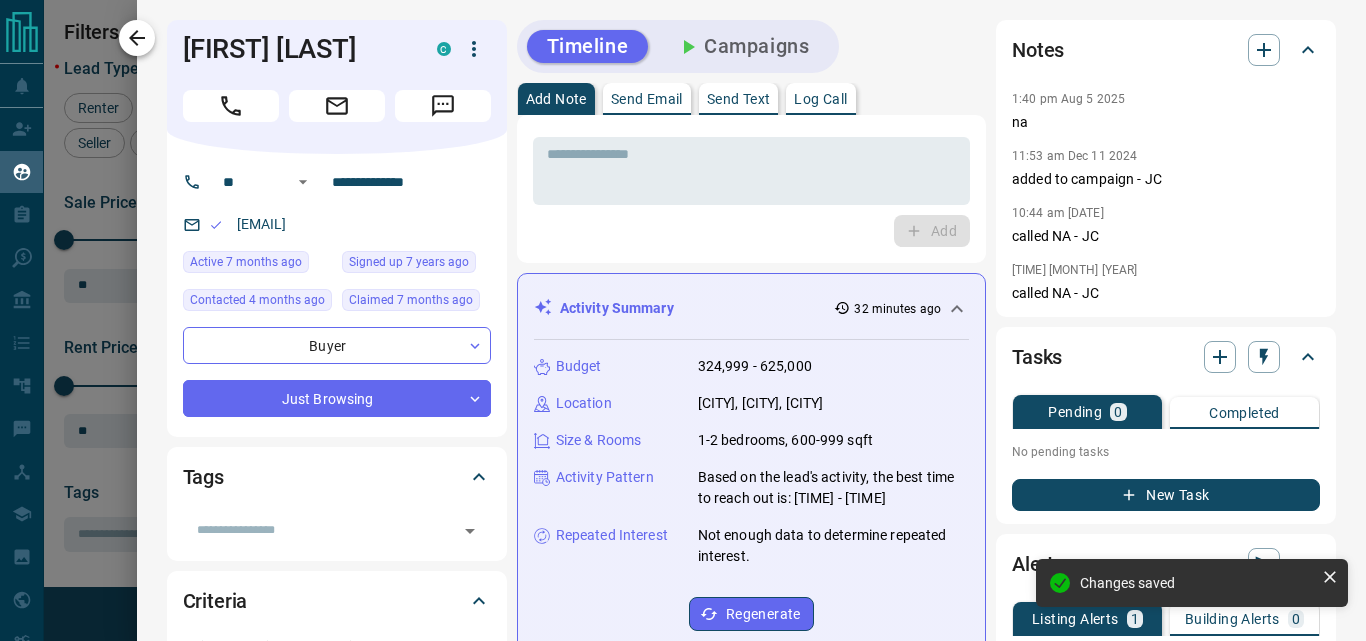 click 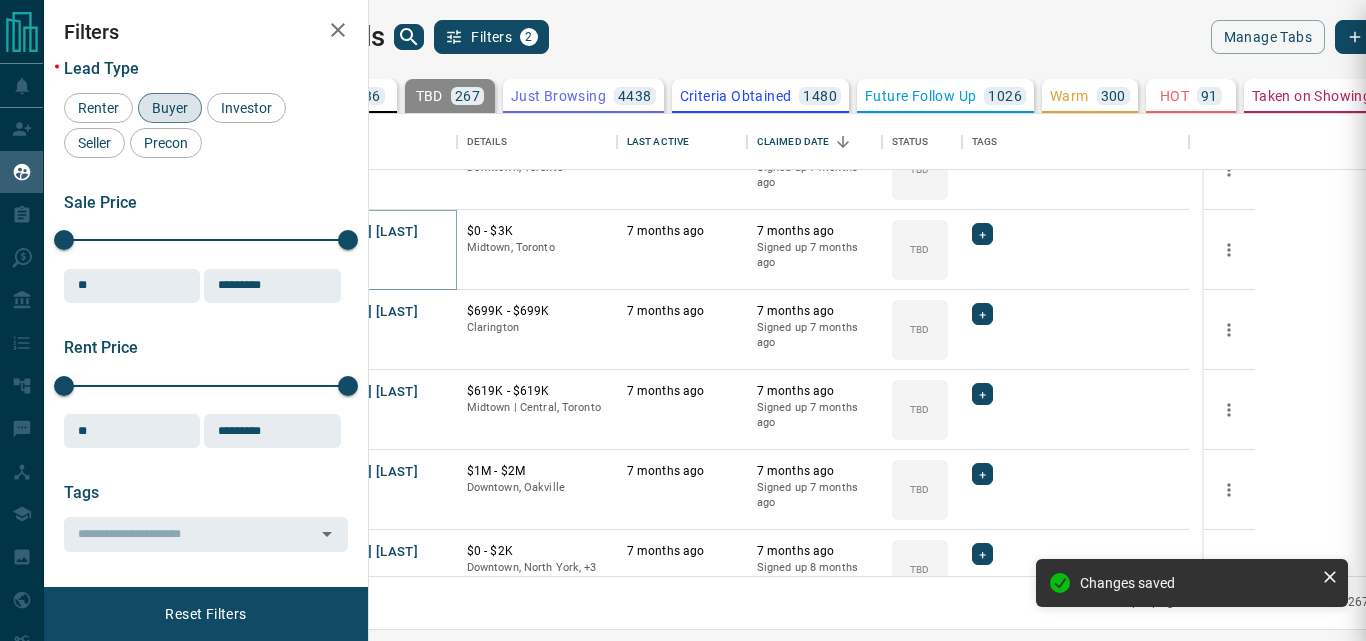 click on "[FIRST] [LAST]" at bounding box center (372, 232) 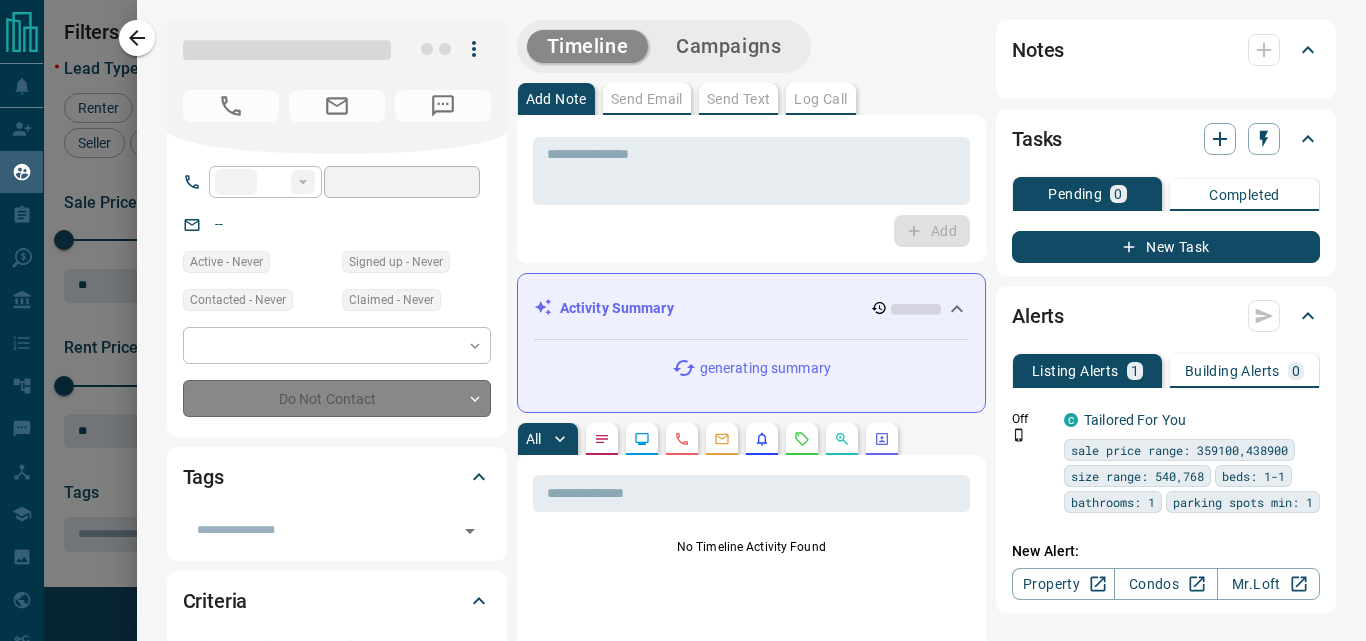 type on "**" 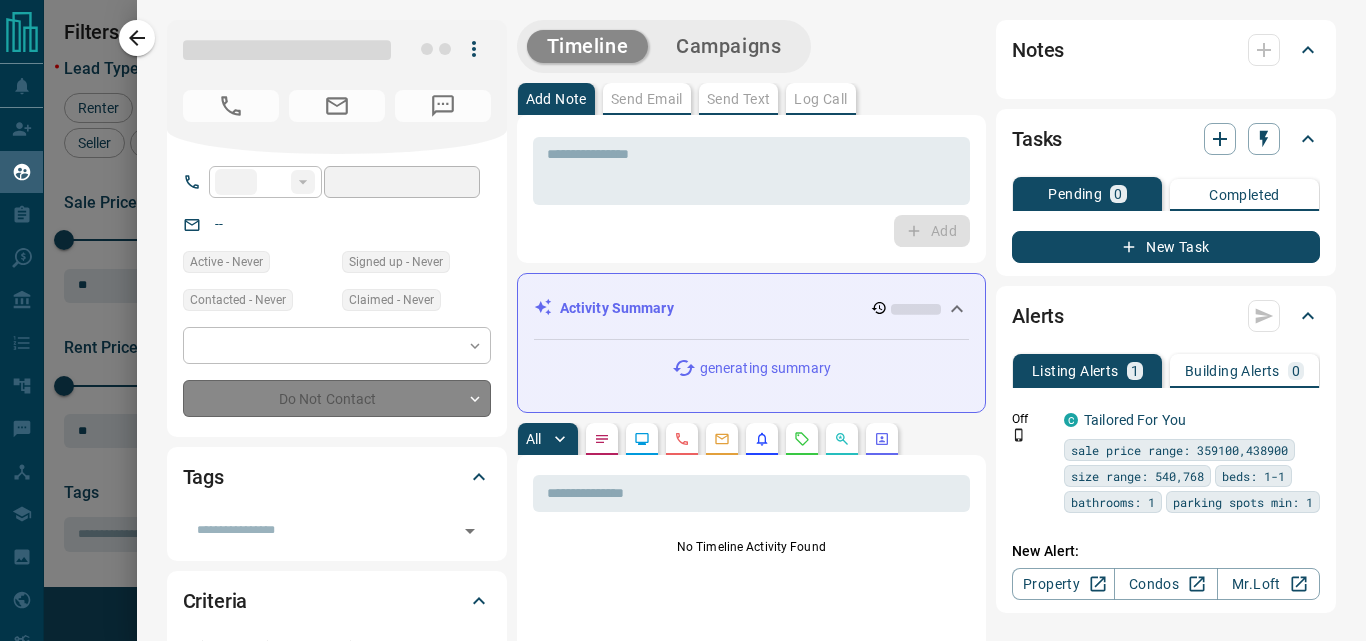 type on "**********" 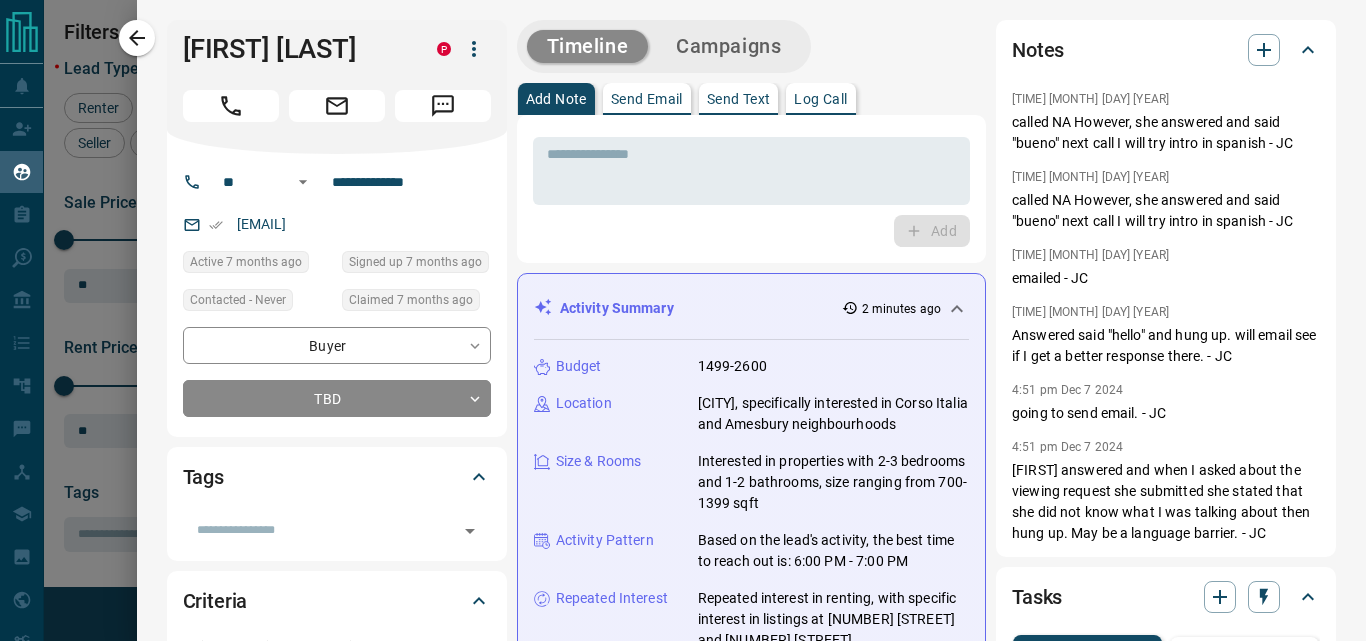 type 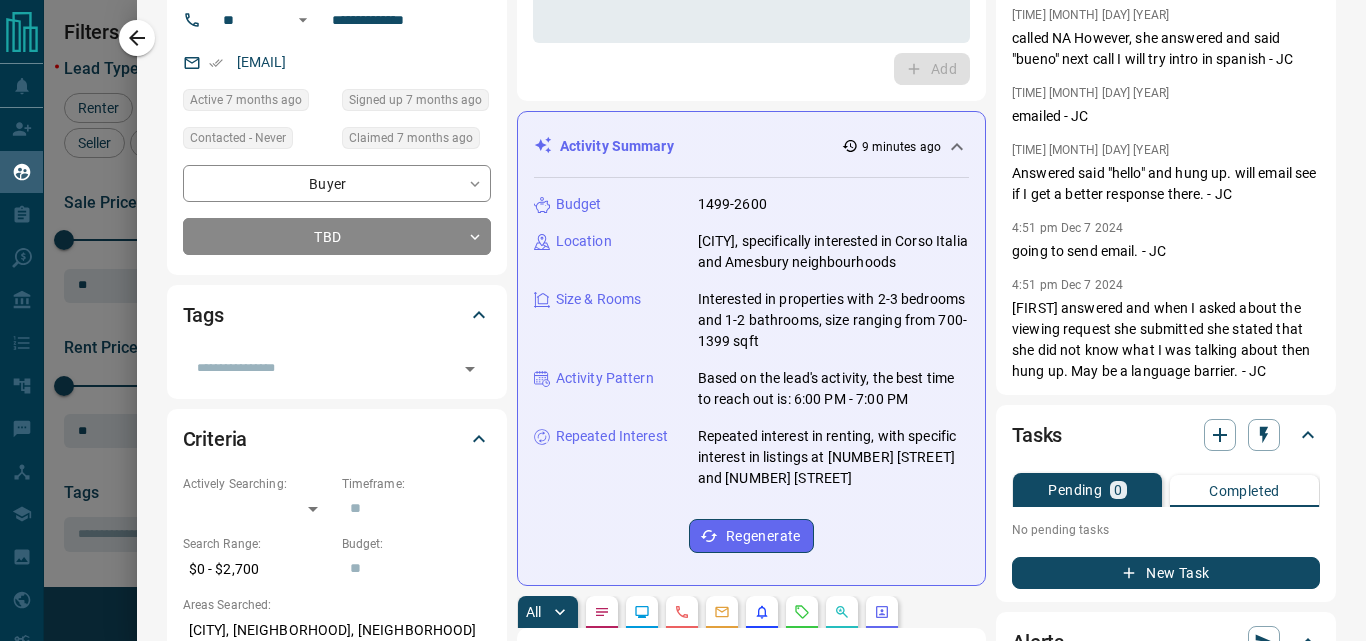 scroll, scrollTop: 0, scrollLeft: 0, axis: both 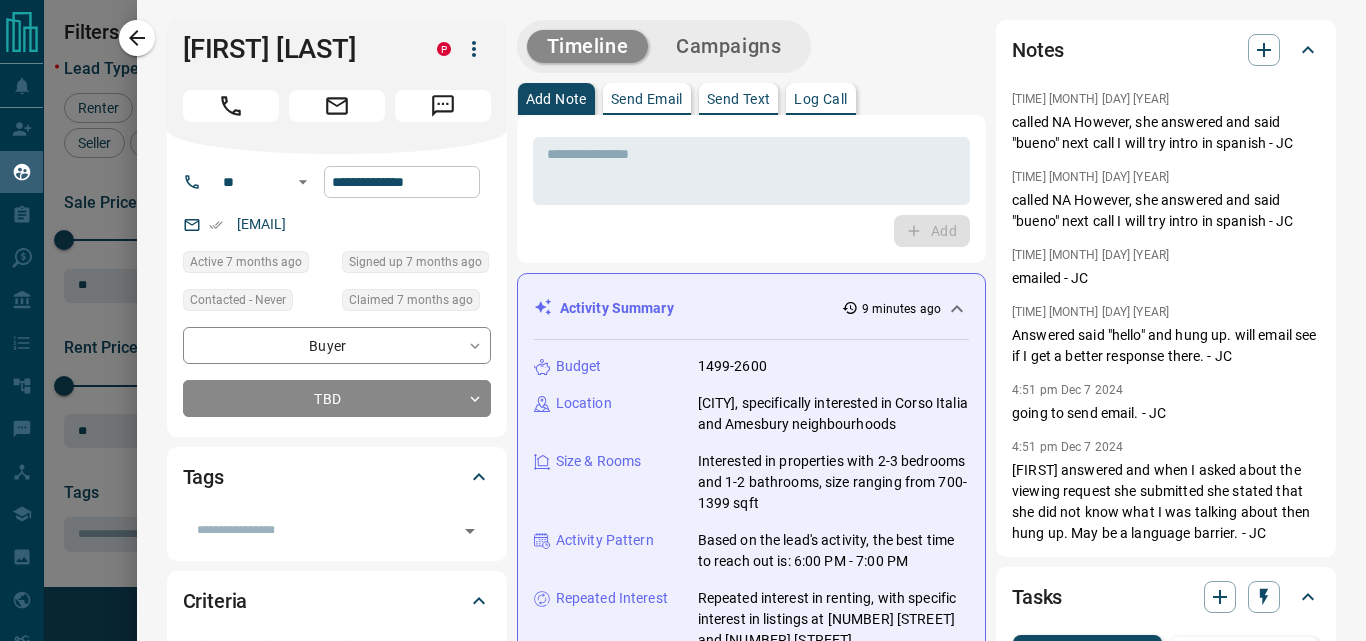 click on "**********" at bounding box center (402, 182) 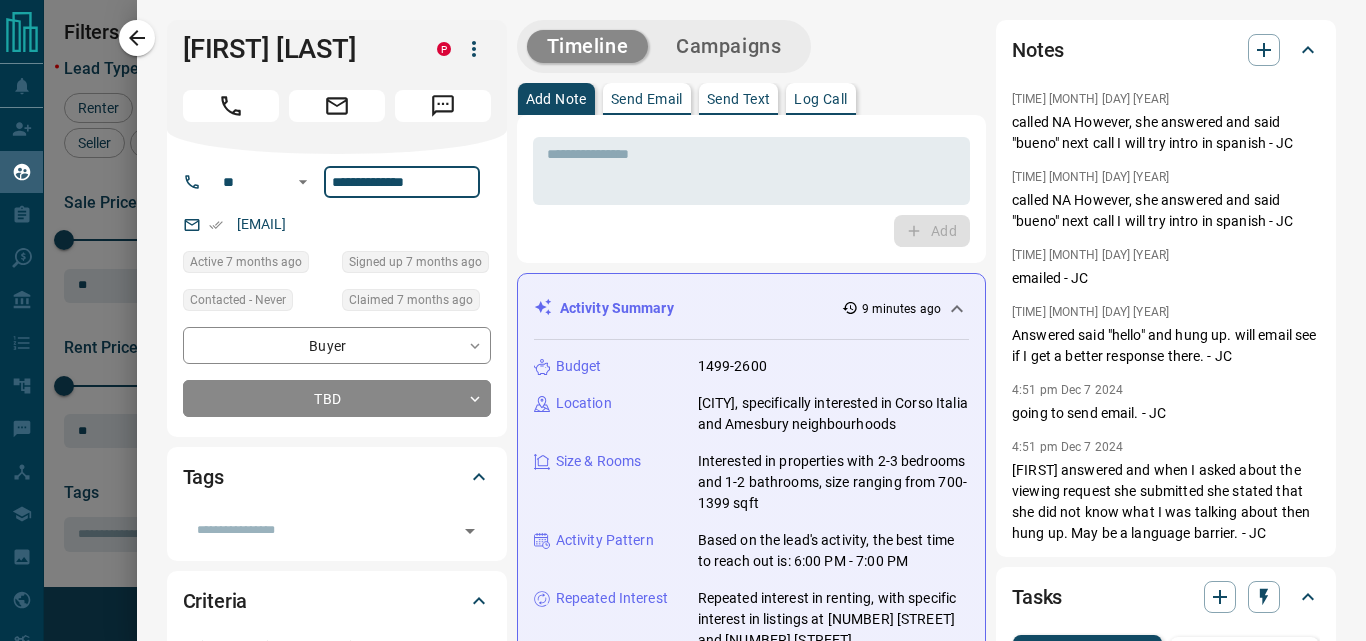 click on "**********" at bounding box center [402, 182] 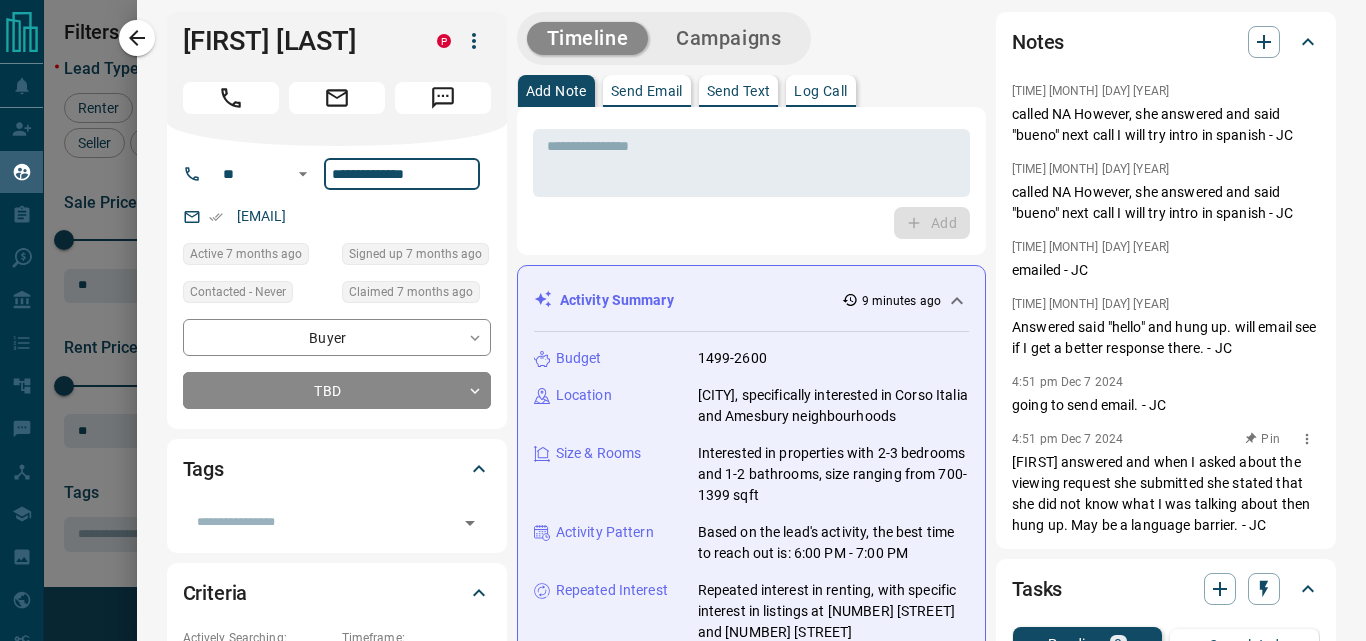 scroll, scrollTop: 0, scrollLeft: 0, axis: both 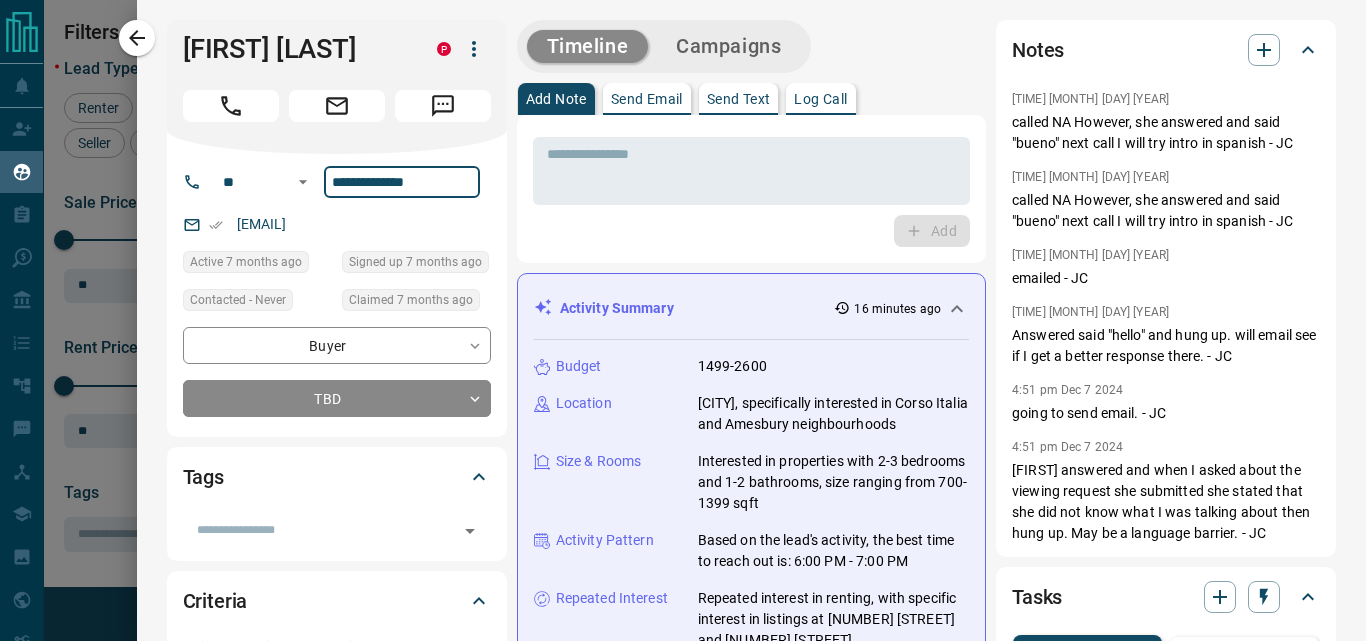 click on "**********" at bounding box center (402, 182) 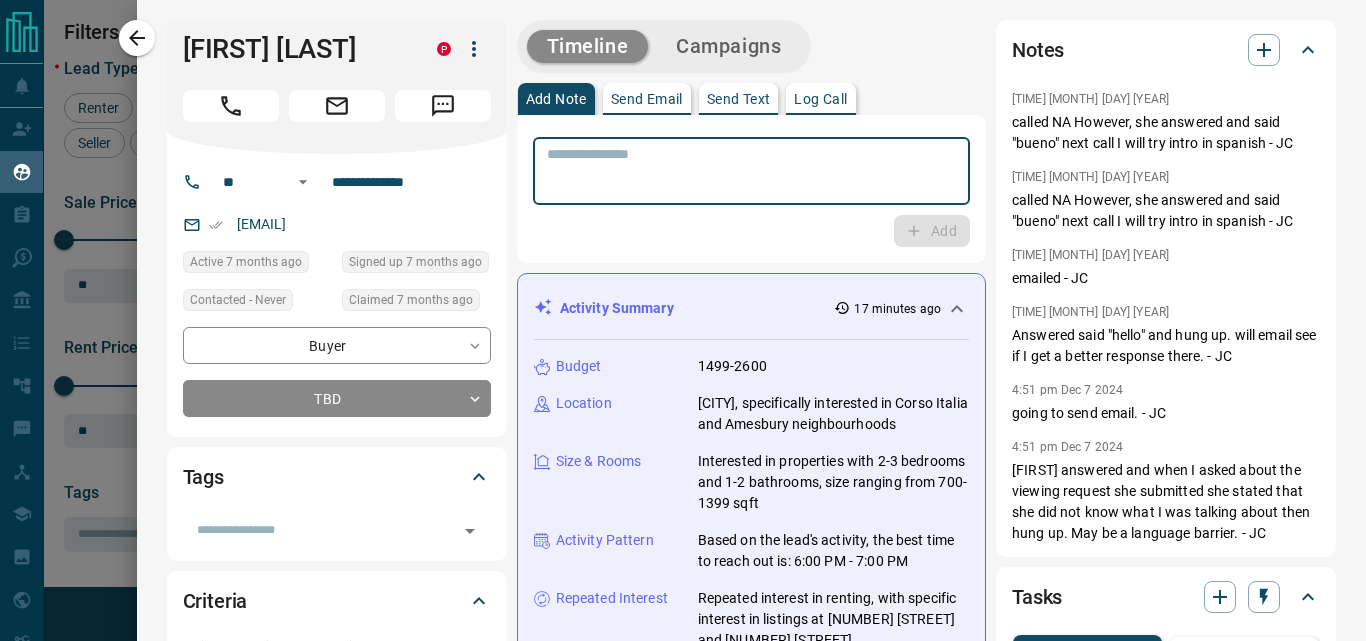 click at bounding box center (751, 171) 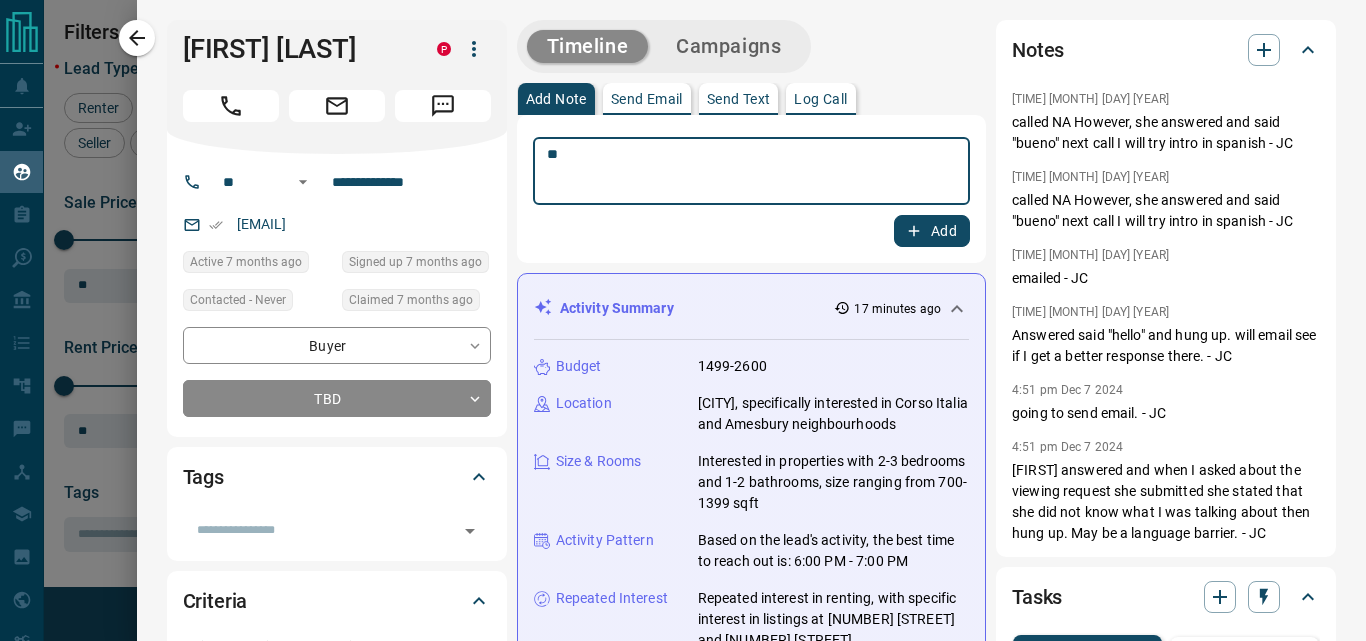type on "**" 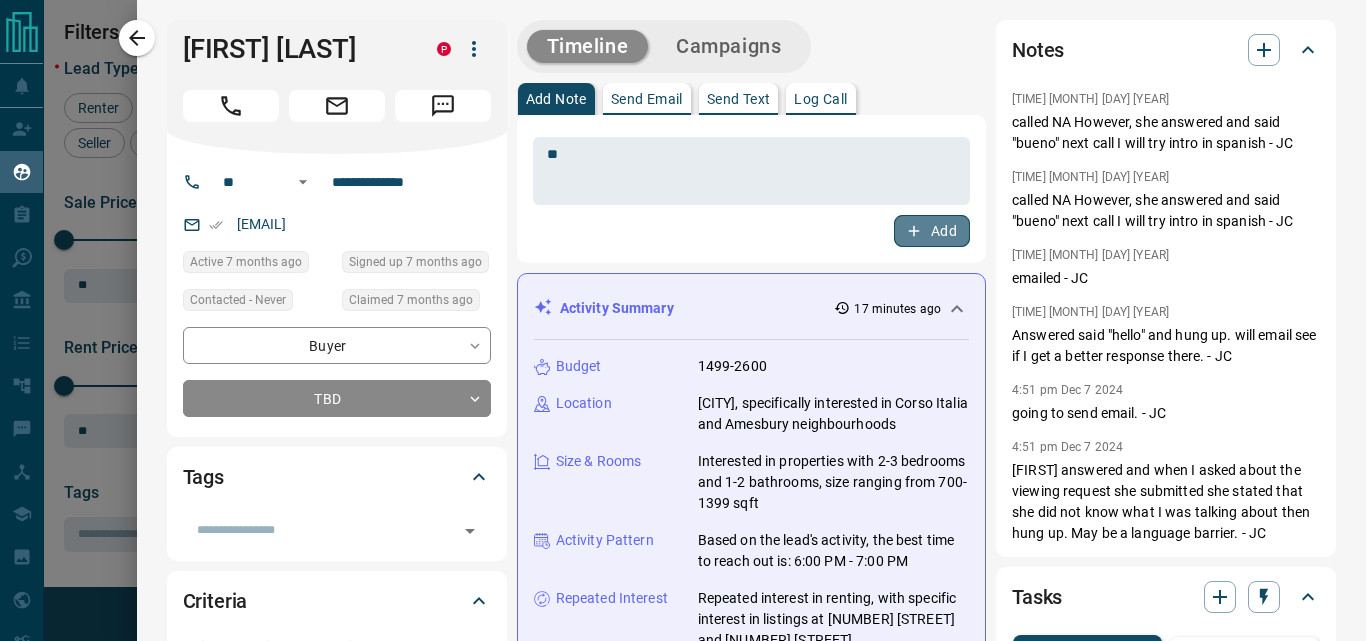click 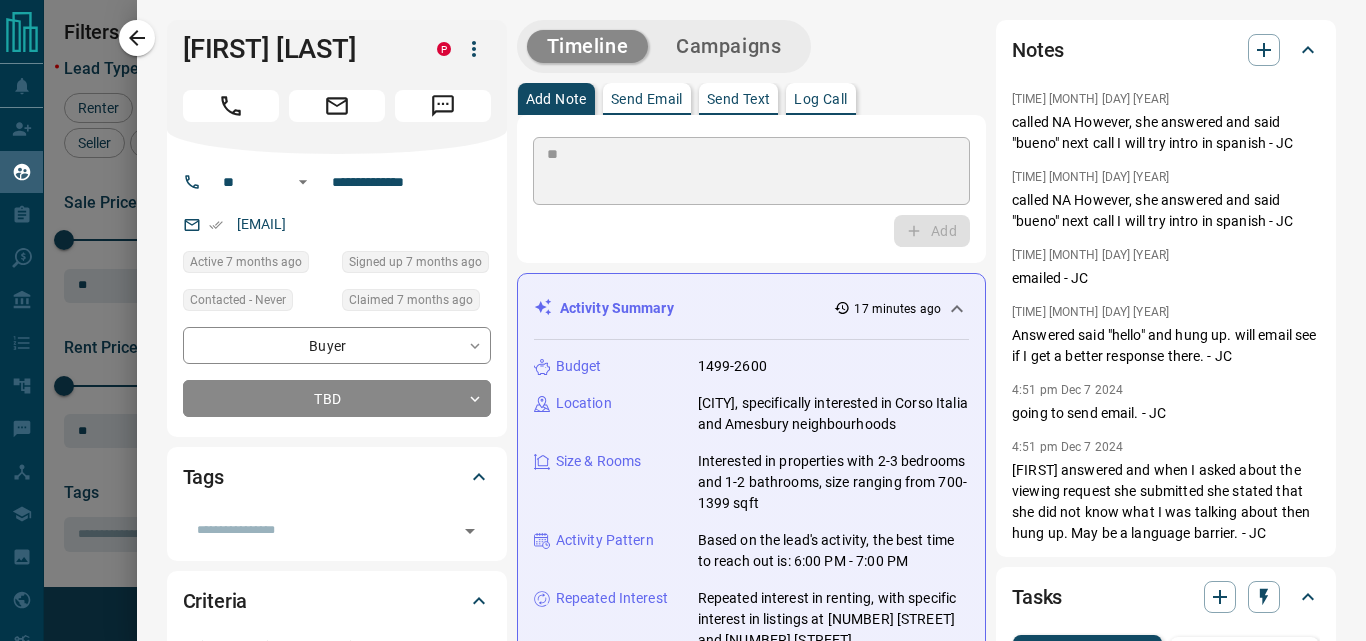 type 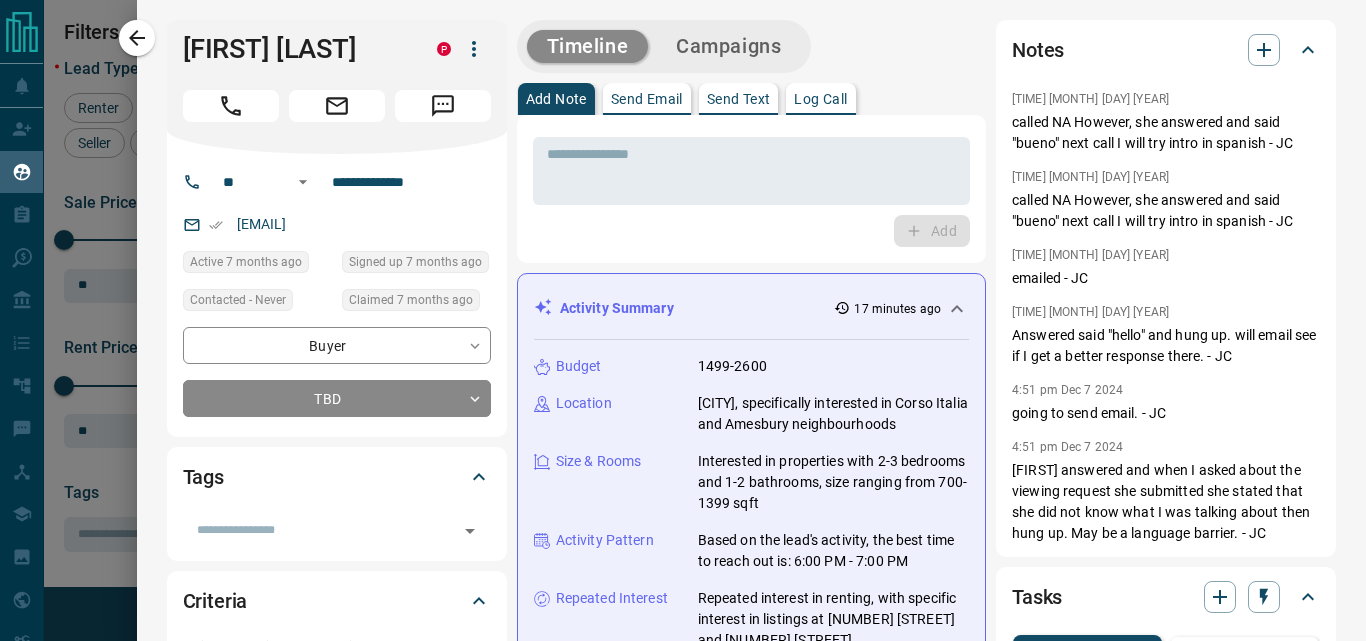 click on "Campaigns" at bounding box center [728, 46] 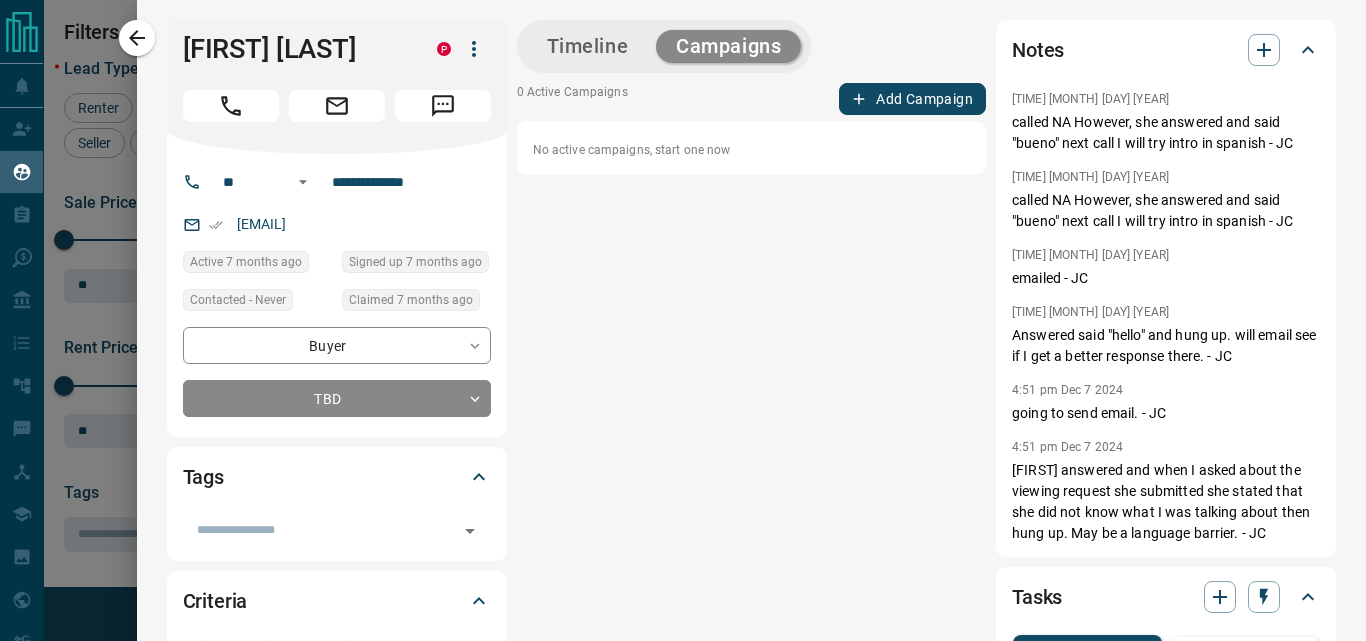 click on "Add Campaign" at bounding box center (912, 99) 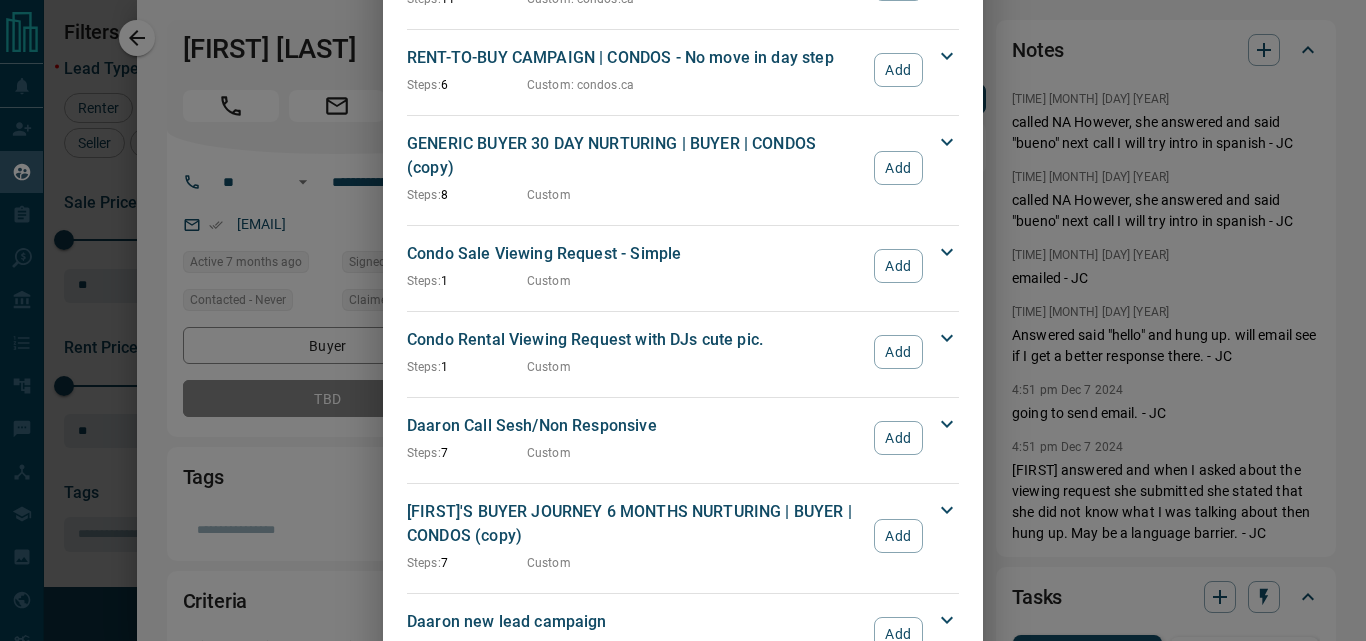 scroll, scrollTop: 2766, scrollLeft: 0, axis: vertical 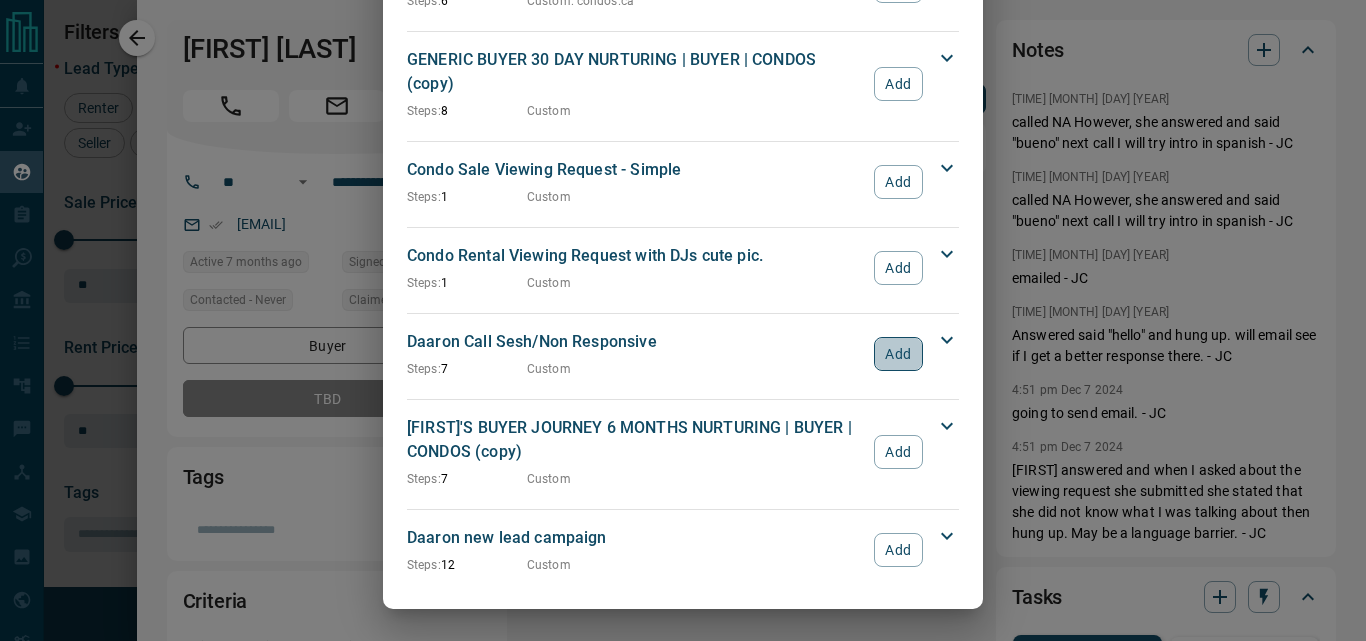 click on "Add" at bounding box center (898, 354) 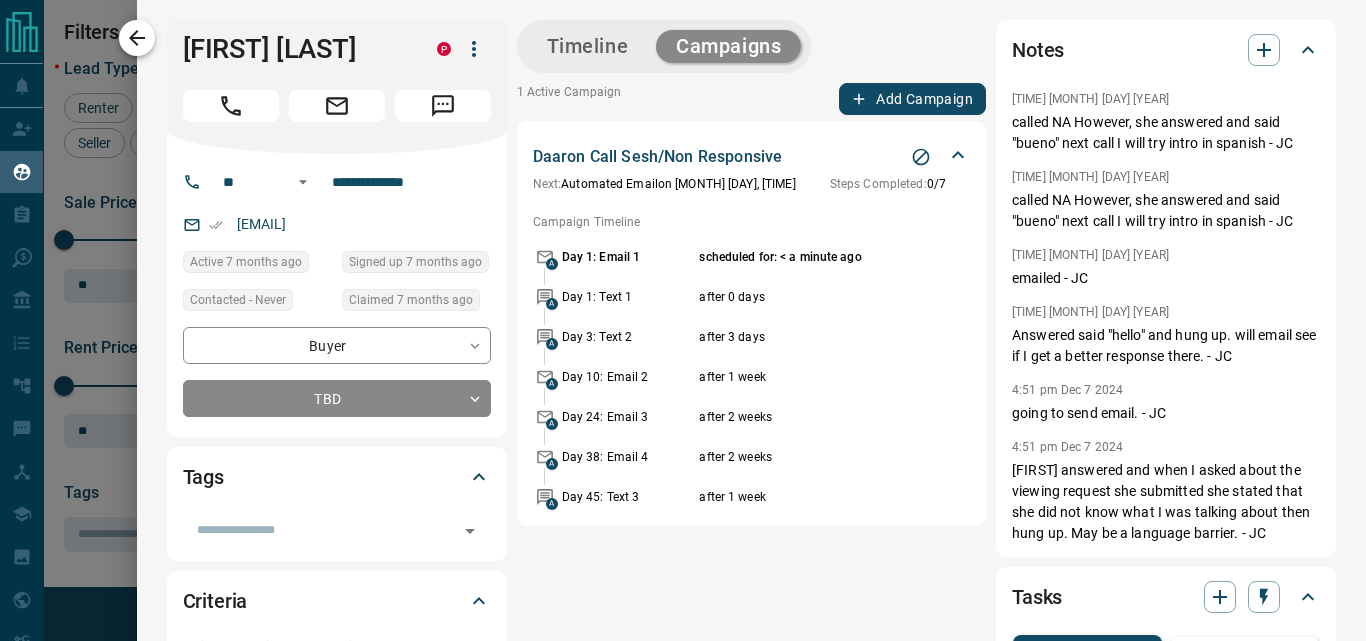 click 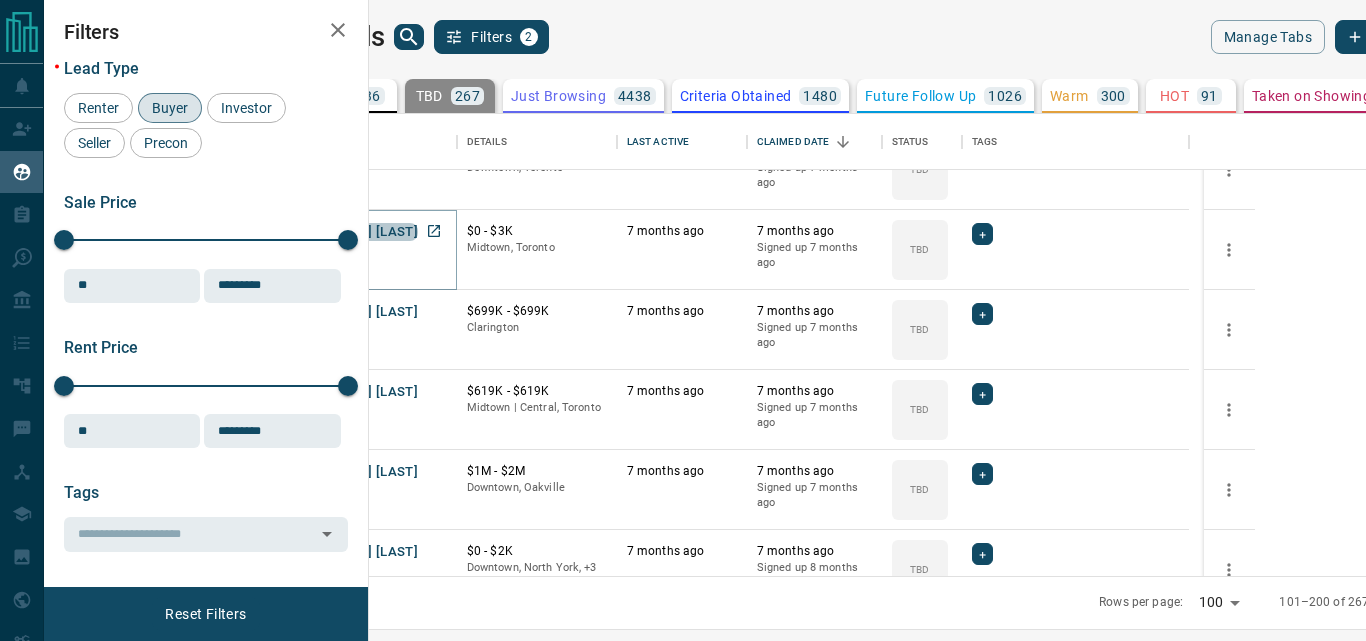 click on "[FIRST] [LAST]" at bounding box center [372, 232] 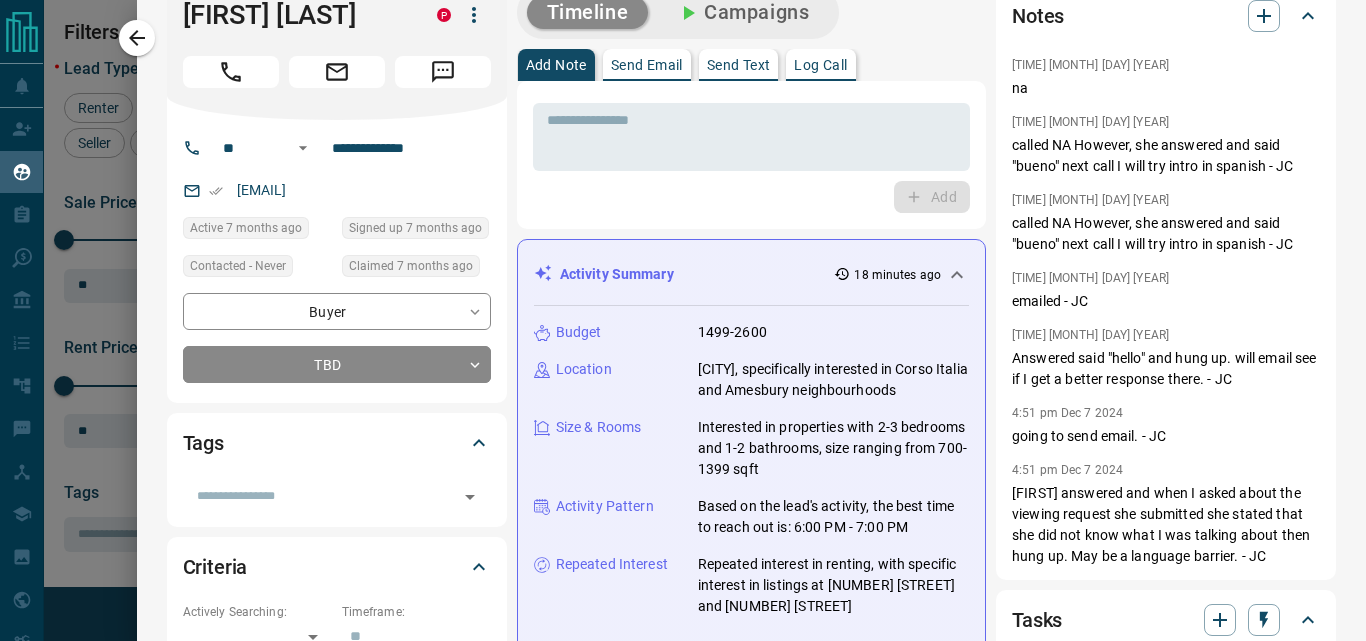 scroll, scrollTop: 0, scrollLeft: 0, axis: both 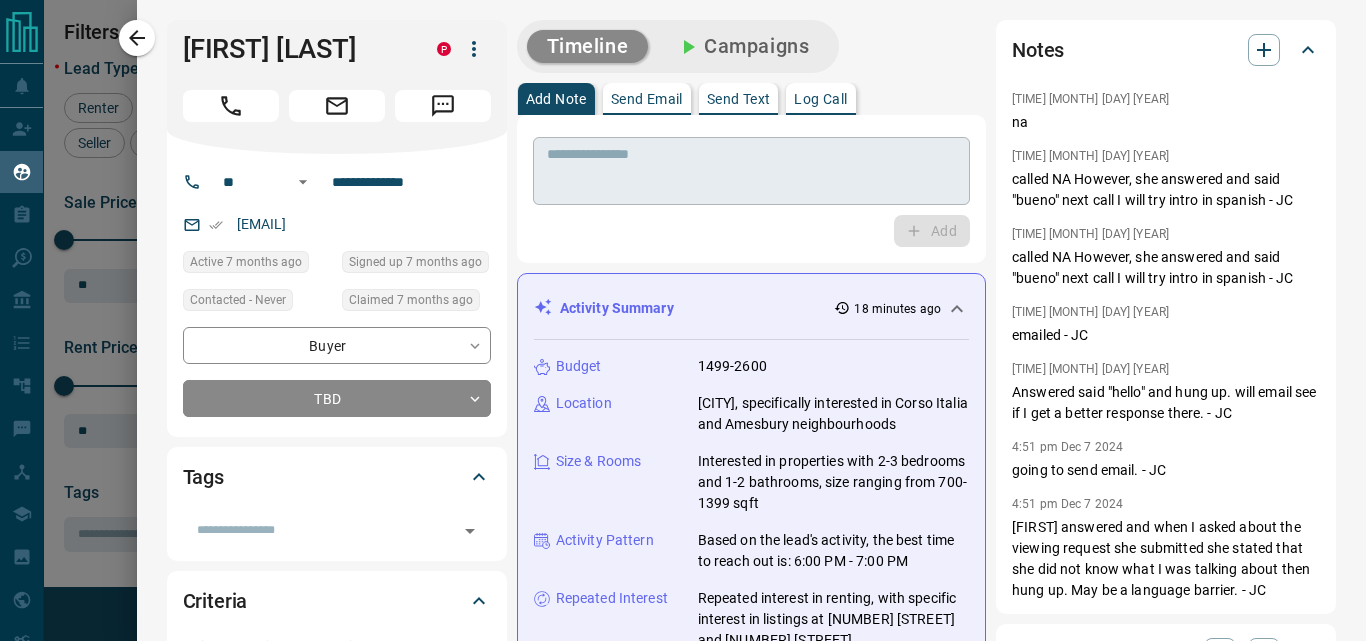click at bounding box center [751, 171] 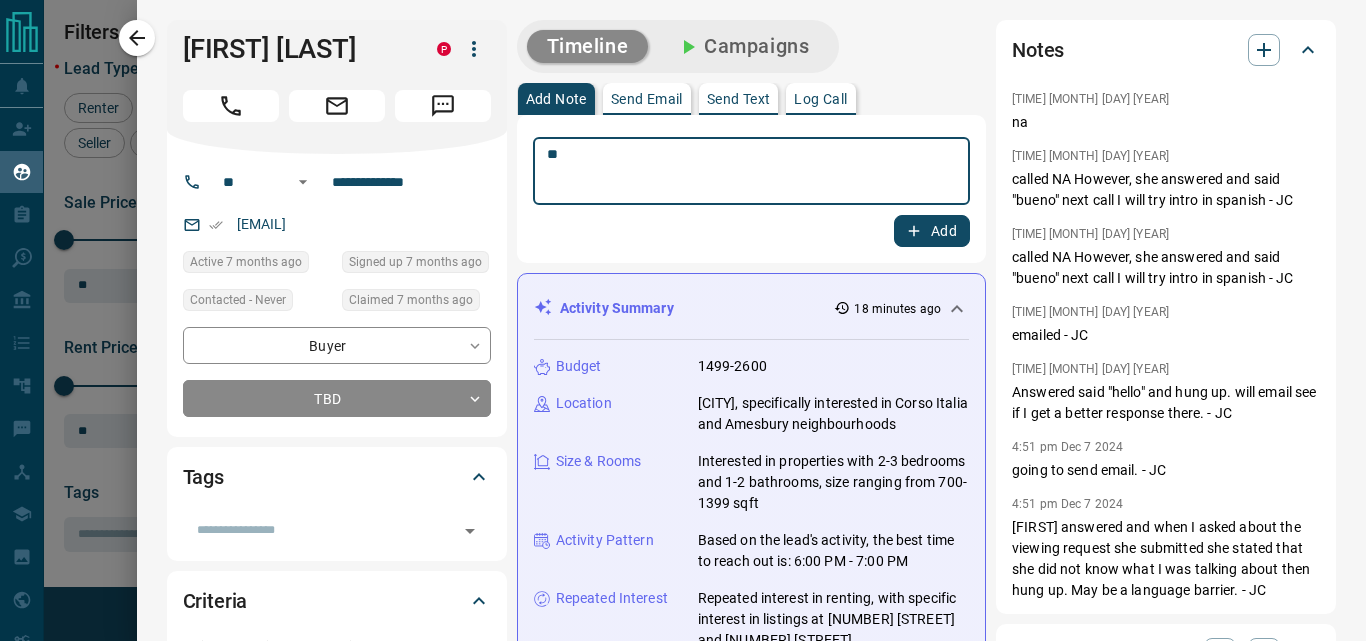 type on "**" 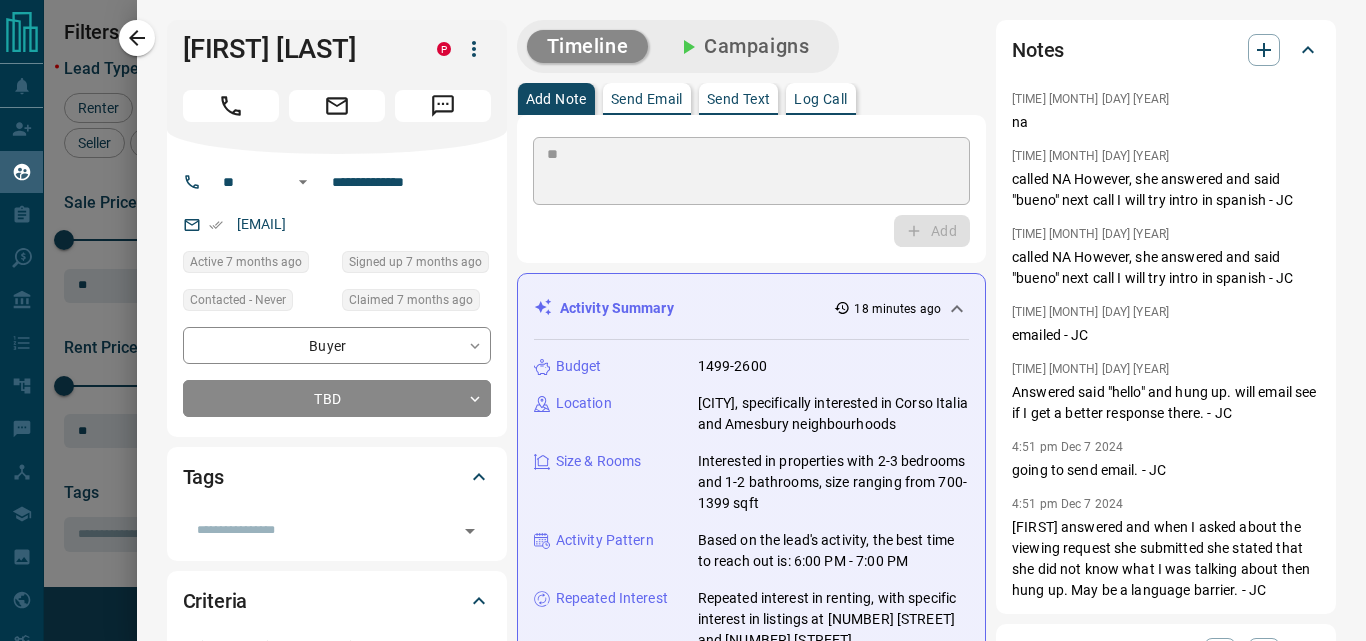 type 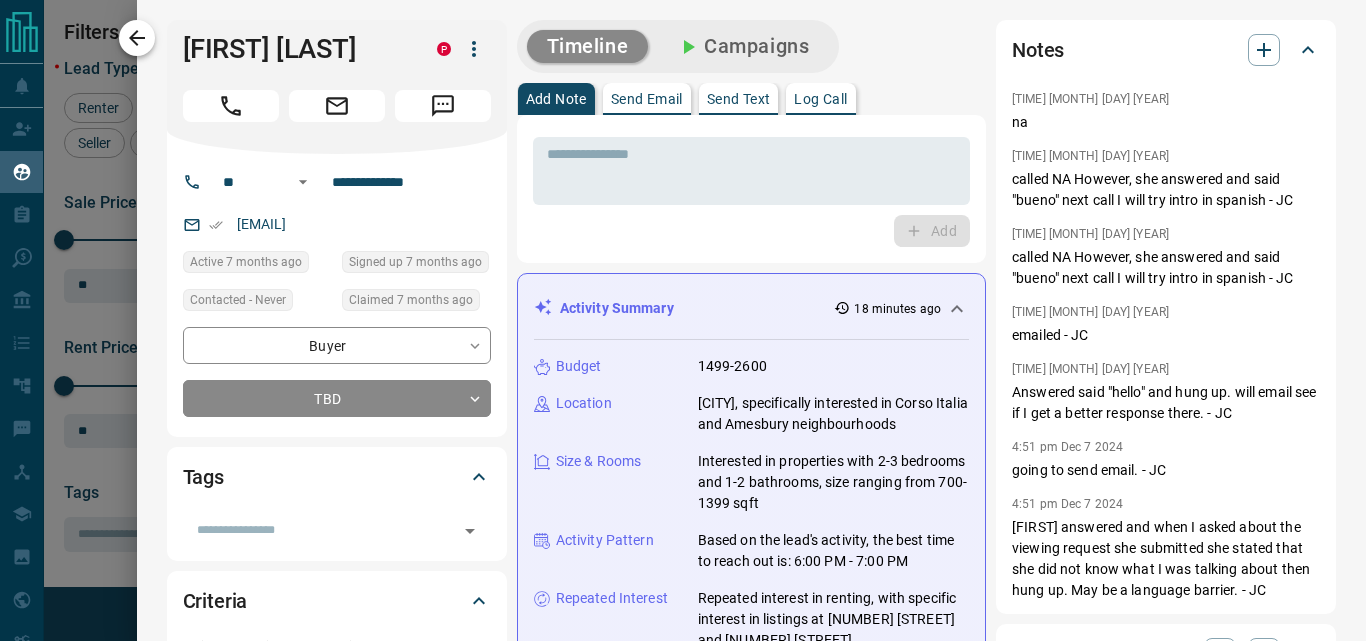 click 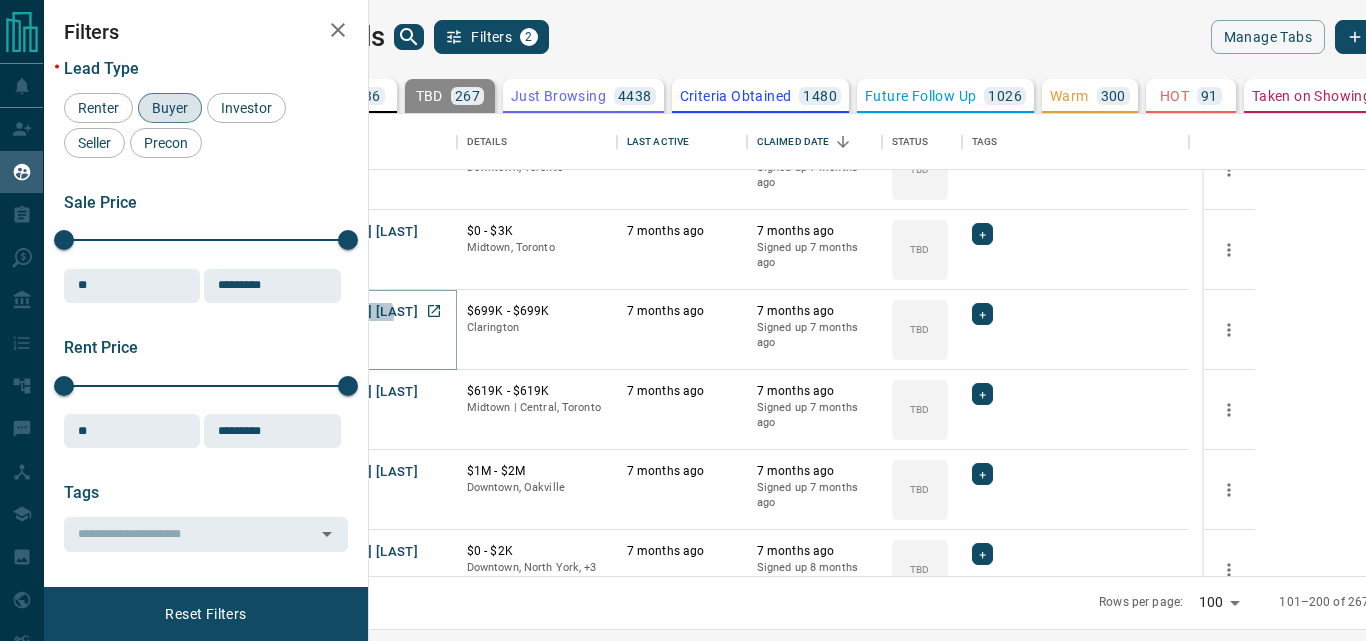click on "[FIRST] [LAST]" at bounding box center (372, 312) 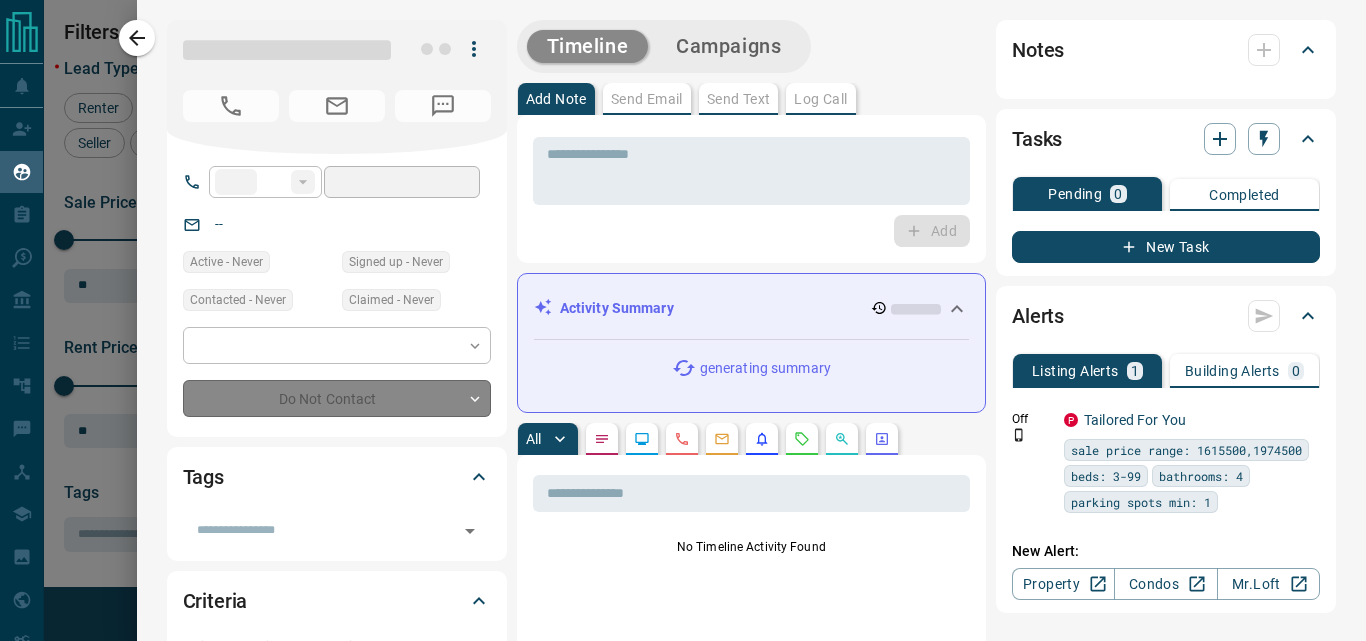 type on "**" 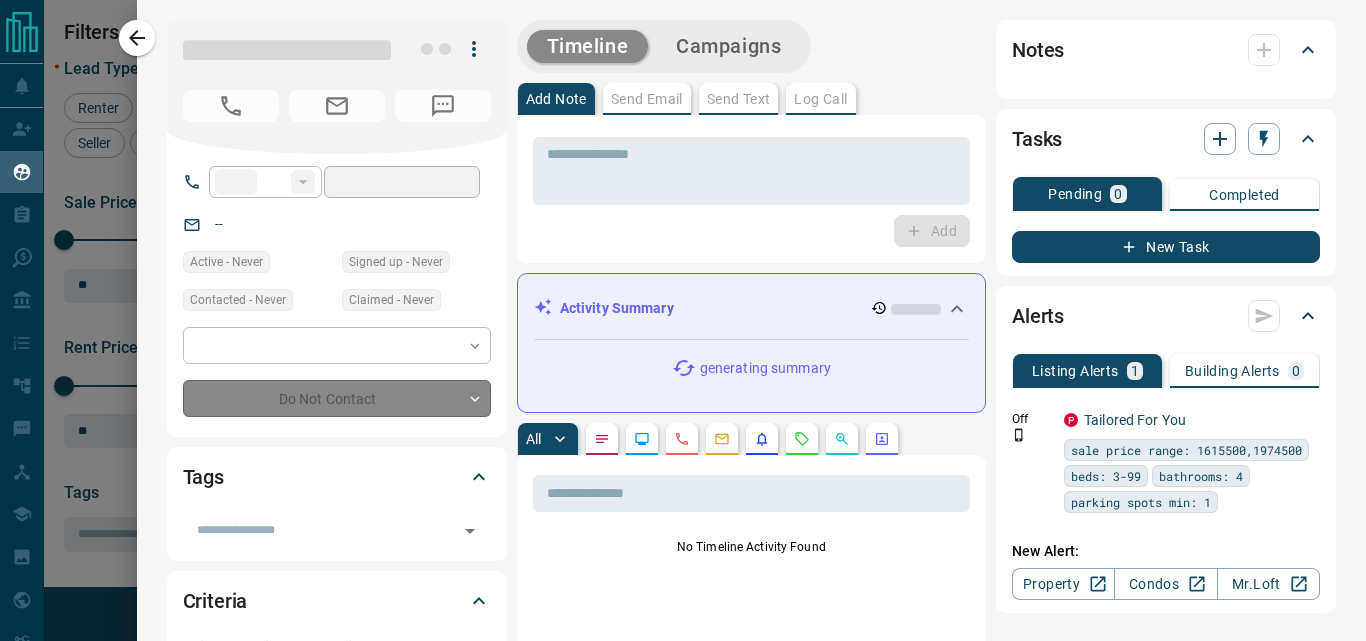 type on "**********" 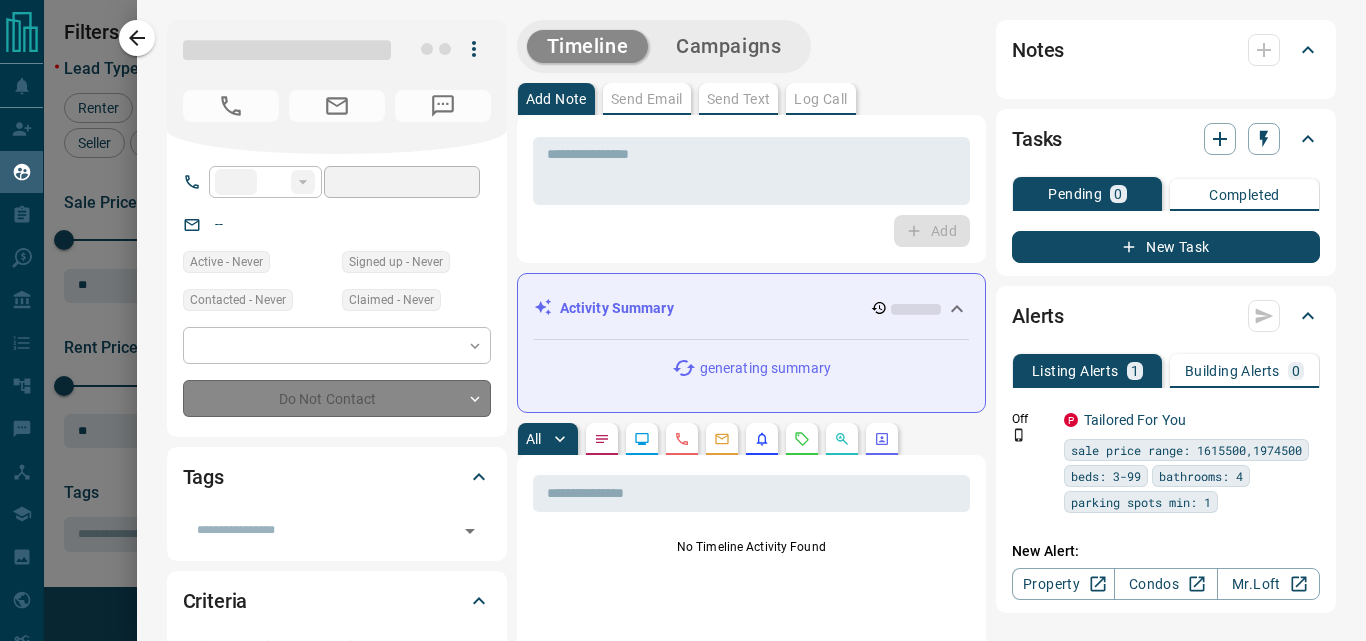 type on "**********" 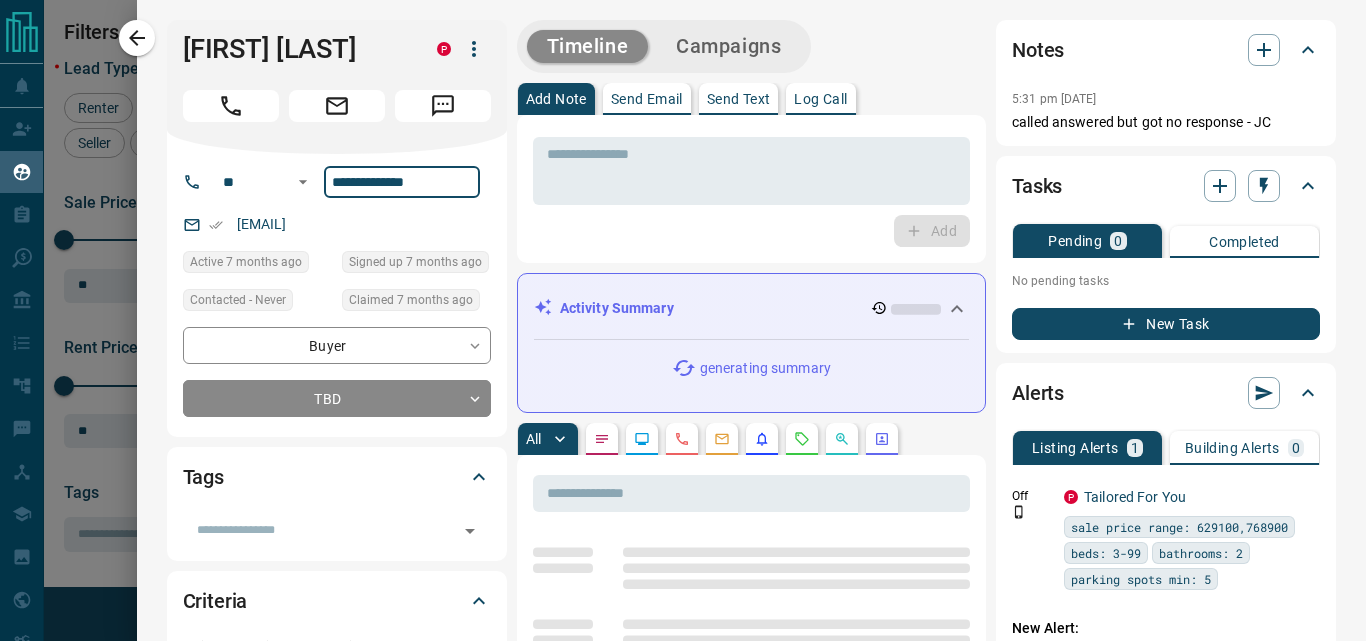 click on "**********" at bounding box center [402, 182] 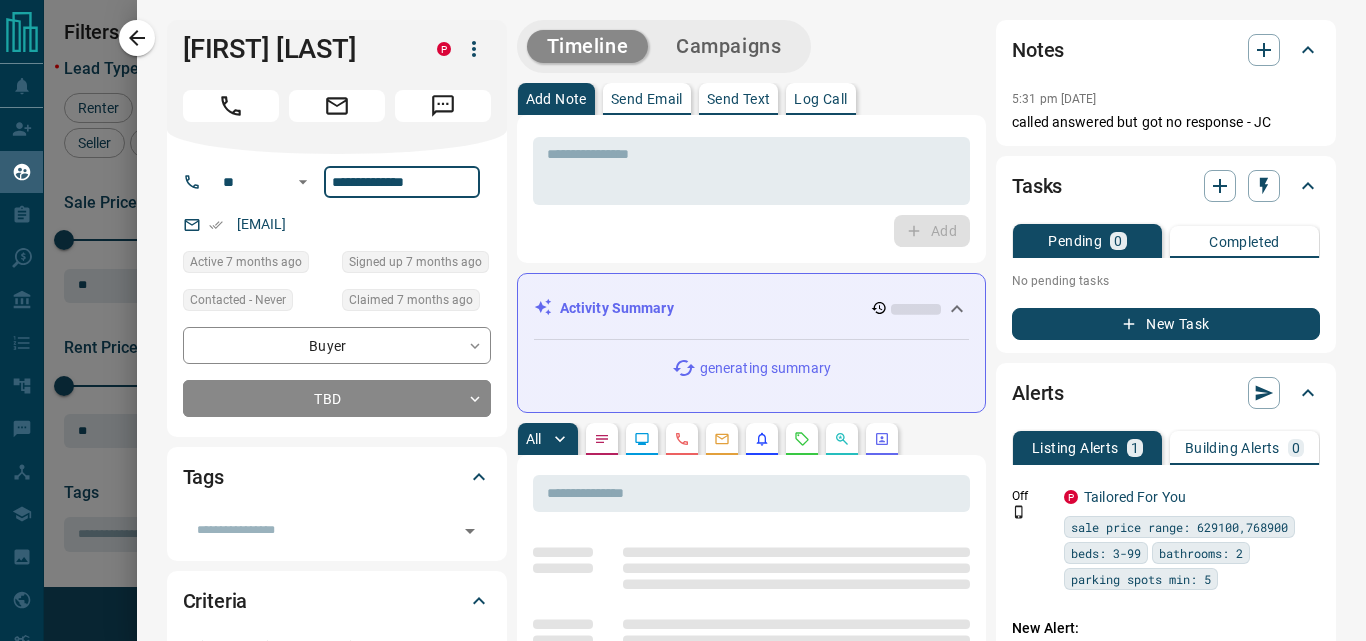 click on "**********" at bounding box center [402, 182] 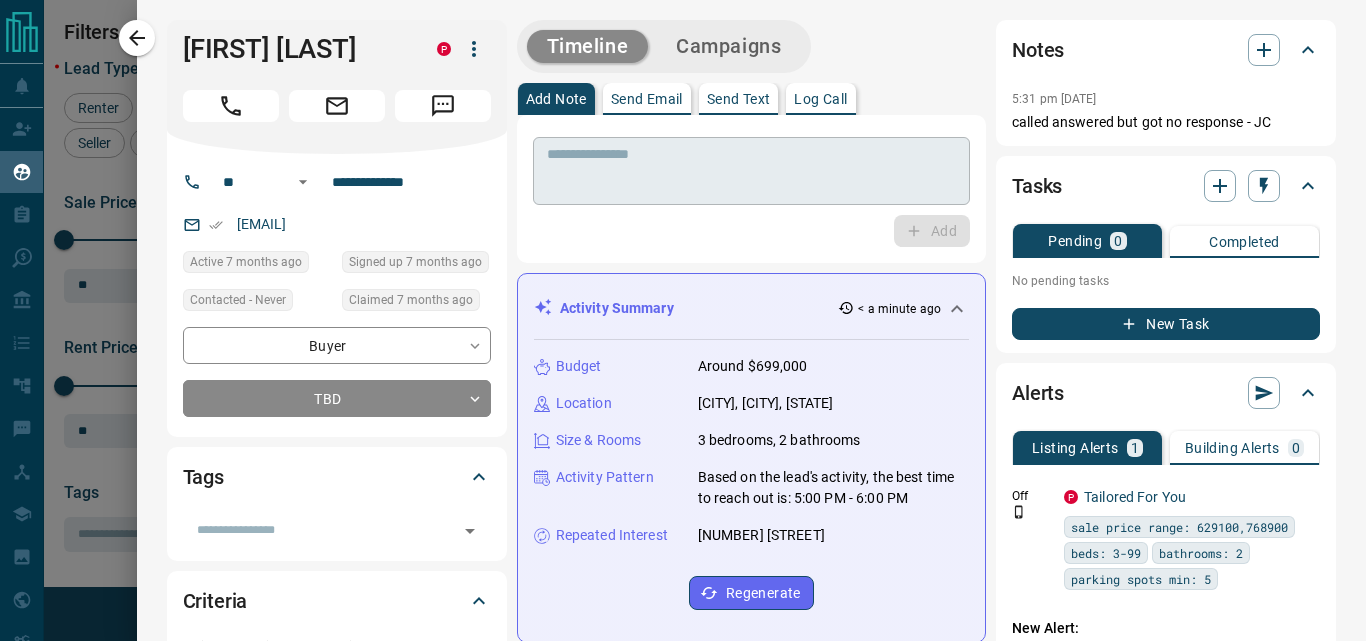 click at bounding box center (751, 171) 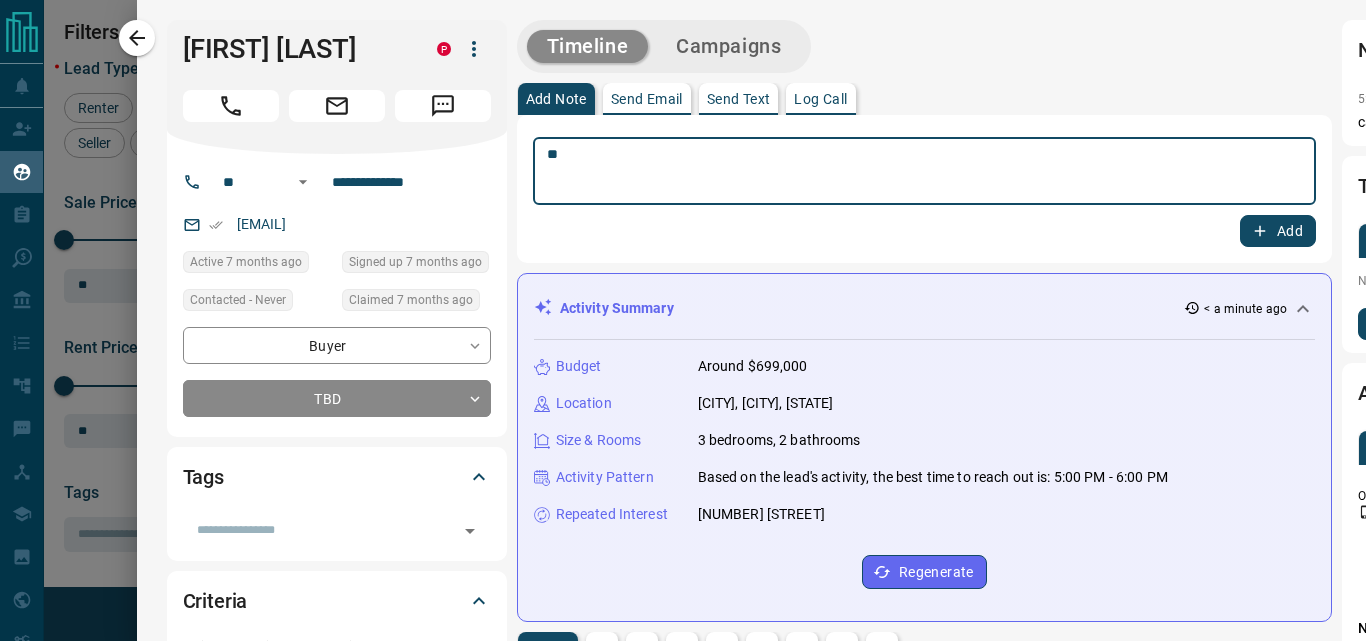 type on "**" 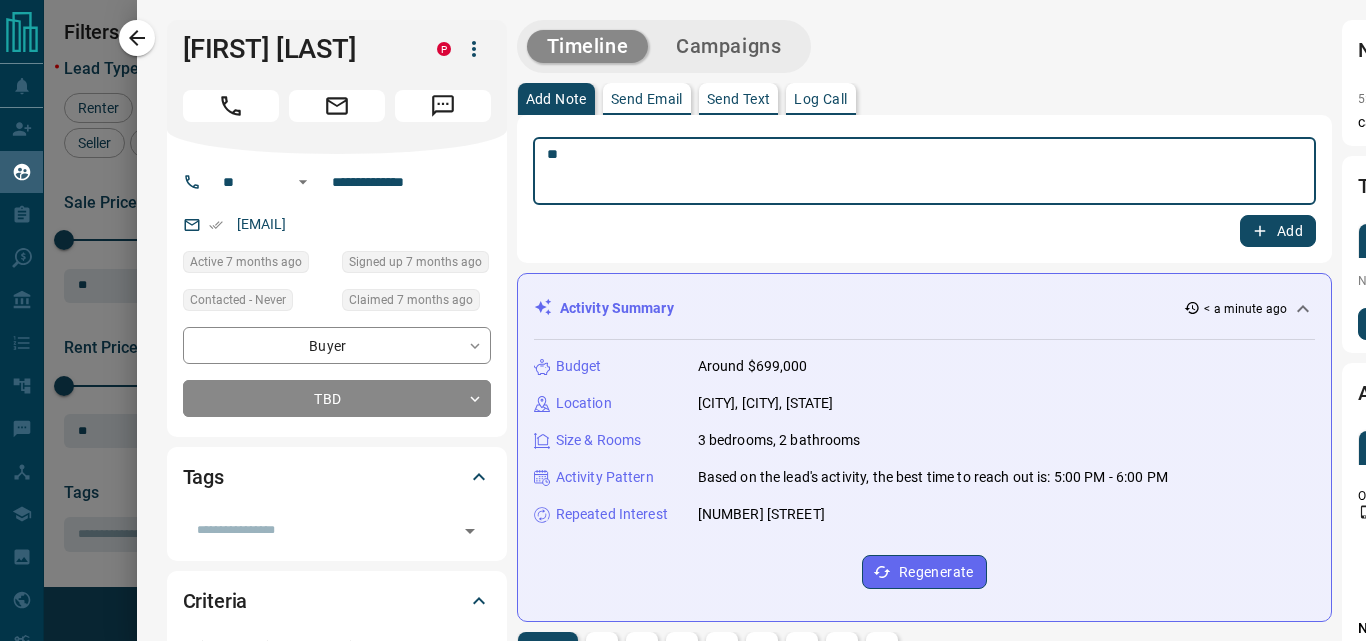 click on "Add" at bounding box center [1278, 231] 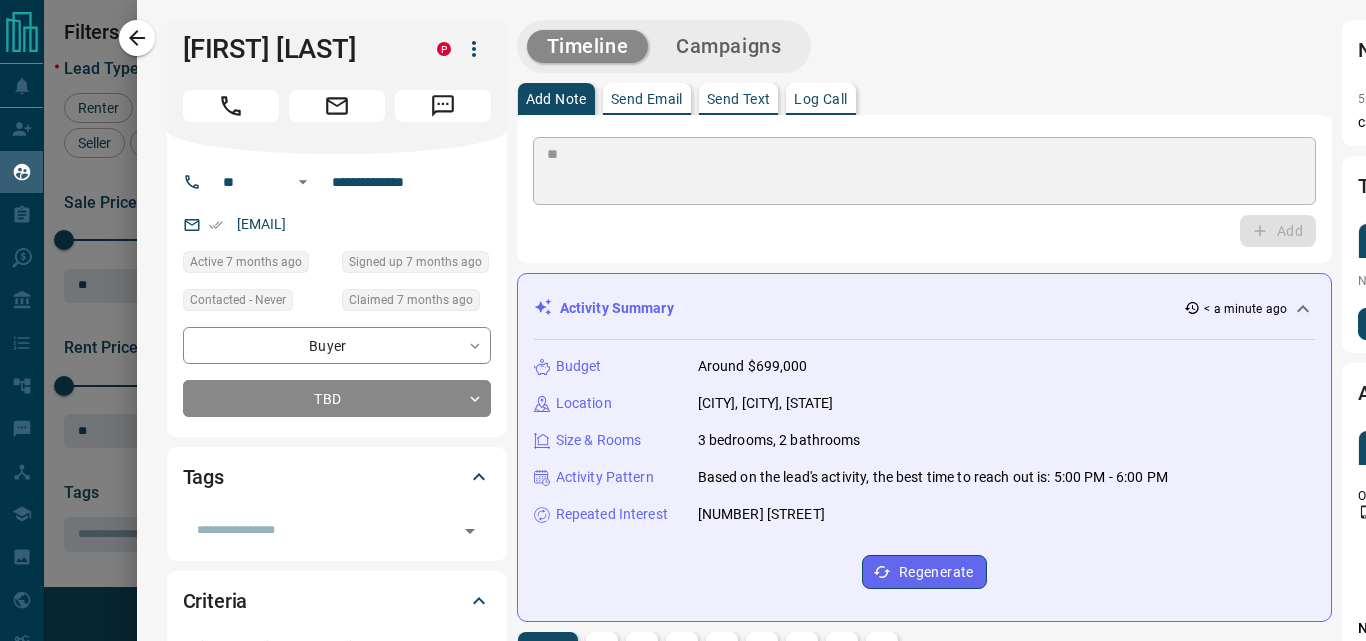 type 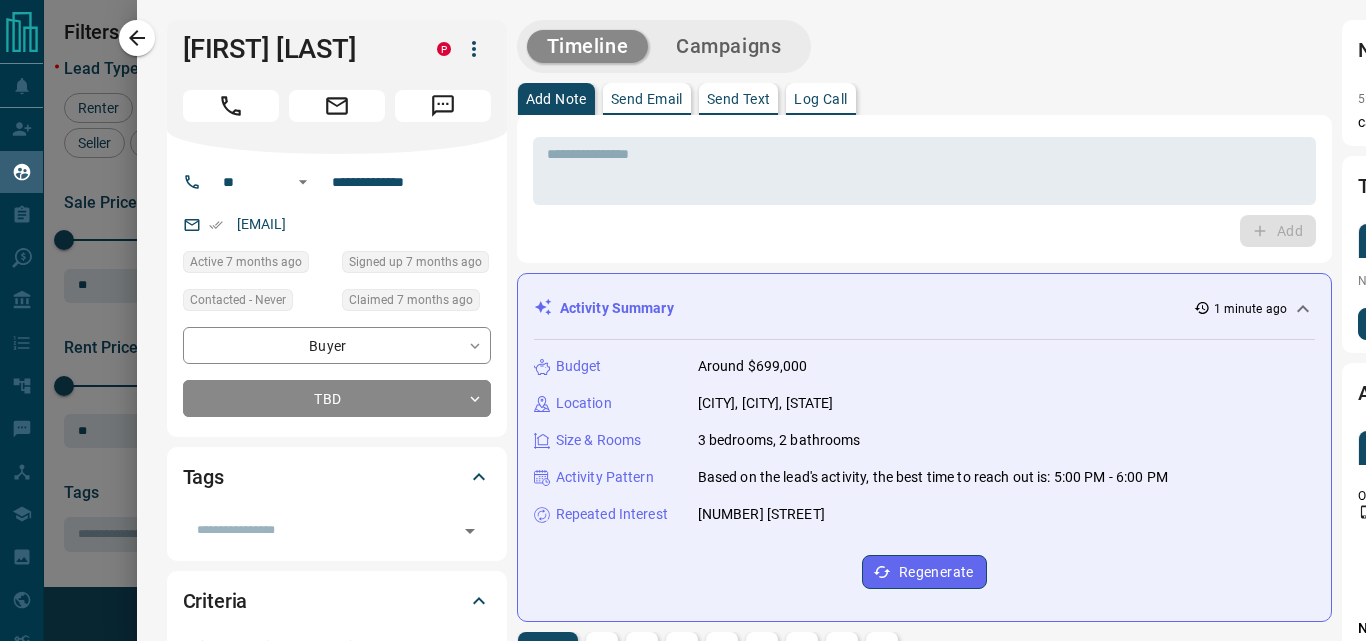 click on "Campaigns" at bounding box center (728, 46) 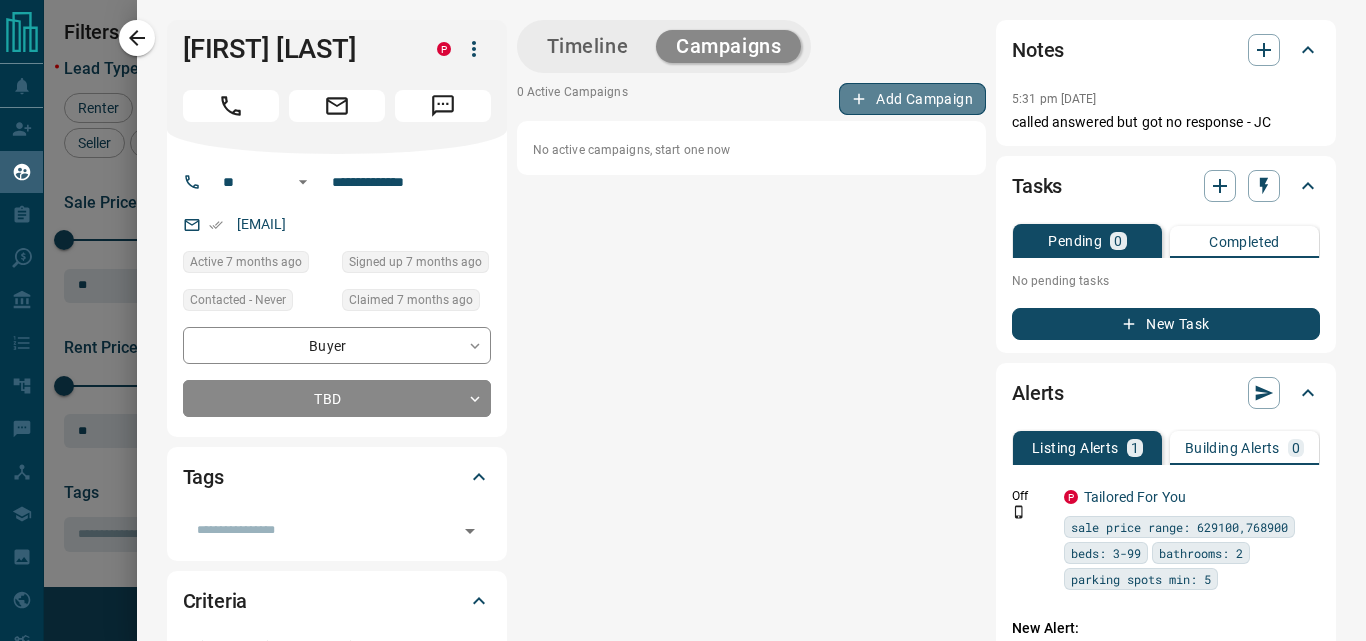 click on "Add Campaign" at bounding box center [912, 99] 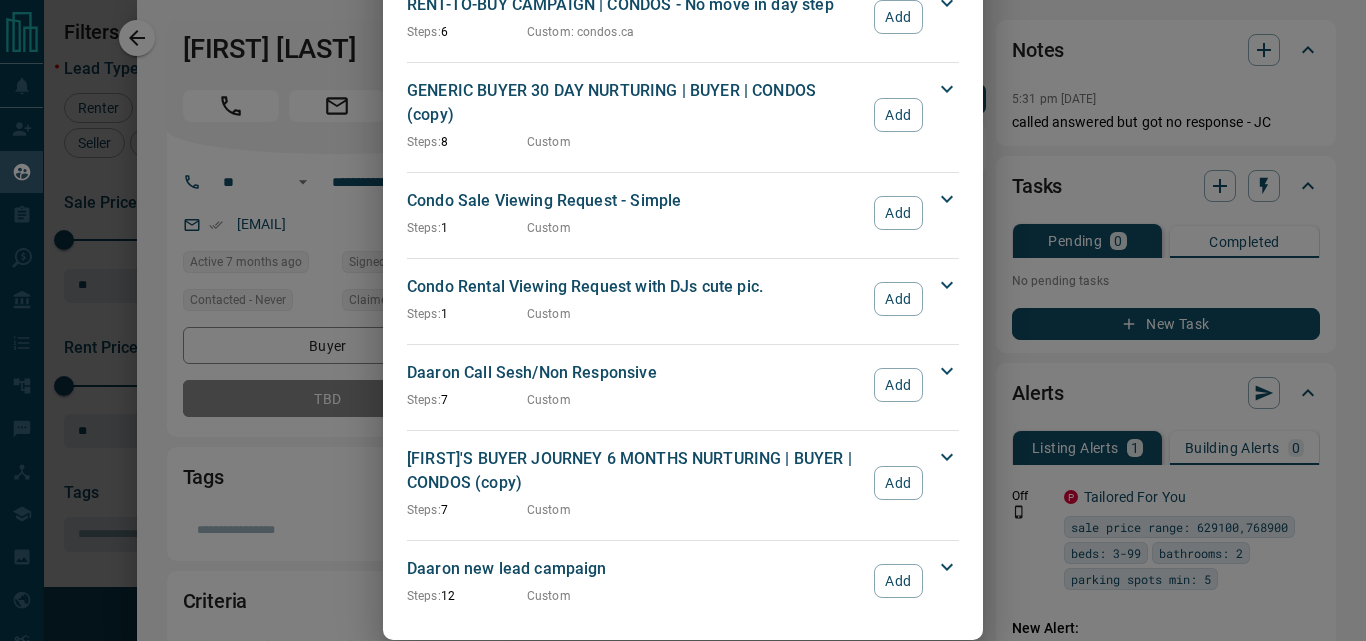 scroll, scrollTop: 2766, scrollLeft: 0, axis: vertical 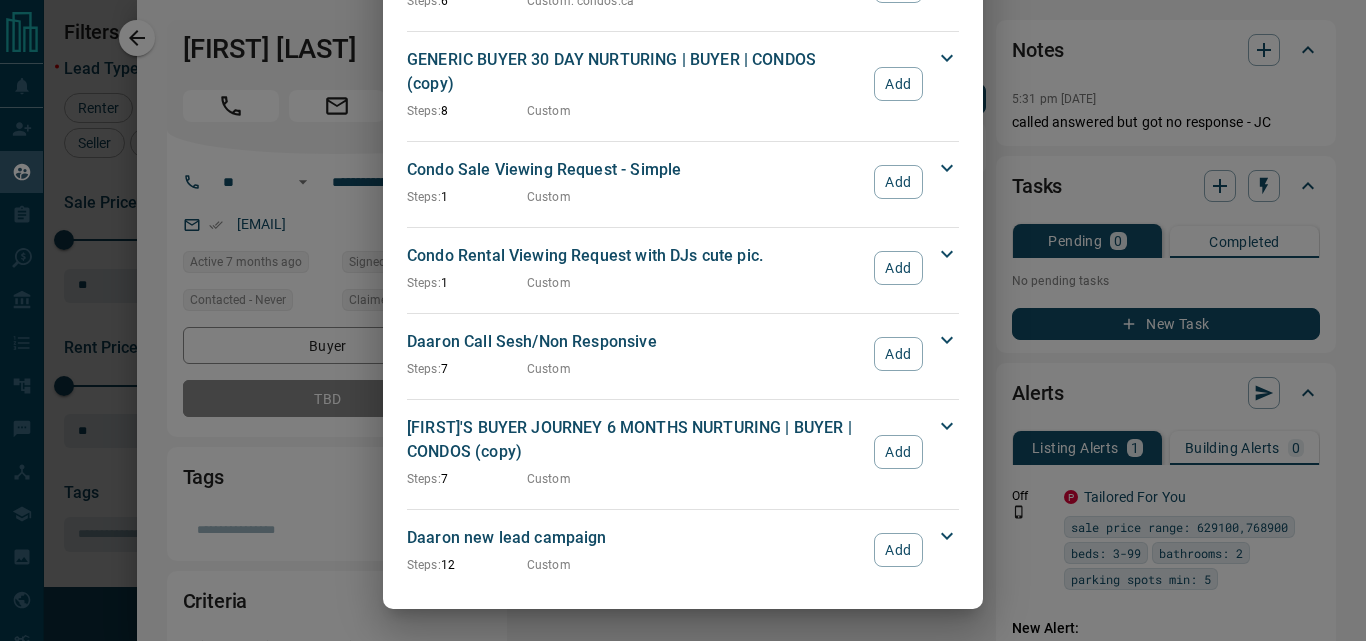click on "Add" at bounding box center (898, 354) 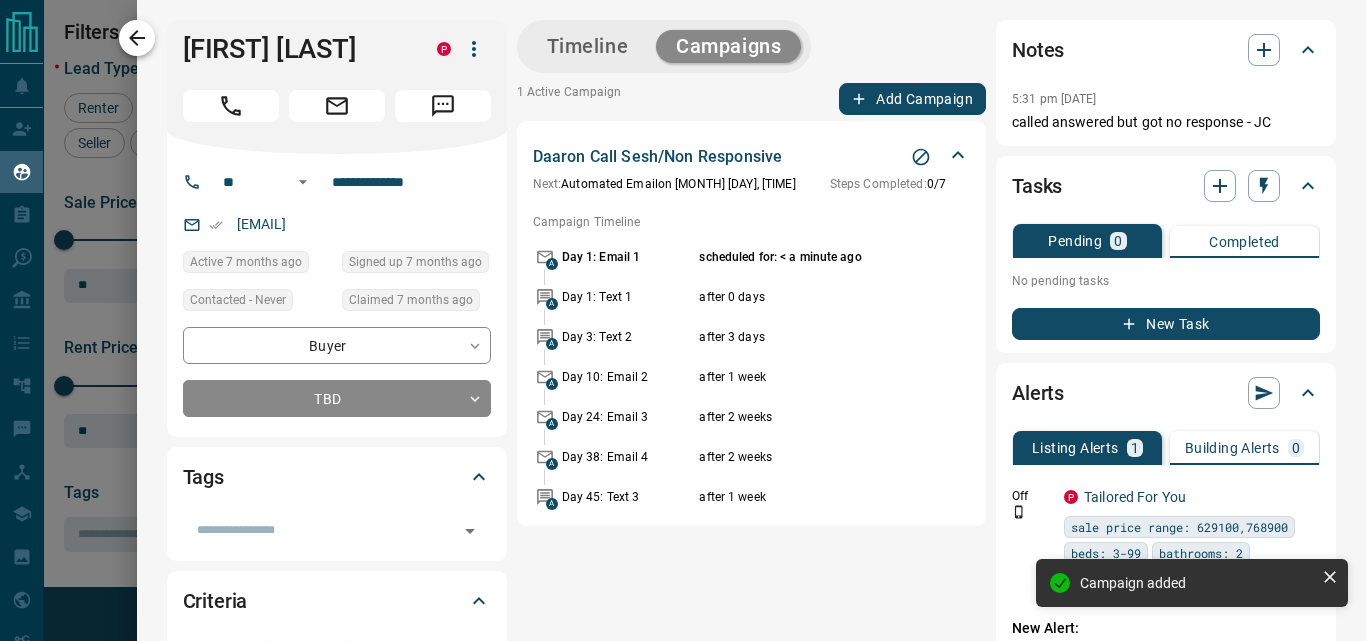 click at bounding box center (137, 38) 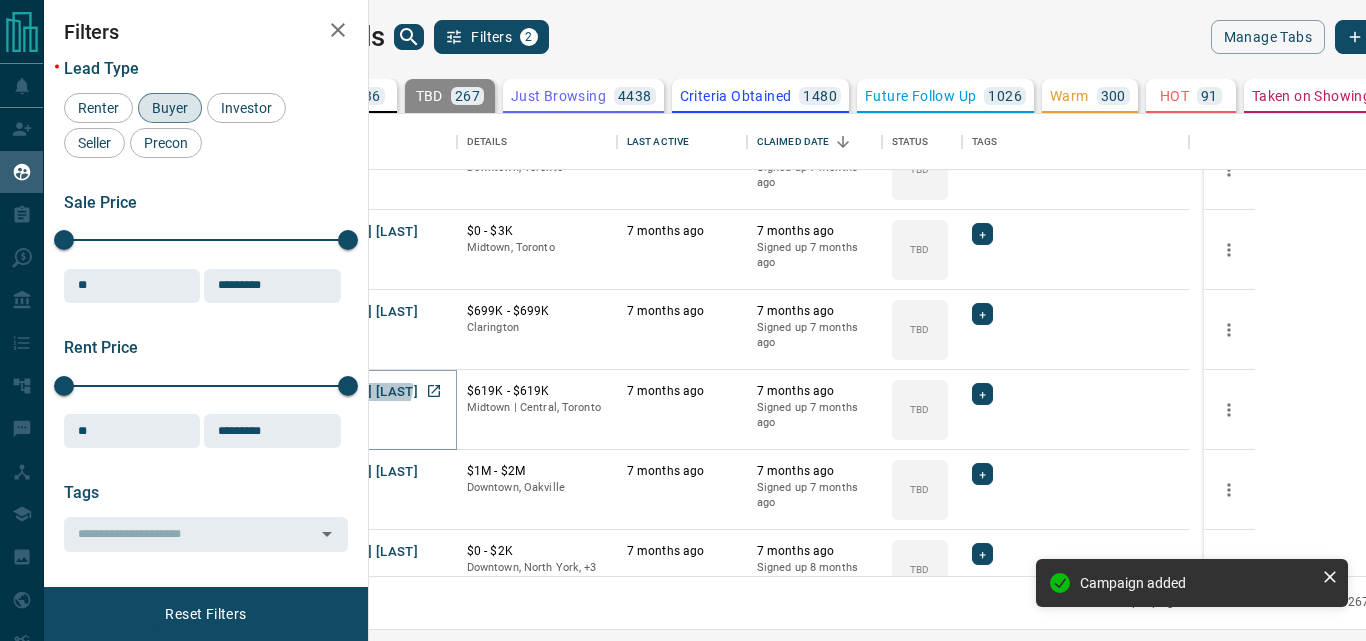 click on "[FIRST] [LAST]" at bounding box center [372, 392] 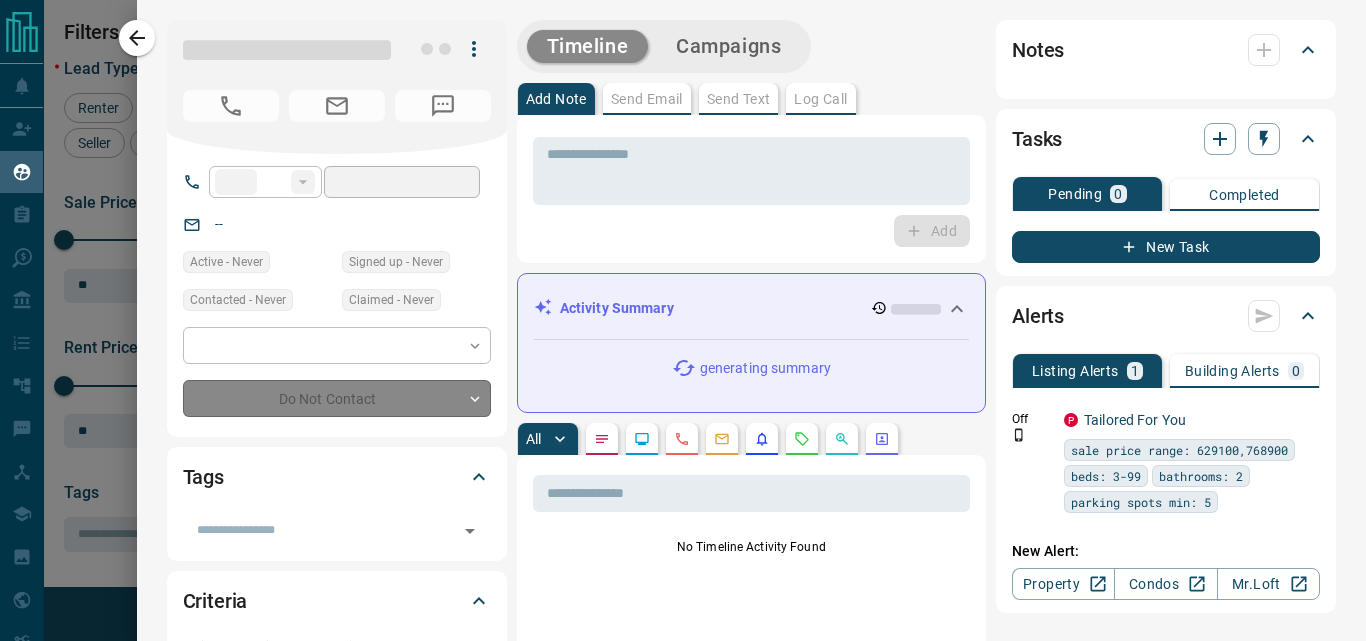 type on "**" 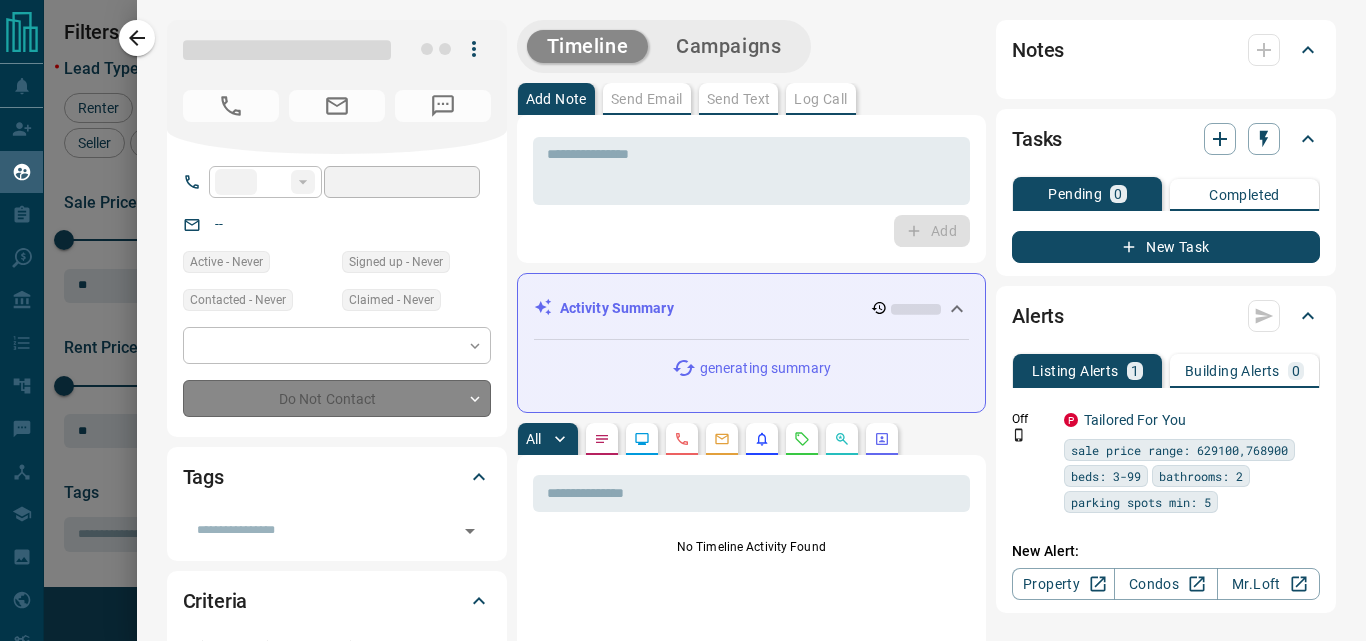 type on "**********" 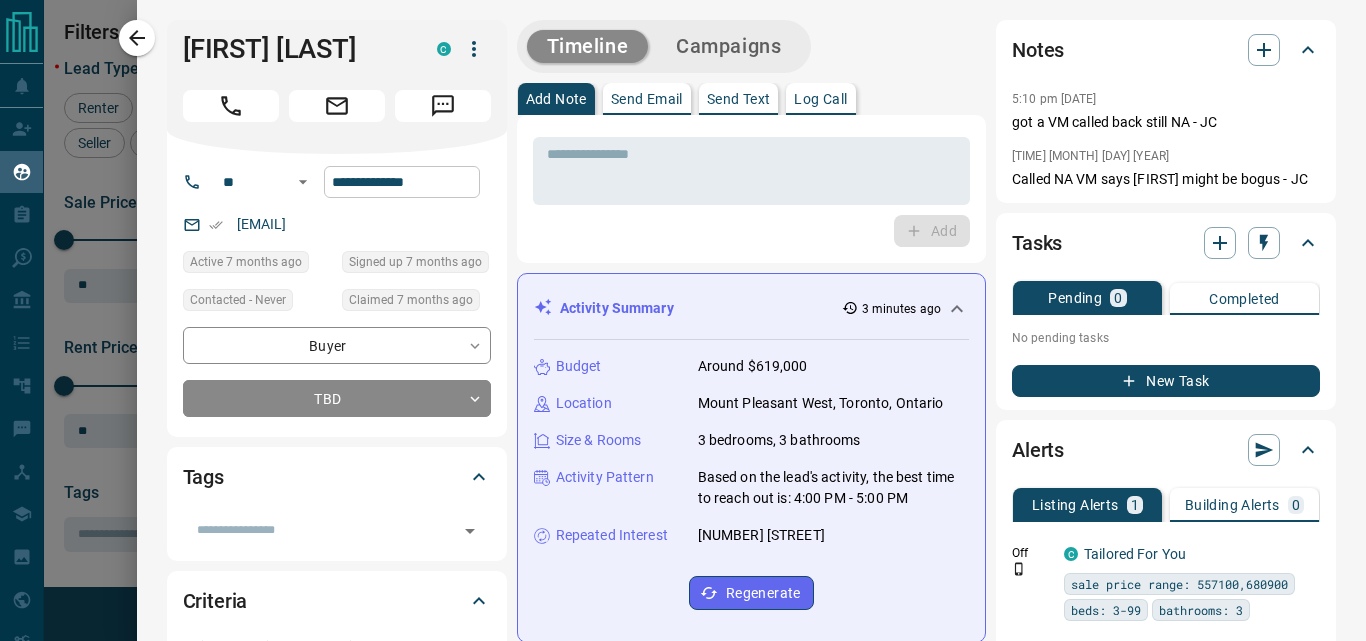click on "**********" at bounding box center (402, 182) 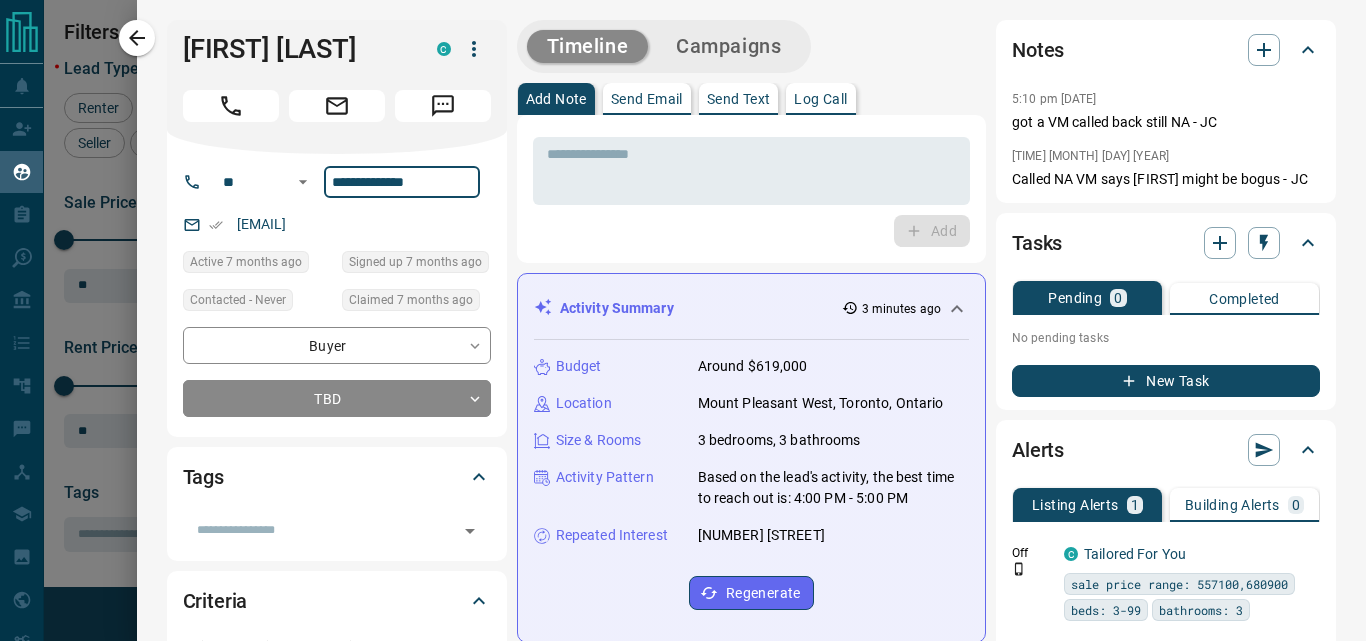 click on "**********" at bounding box center (402, 182) 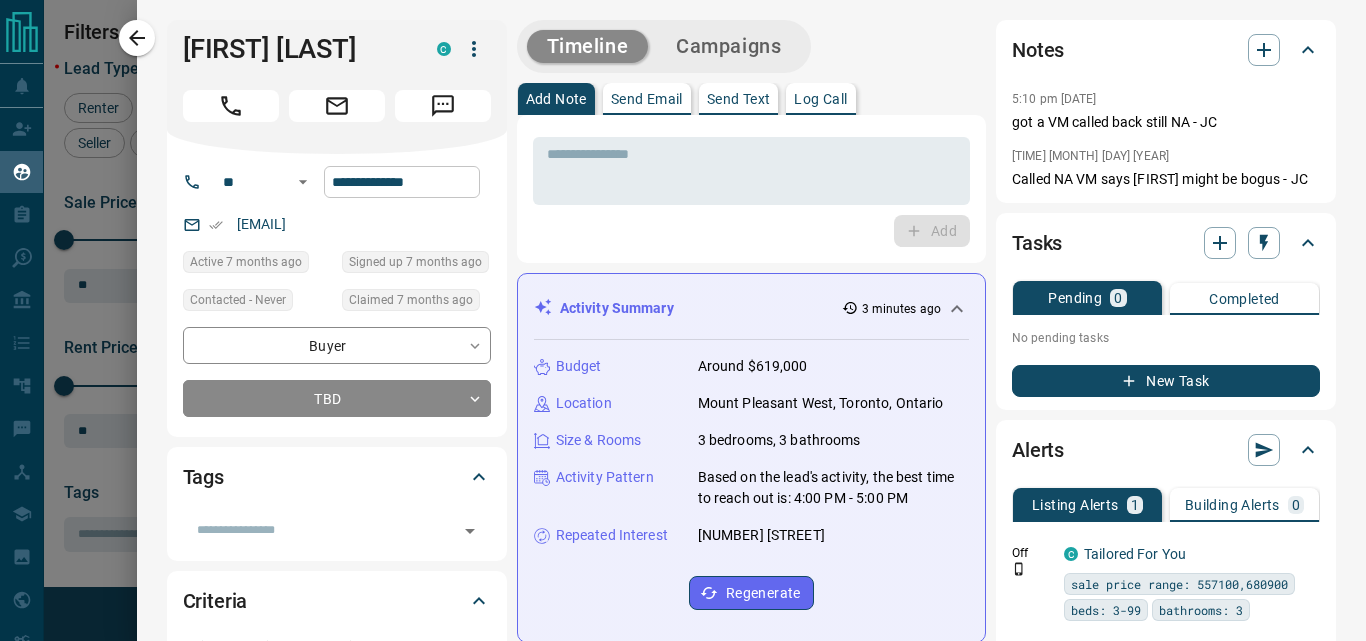 drag, startPoint x: 419, startPoint y: 185, endPoint x: 452, endPoint y: 175, distance: 34.48188 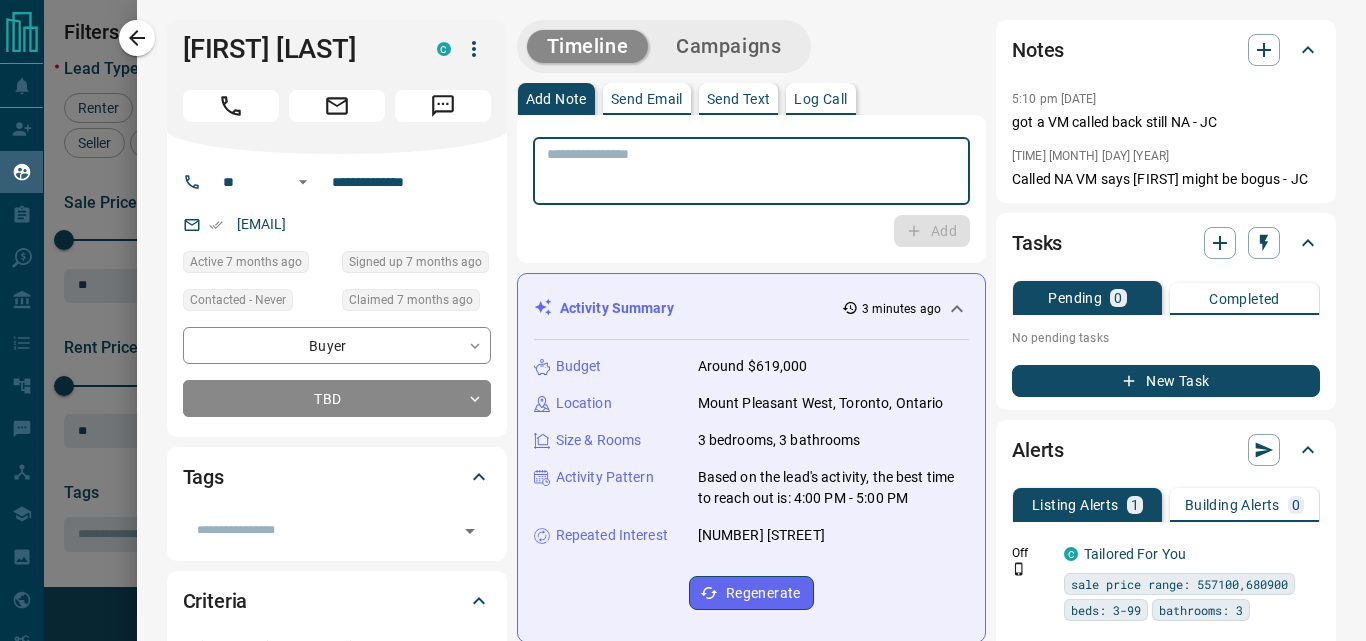 click at bounding box center (751, 171) 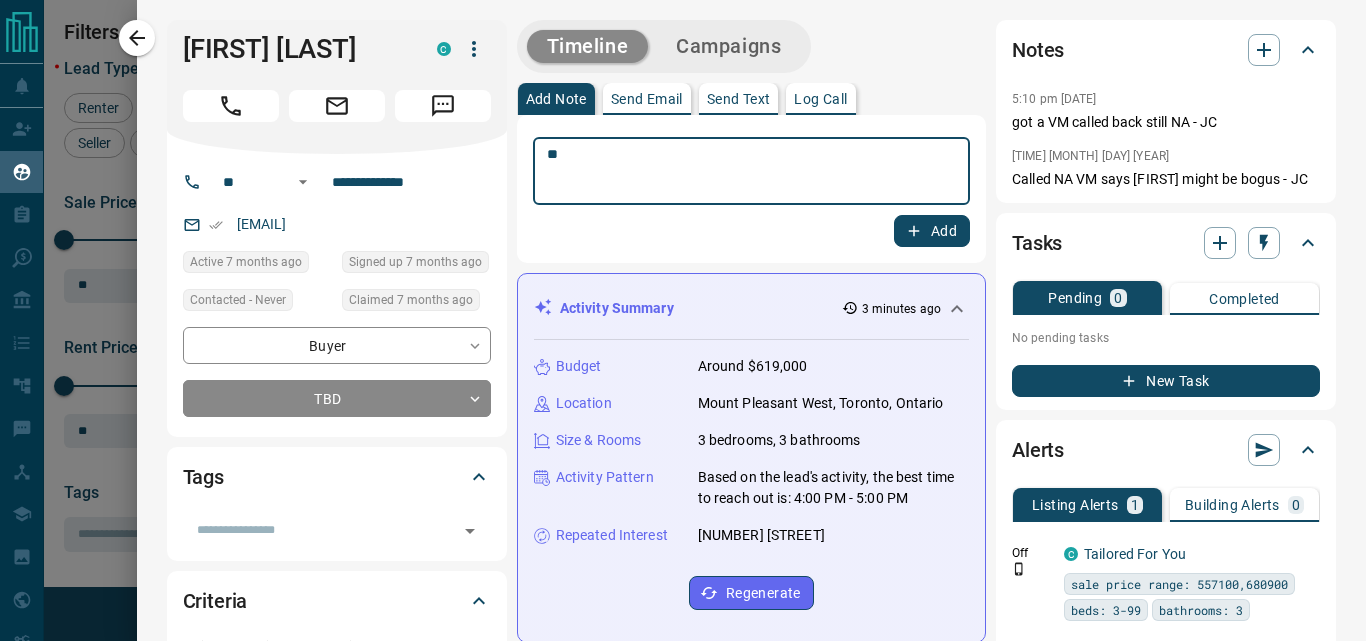 type on "**" 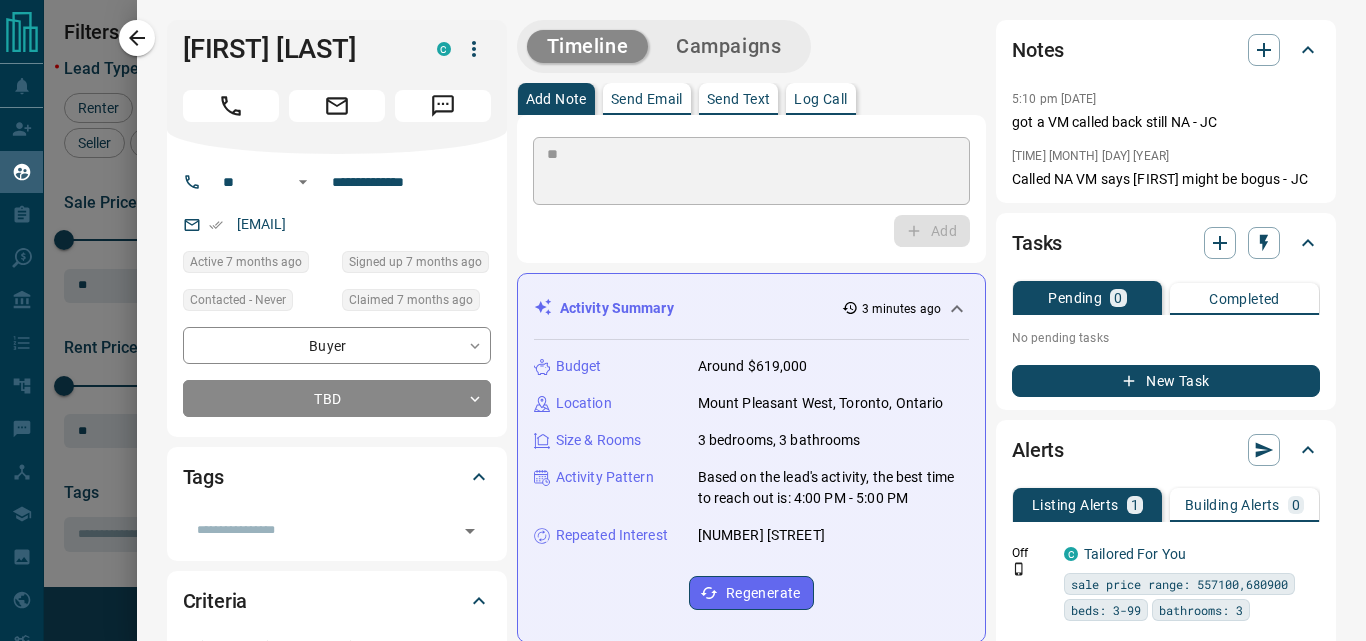 type 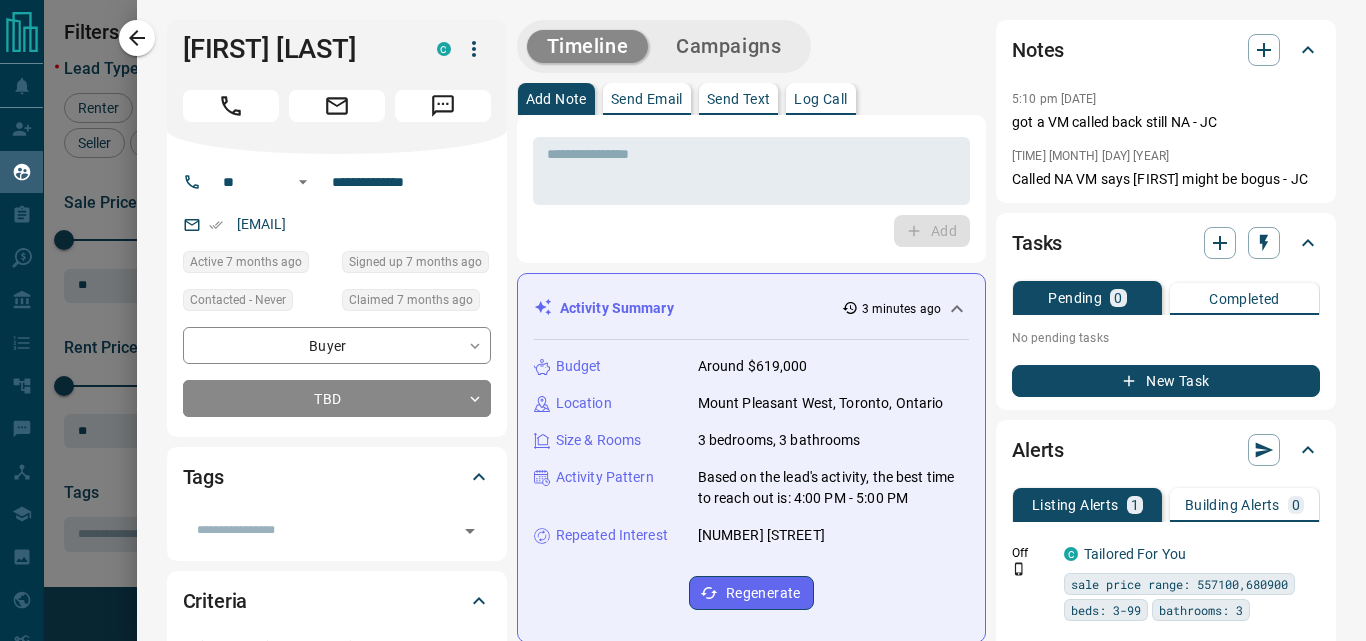 click on "Campaigns" at bounding box center [728, 46] 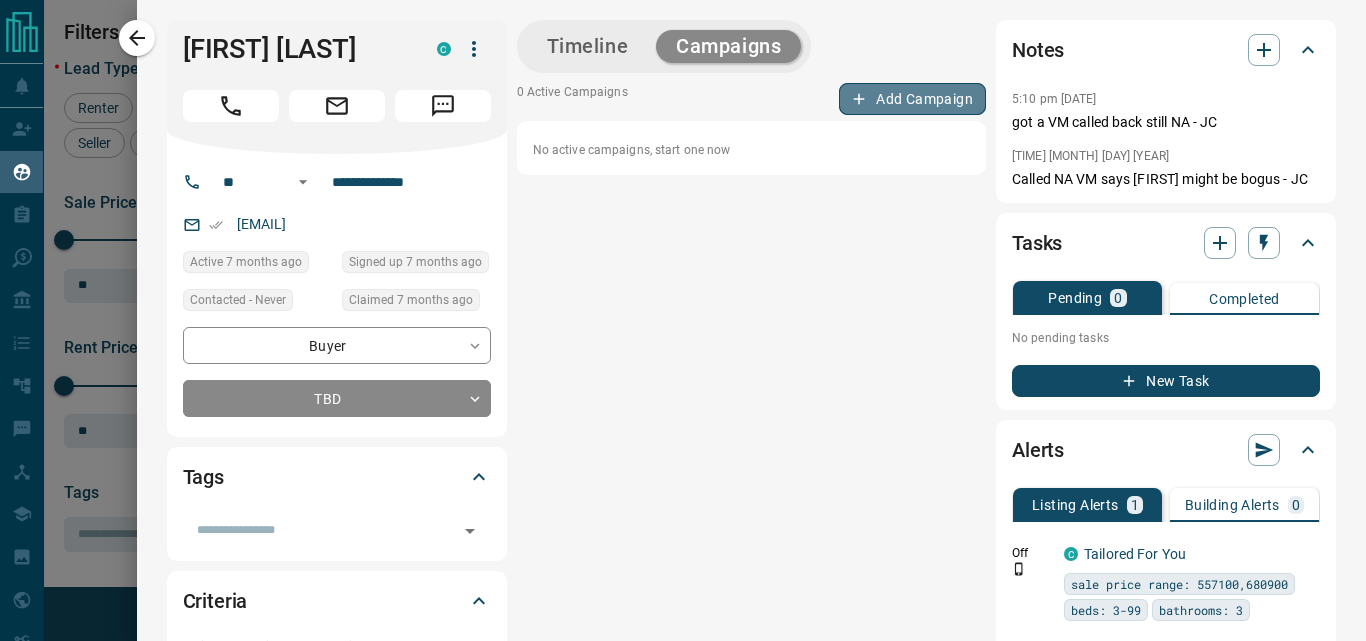 click on "Add Campaign" at bounding box center [912, 99] 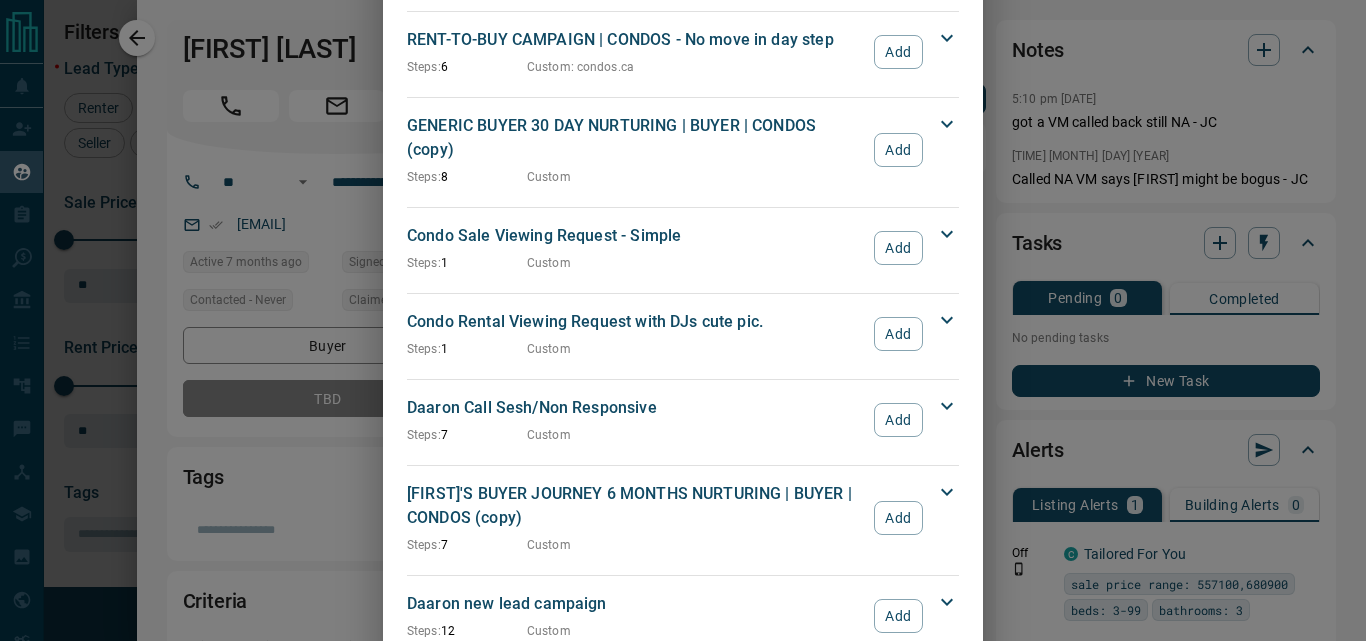 scroll, scrollTop: 2766, scrollLeft: 0, axis: vertical 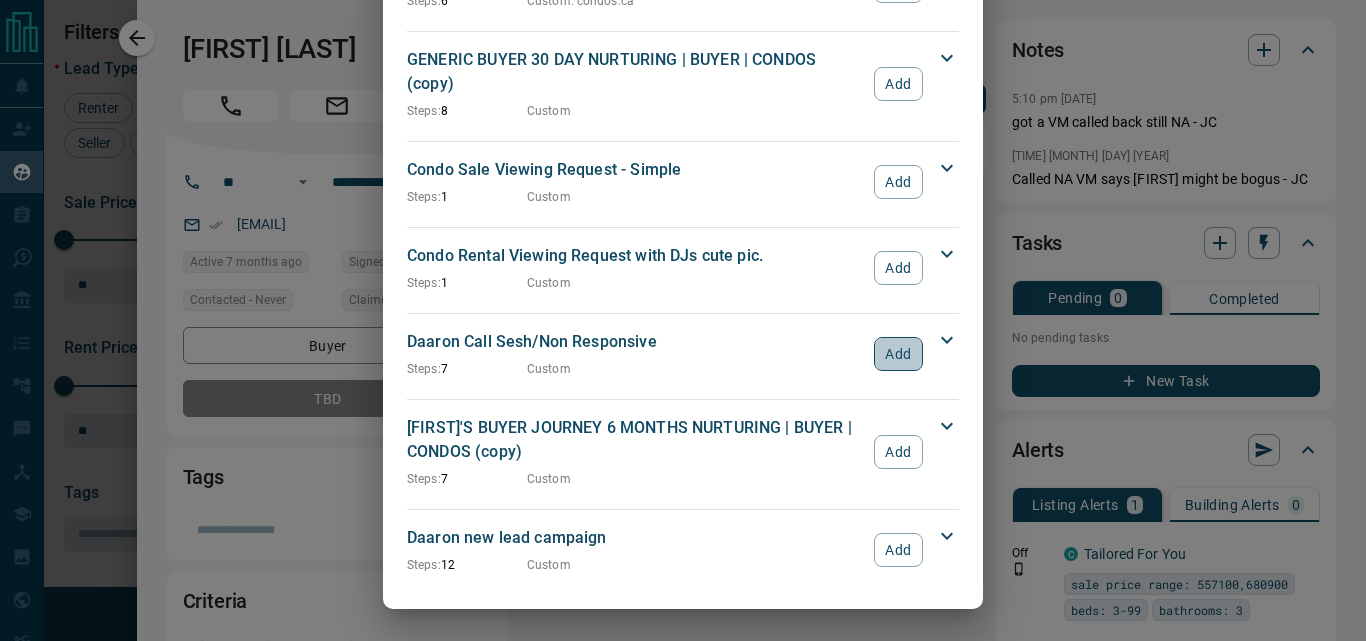 click on "Add" at bounding box center [898, 354] 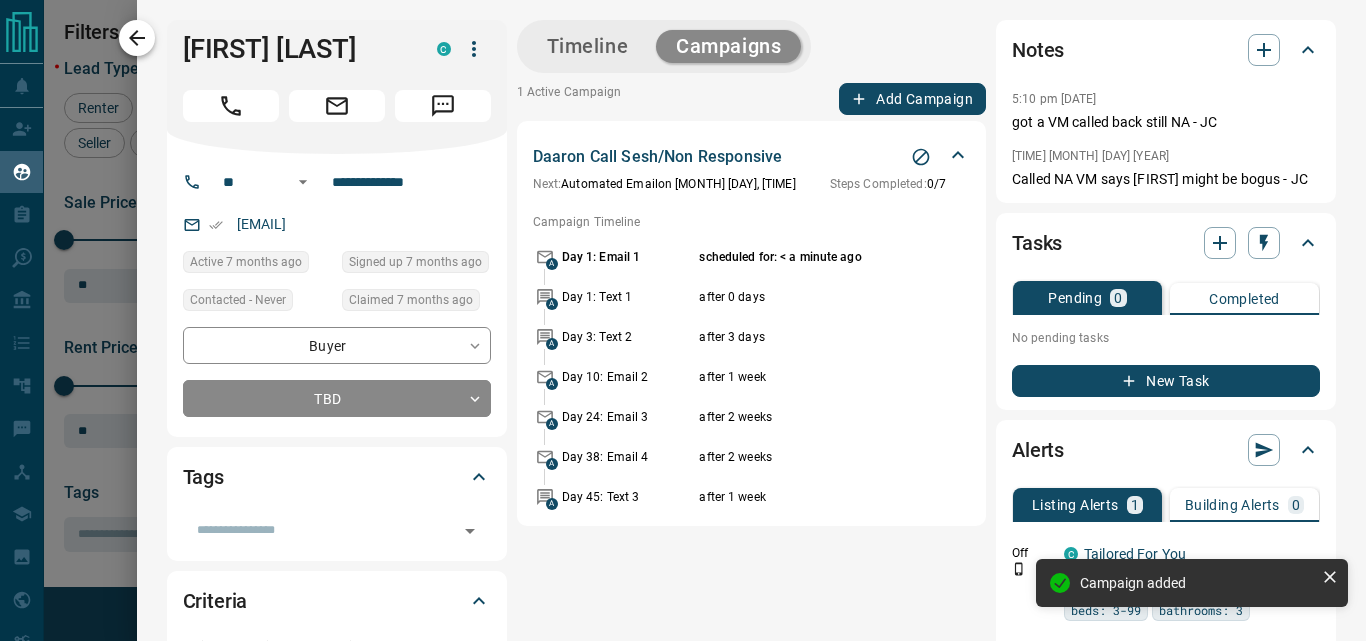 click 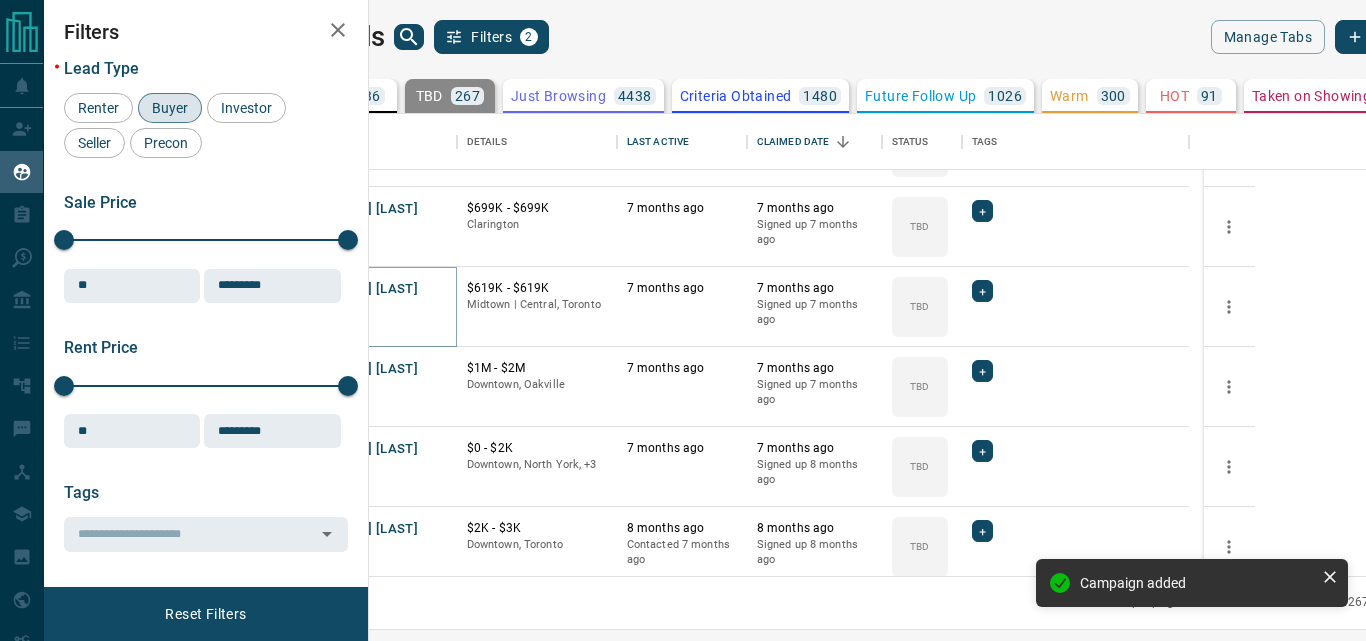 scroll, scrollTop: 2240, scrollLeft: 0, axis: vertical 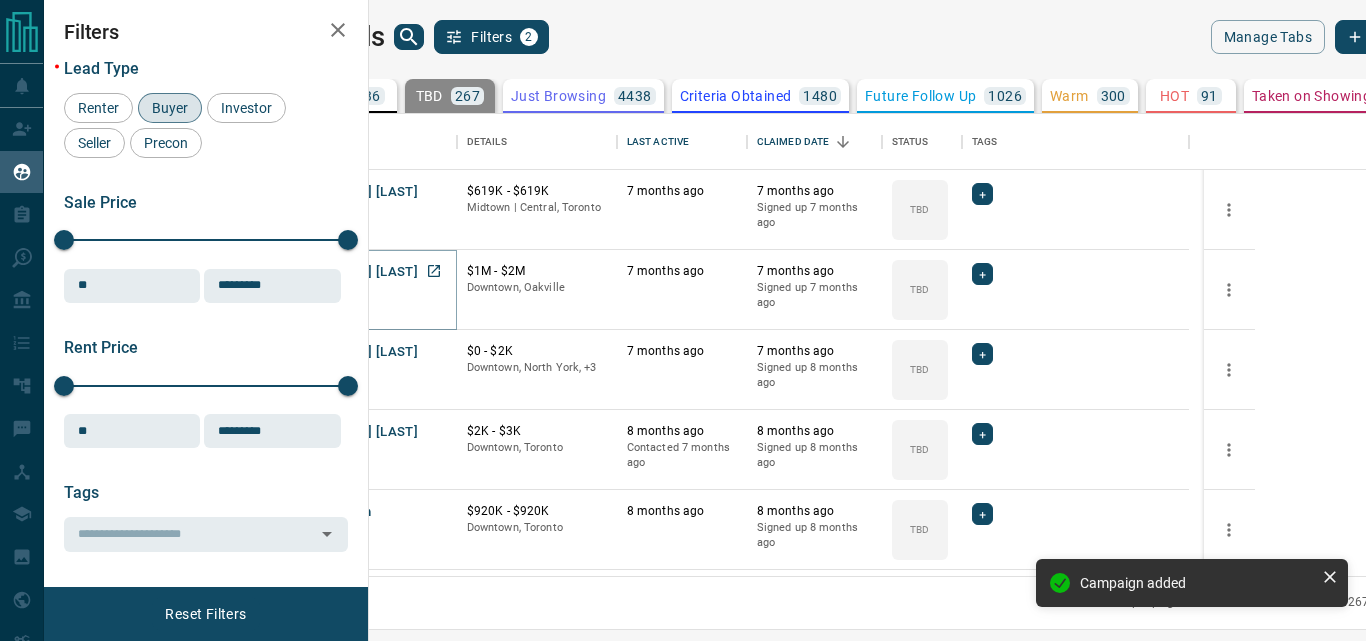 click on "[FIRST] [LAST]" at bounding box center [372, 272] 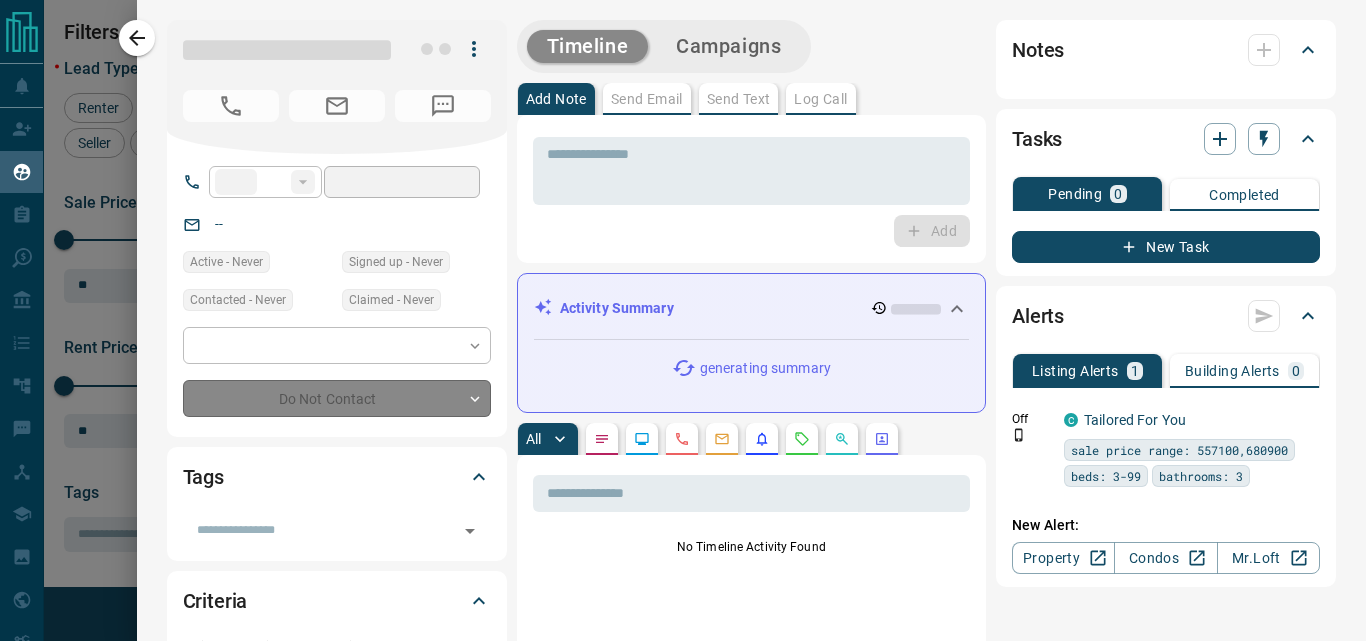type on "**" 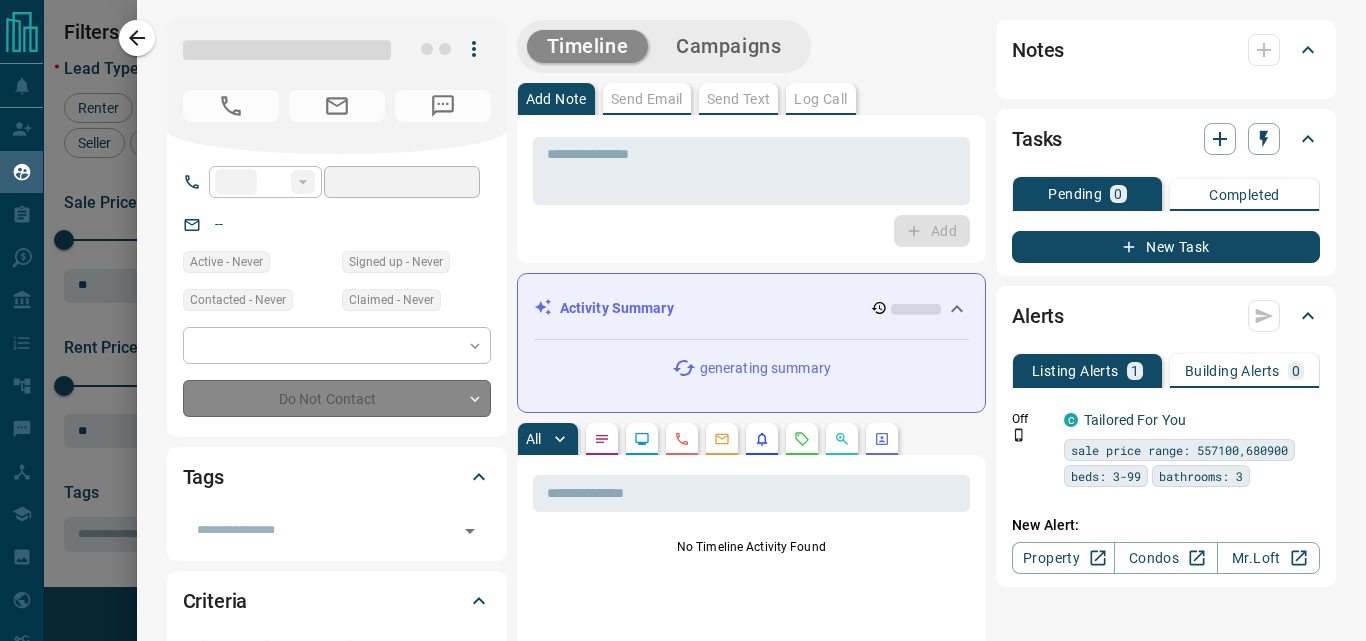type on "**********" 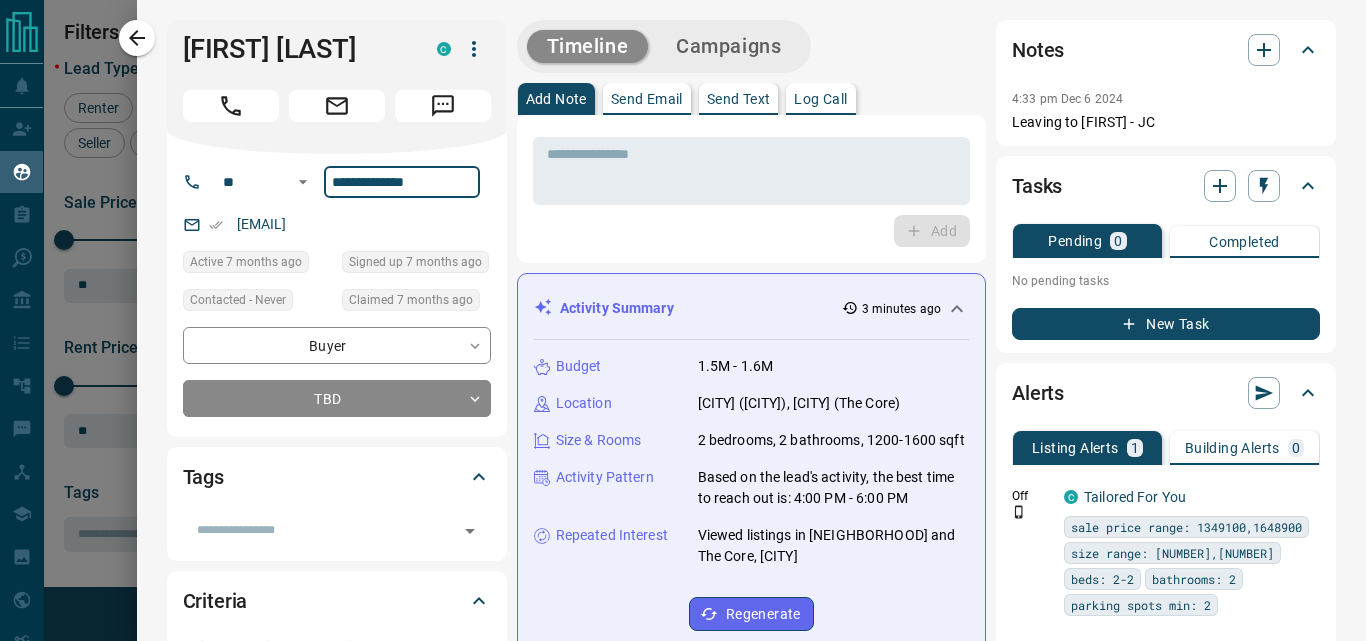 click on "**********" at bounding box center [402, 182] 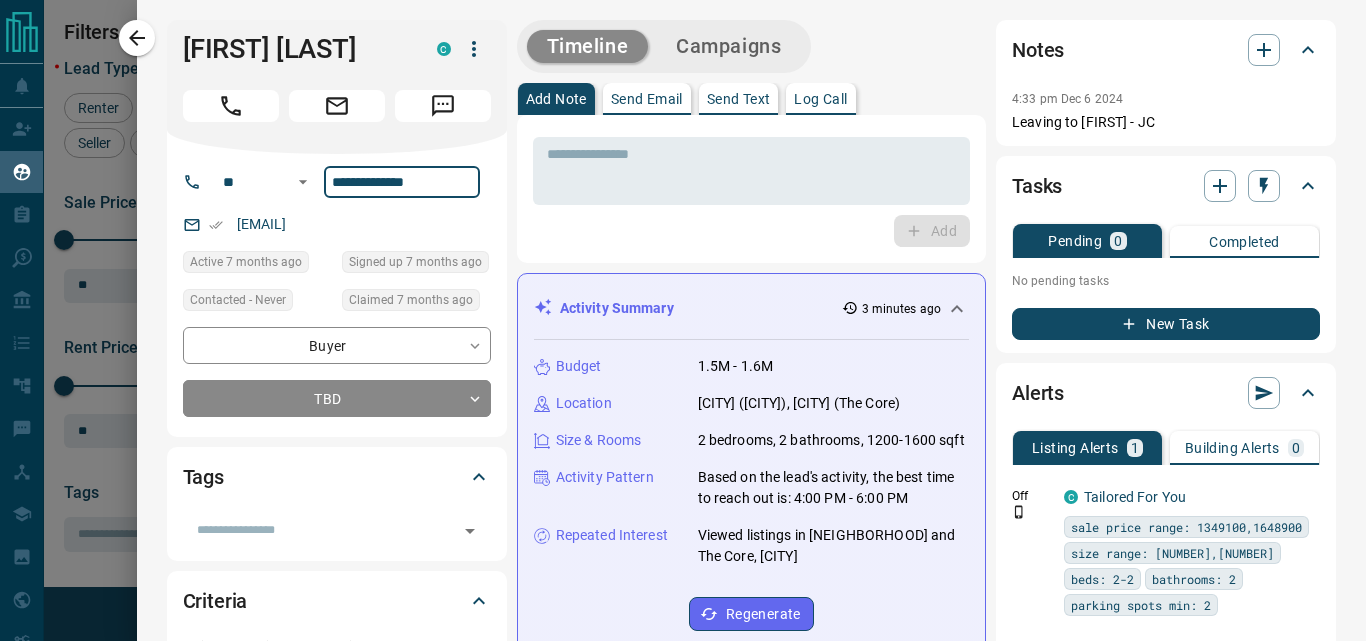 click on "**********" at bounding box center (402, 182) 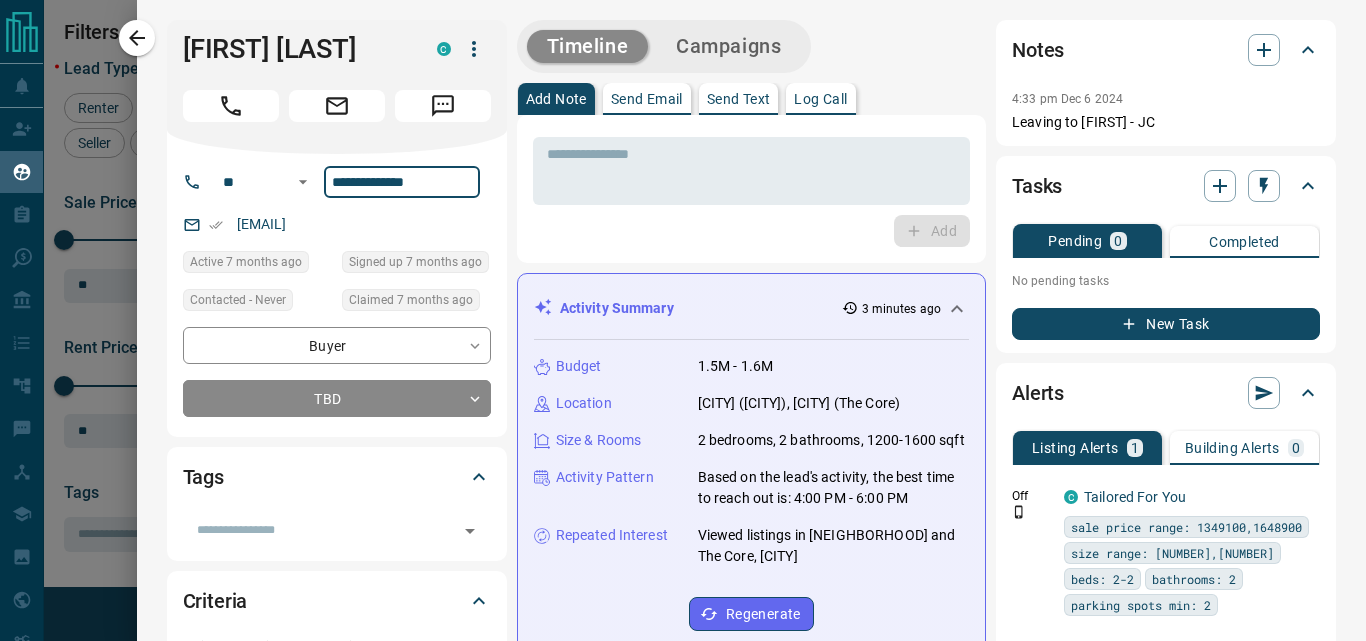 click on "**********" at bounding box center [402, 182] 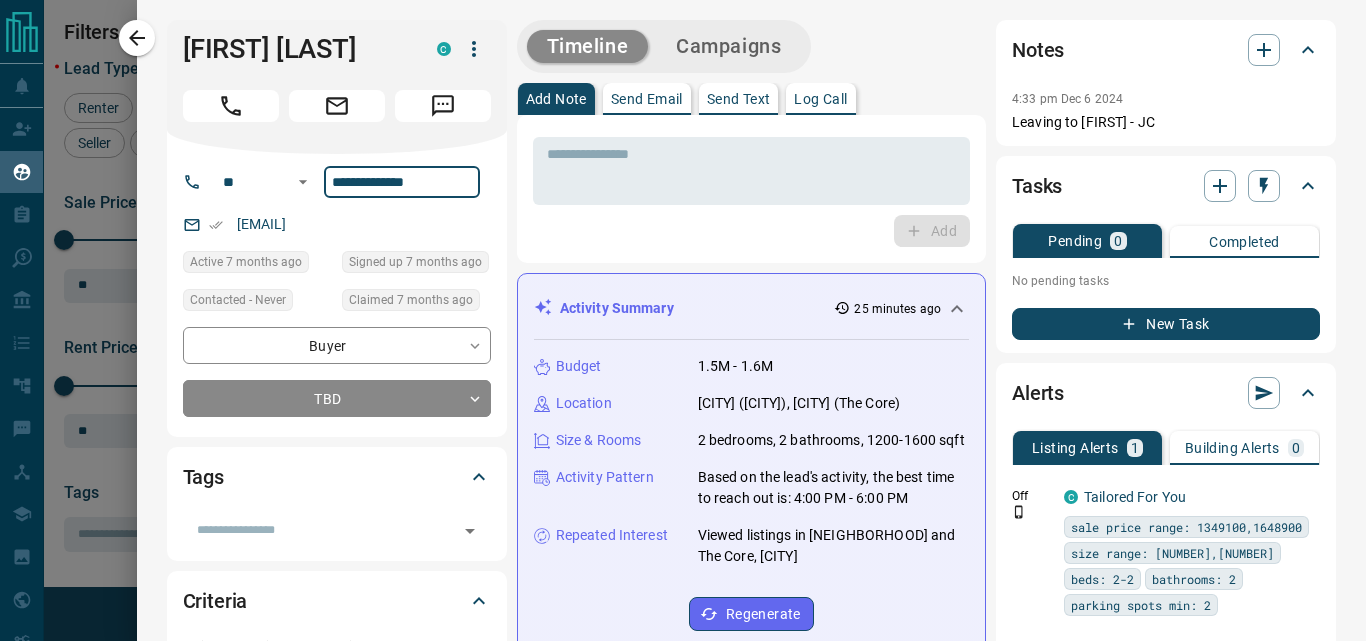 click on "**********" at bounding box center [402, 182] 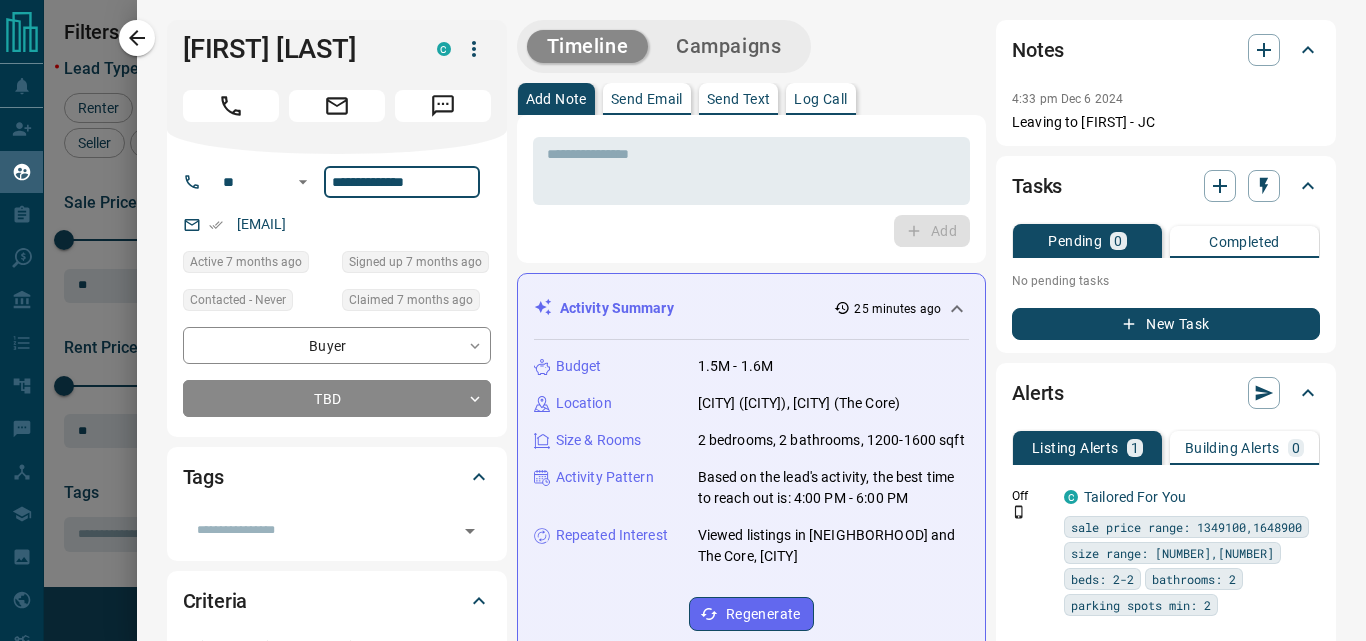 click on "**********" at bounding box center [402, 182] 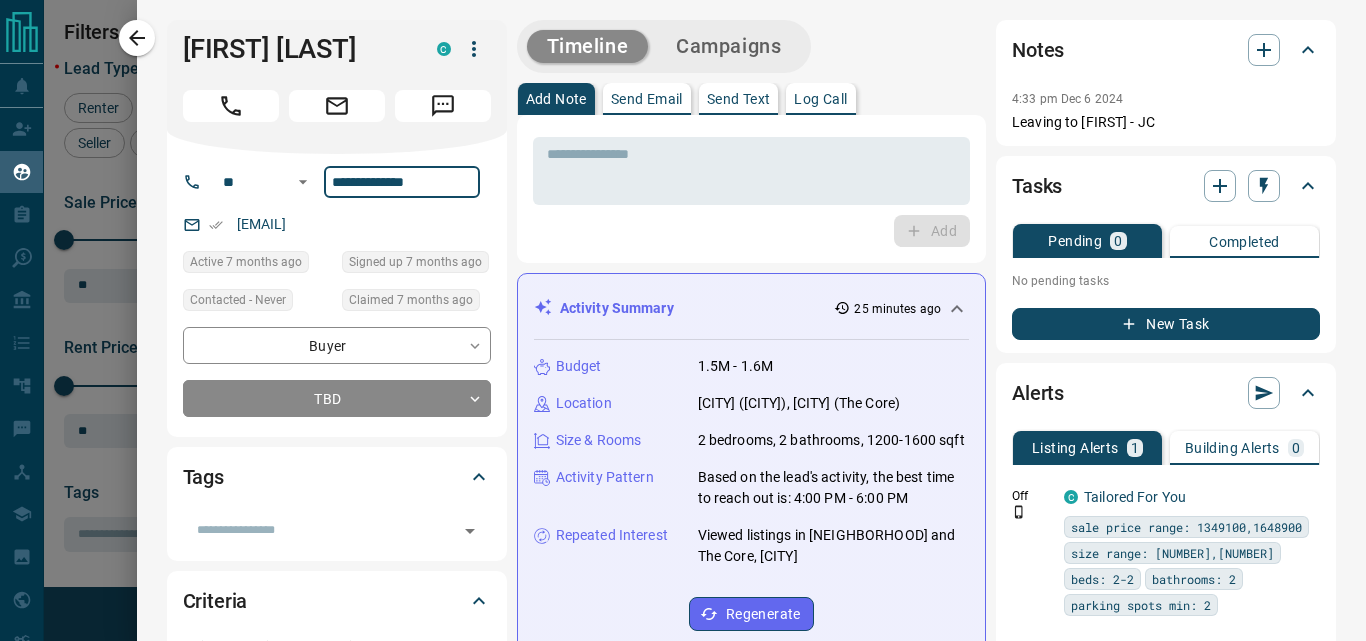 click on "**********" at bounding box center [402, 182] 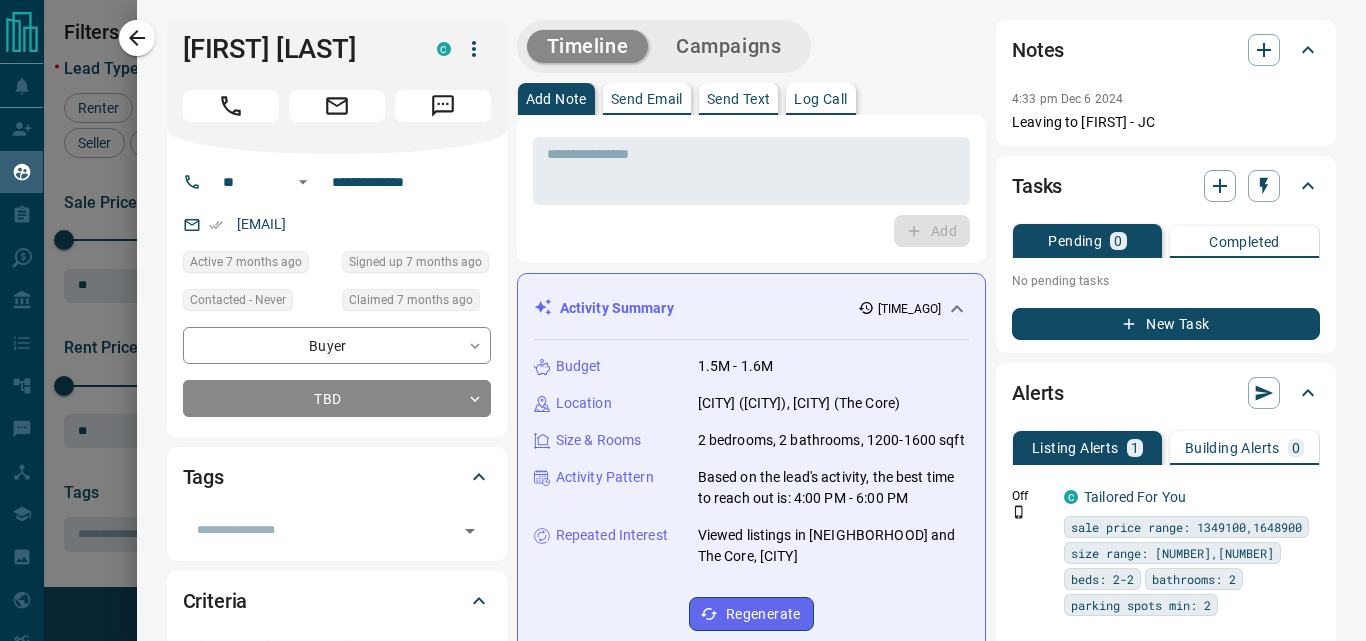 click on "Add" at bounding box center (751, 231) 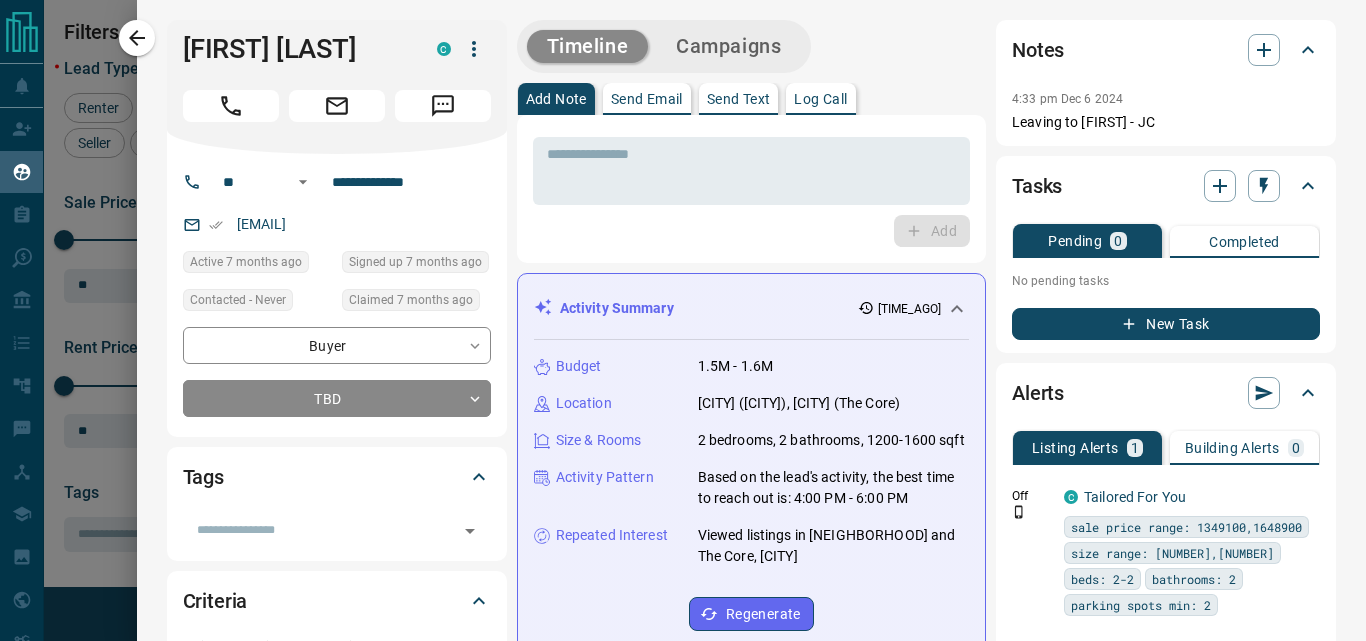 scroll, scrollTop: 100, scrollLeft: 0, axis: vertical 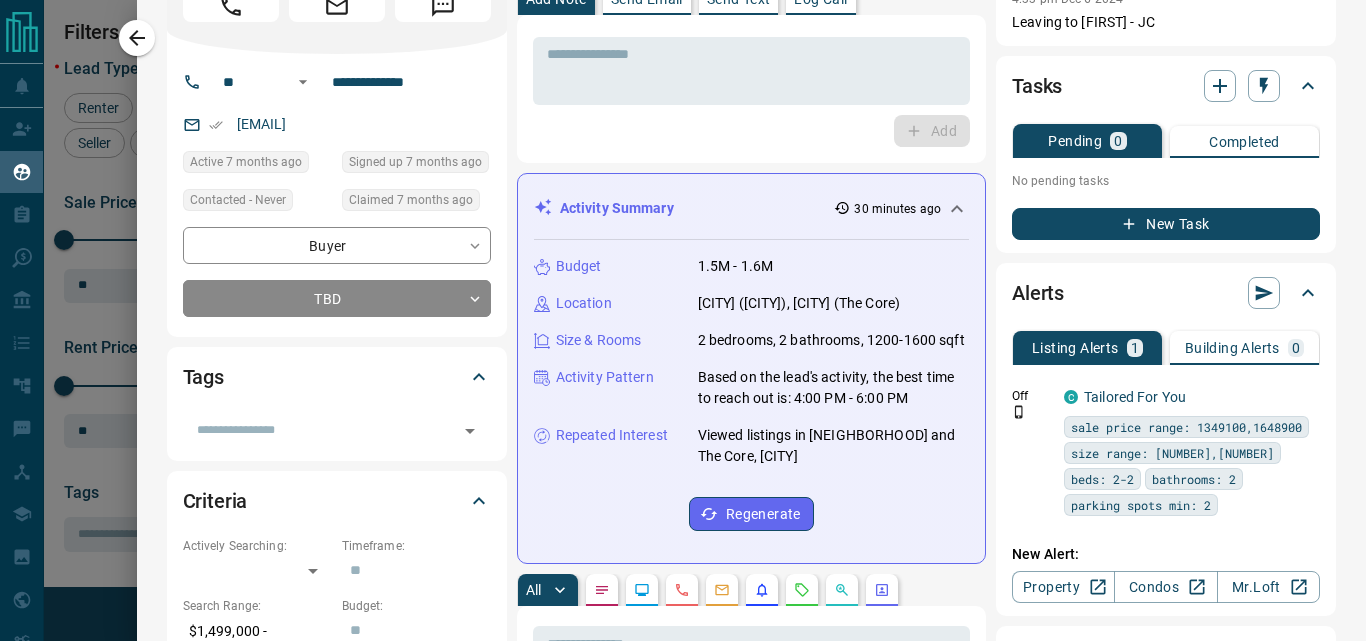 click on "Add" at bounding box center (751, 131) 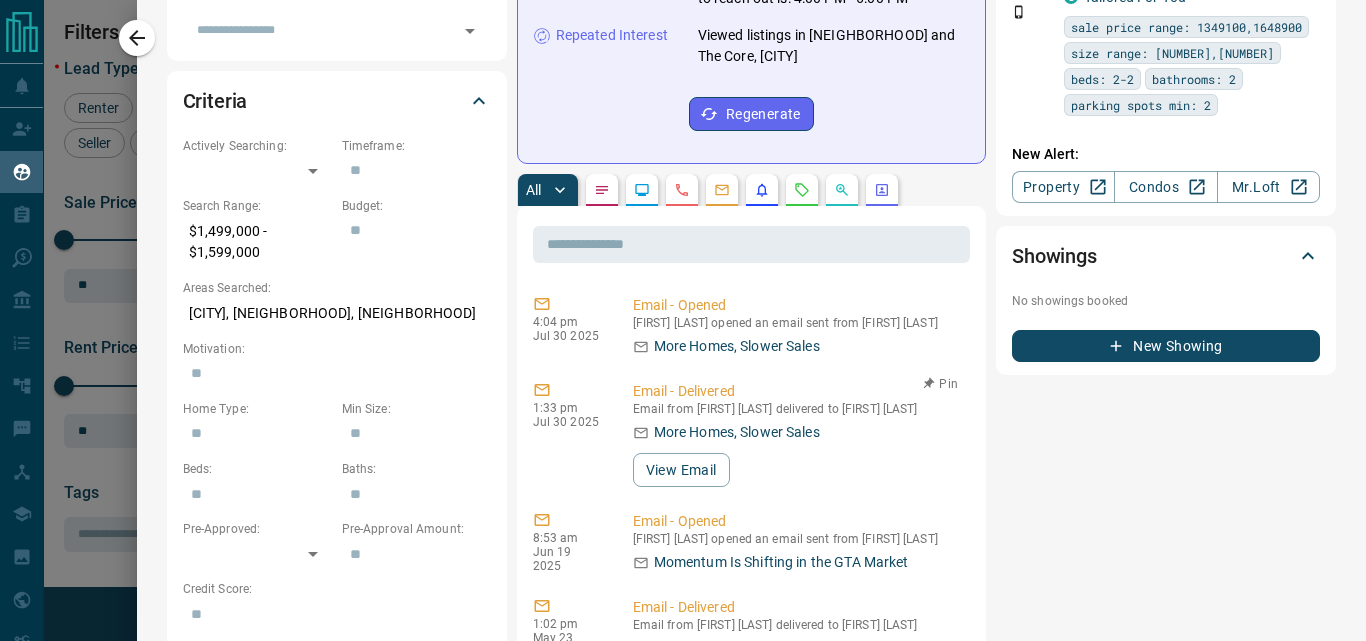 scroll, scrollTop: 600, scrollLeft: 0, axis: vertical 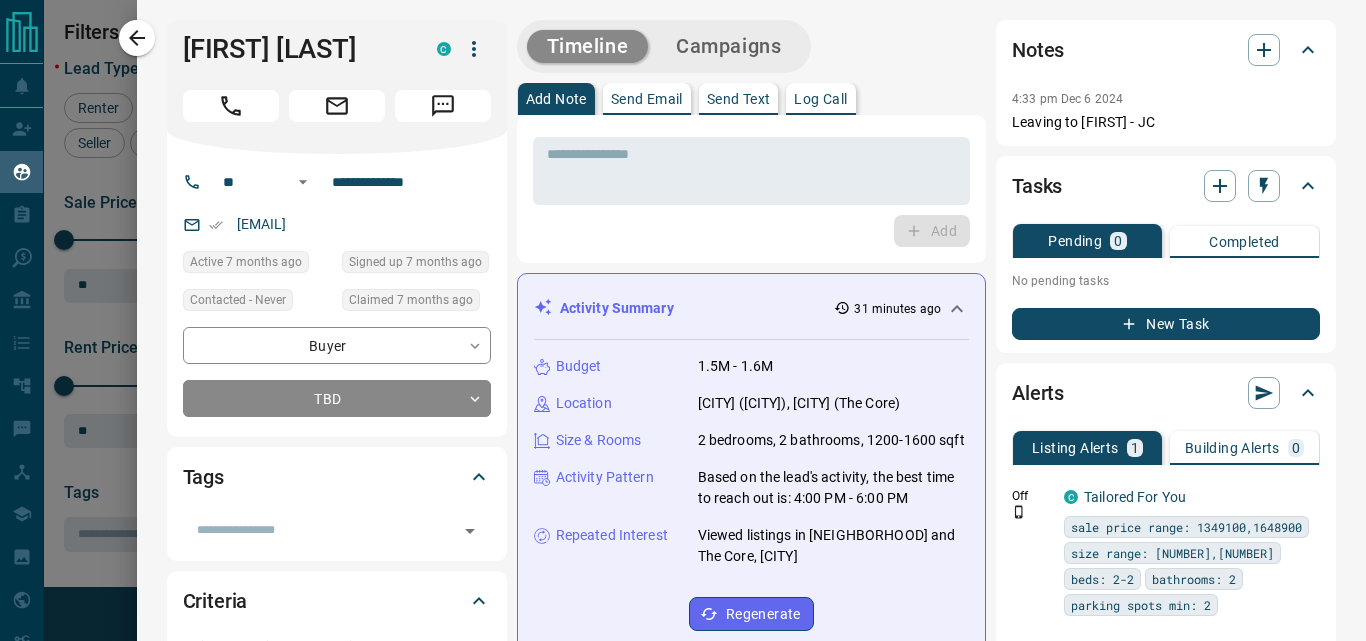 click on "Add" at bounding box center (751, 231) 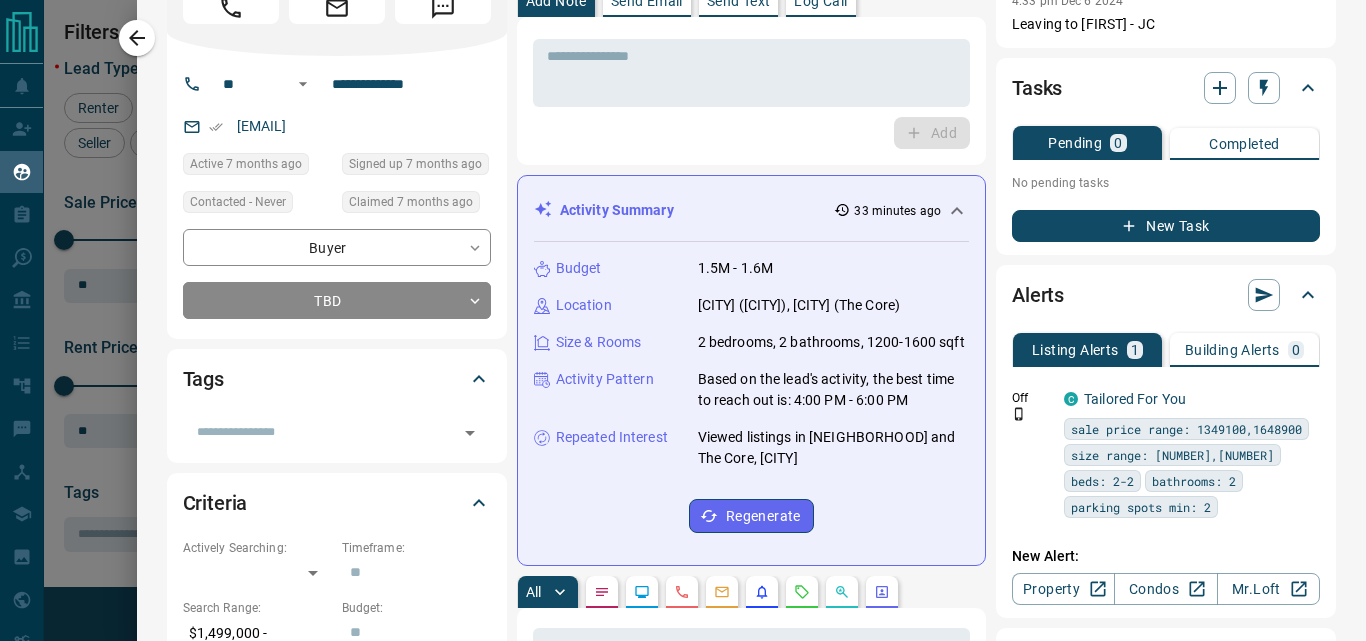scroll, scrollTop: 0, scrollLeft: 0, axis: both 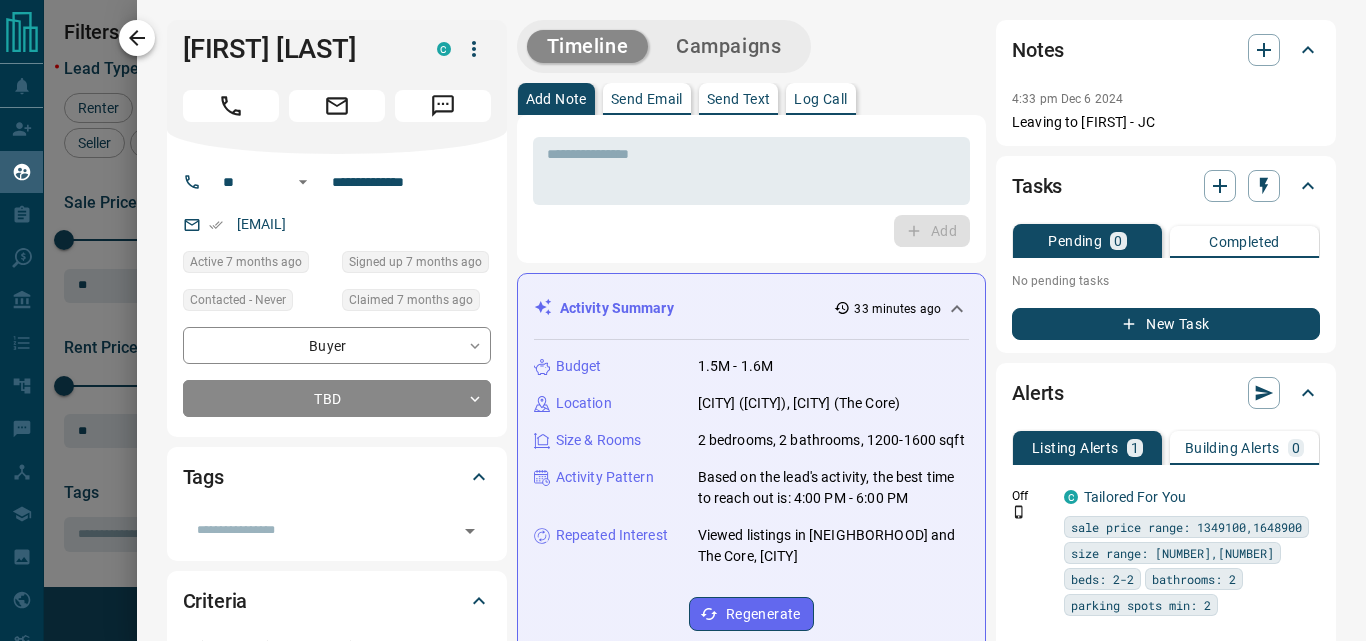 click 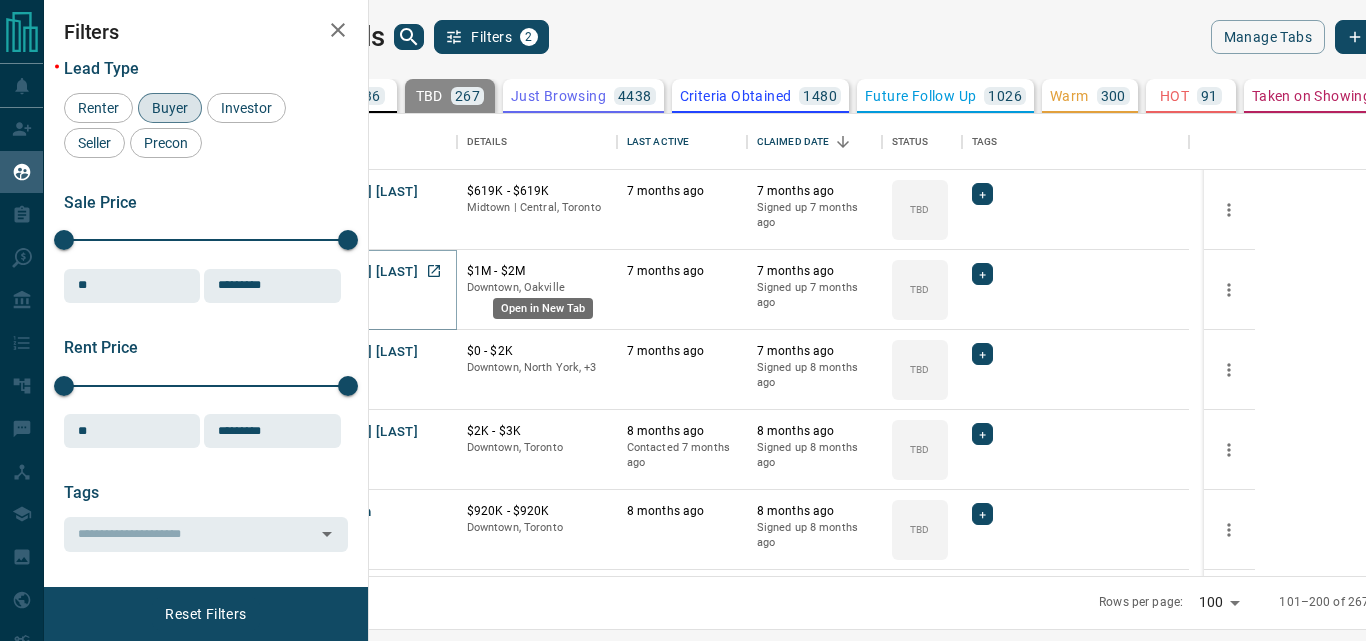 click 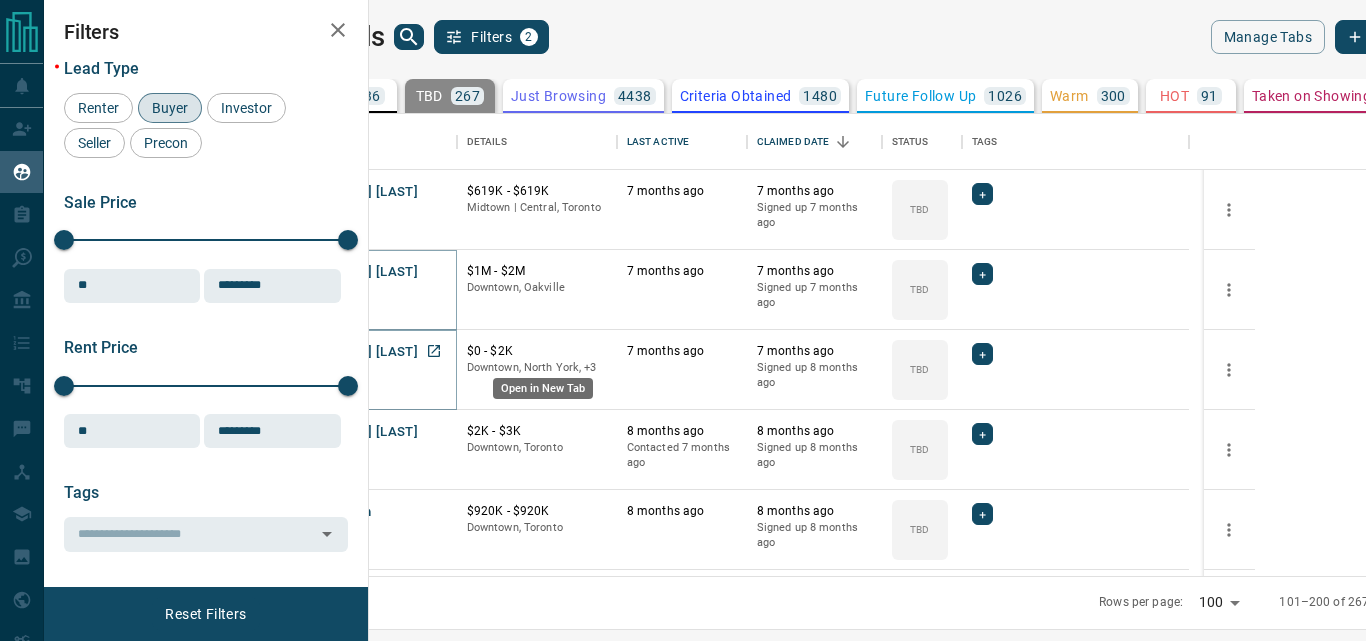 click 